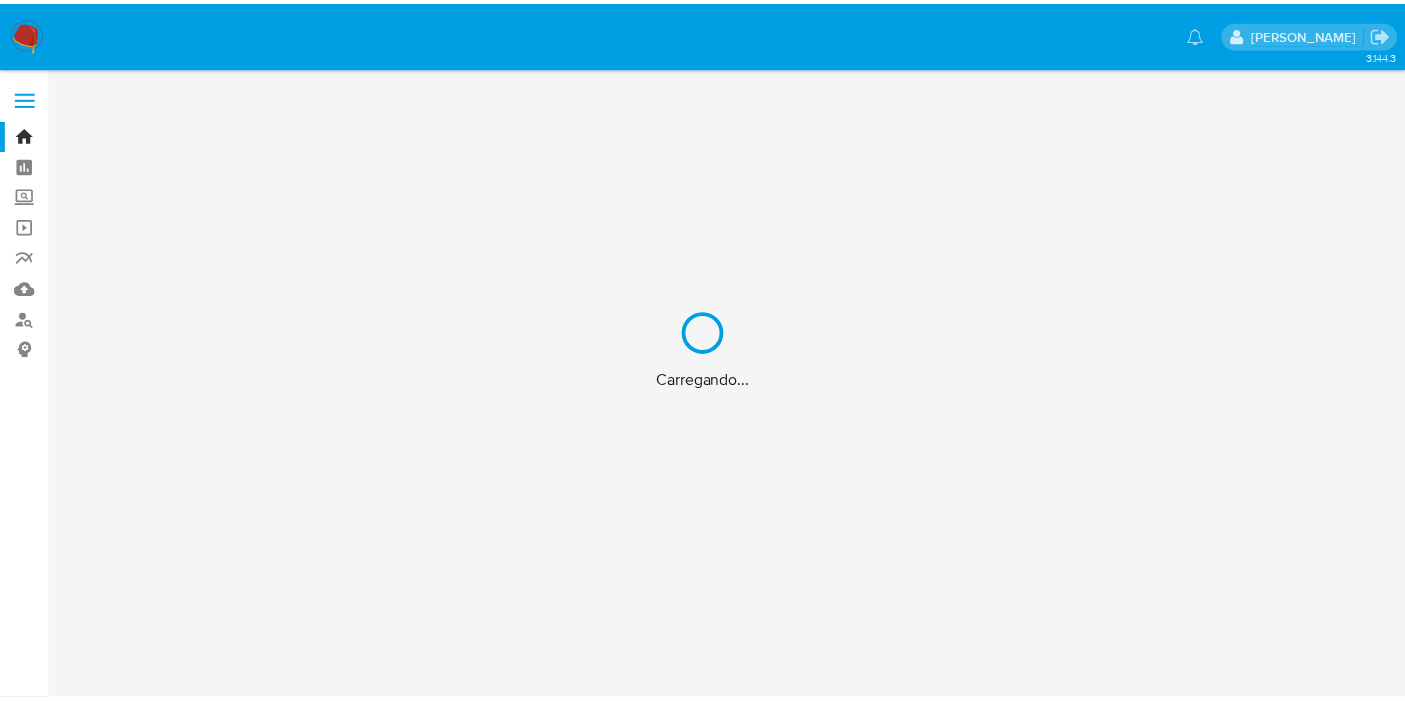 scroll, scrollTop: 0, scrollLeft: 0, axis: both 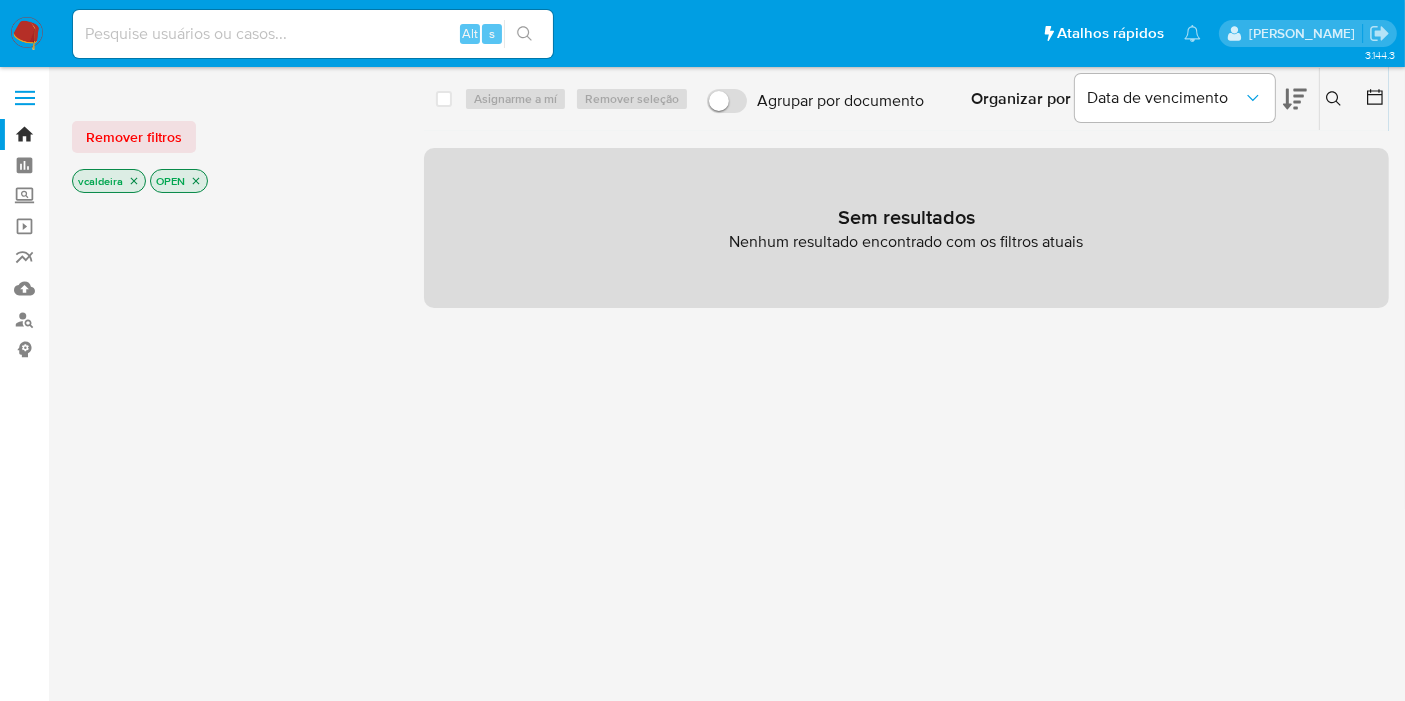 click at bounding box center (27, 34) 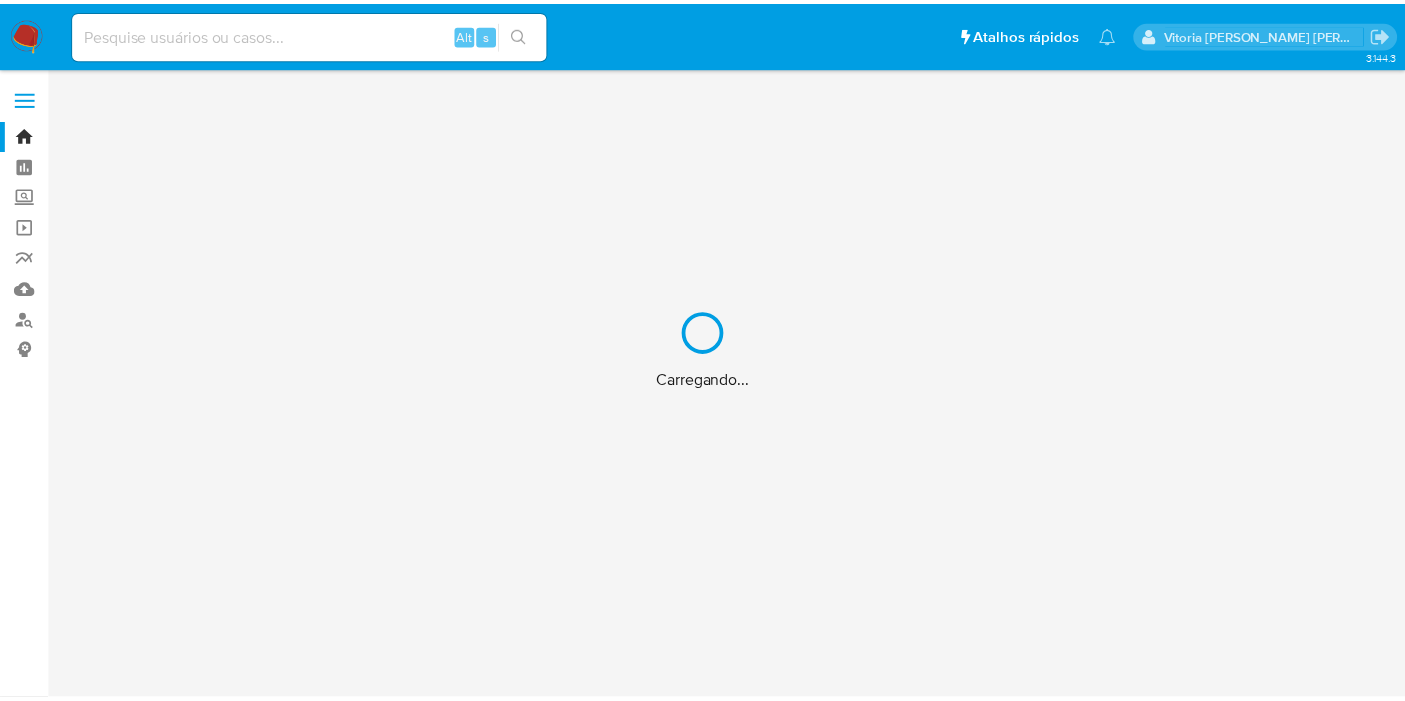 scroll, scrollTop: 0, scrollLeft: 0, axis: both 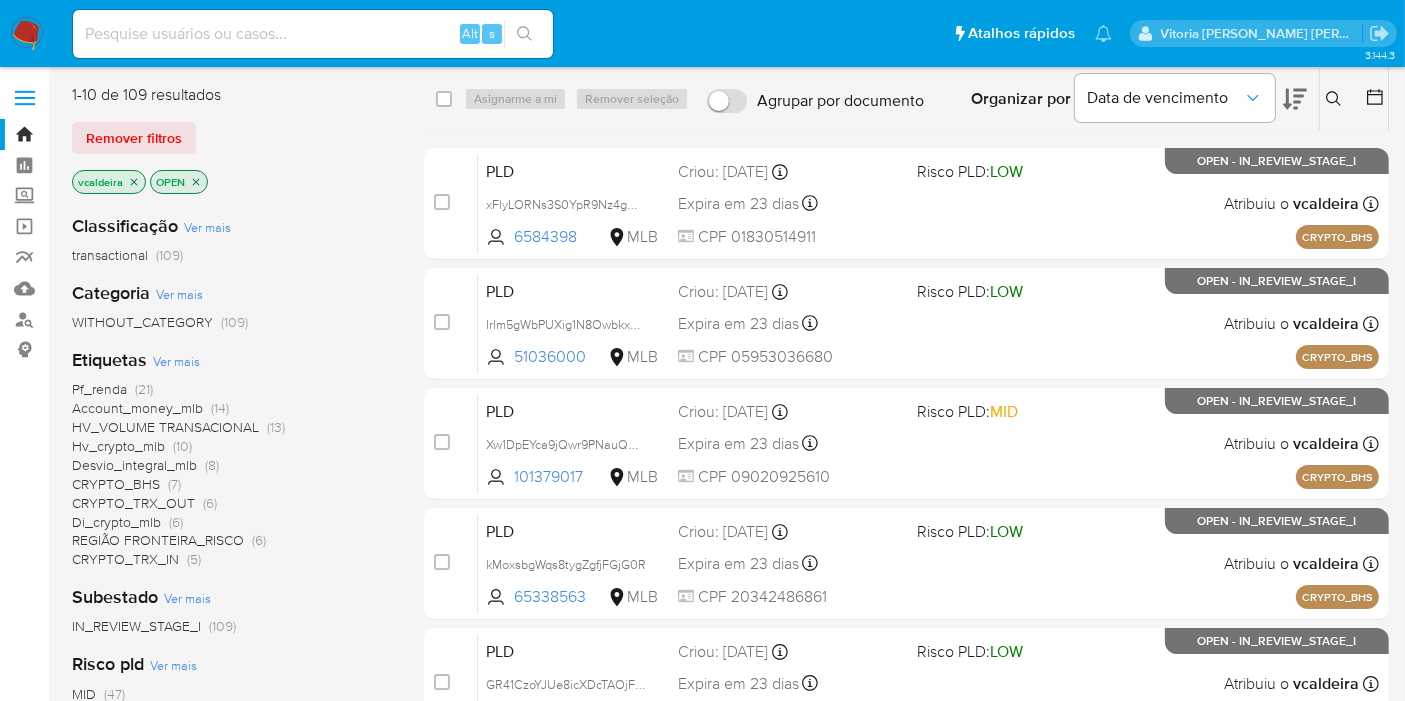 click on "Account_money_mlb" at bounding box center [137, 408] 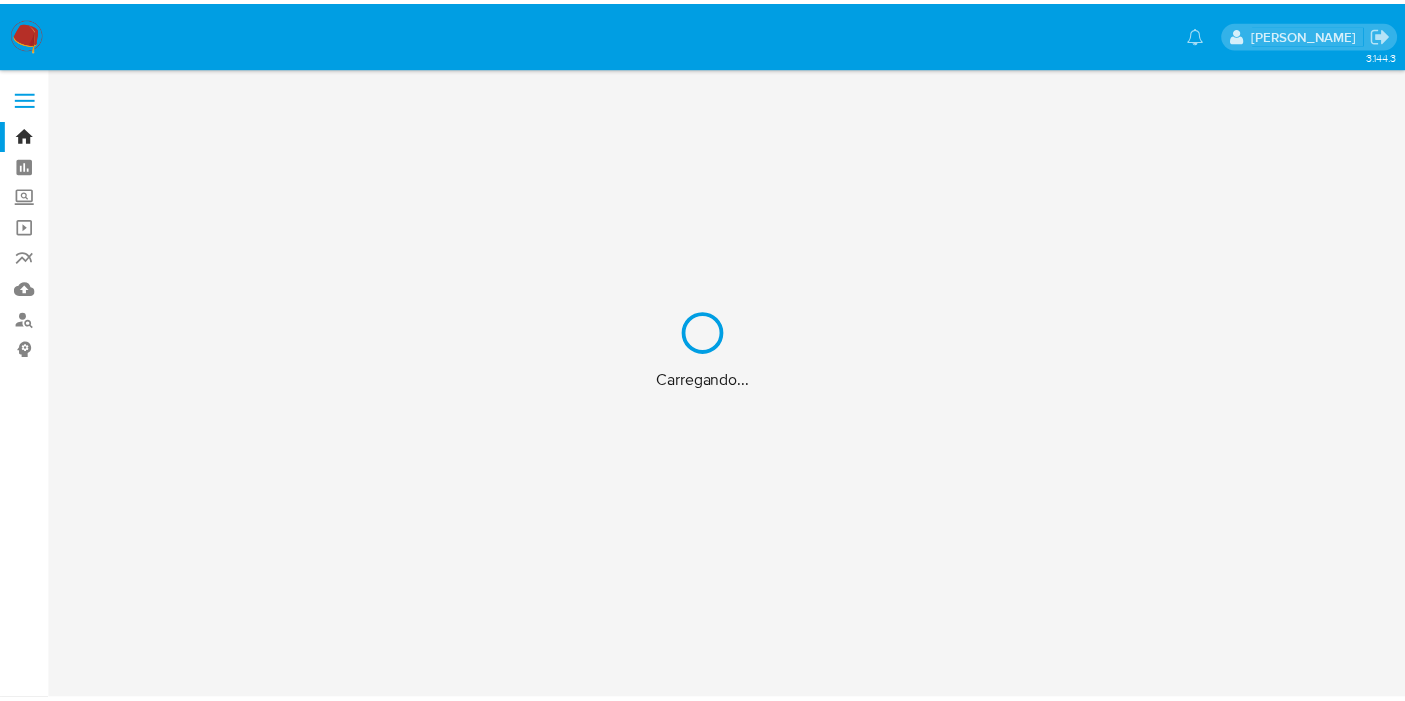 scroll, scrollTop: 0, scrollLeft: 0, axis: both 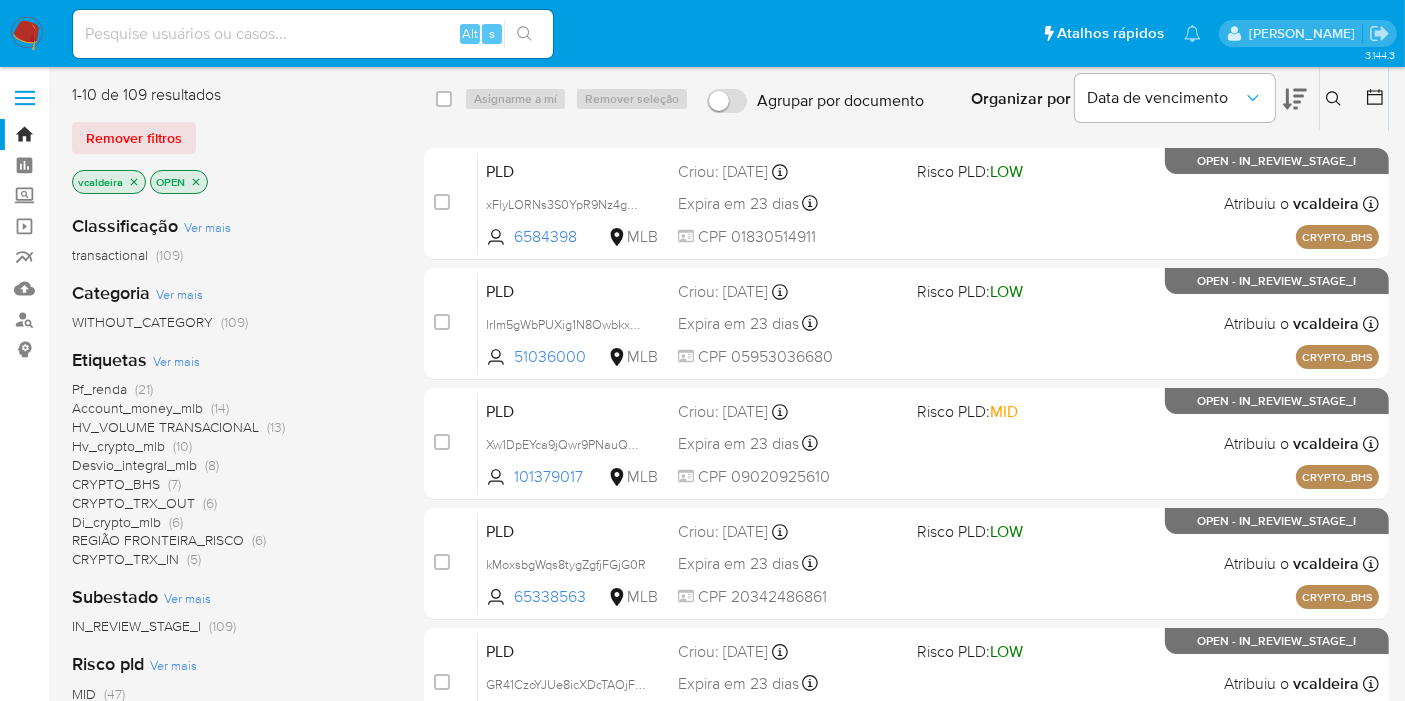 click on "Account_money_mlb" at bounding box center (137, 408) 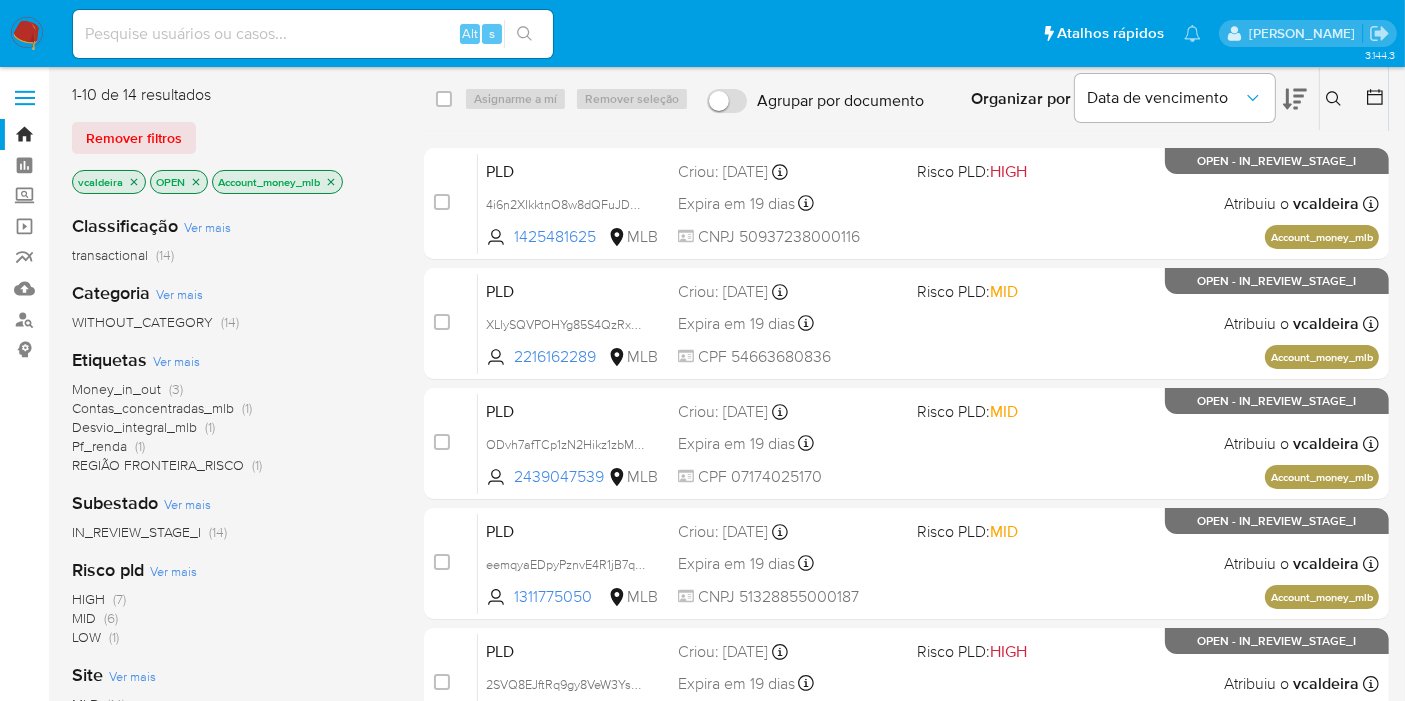 click on "HIGH" at bounding box center [88, 599] 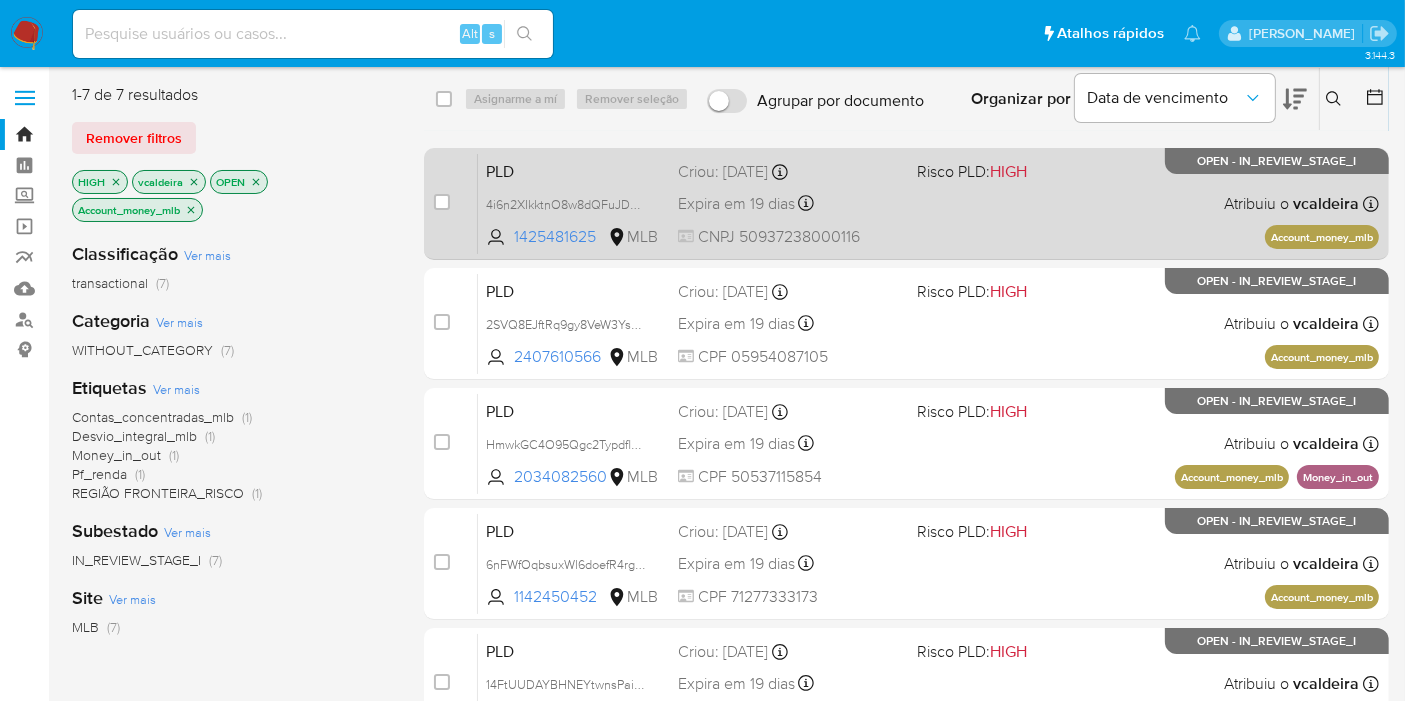 click on "OPEN - IN_REVIEW_STAGE_I" at bounding box center (1277, 161) 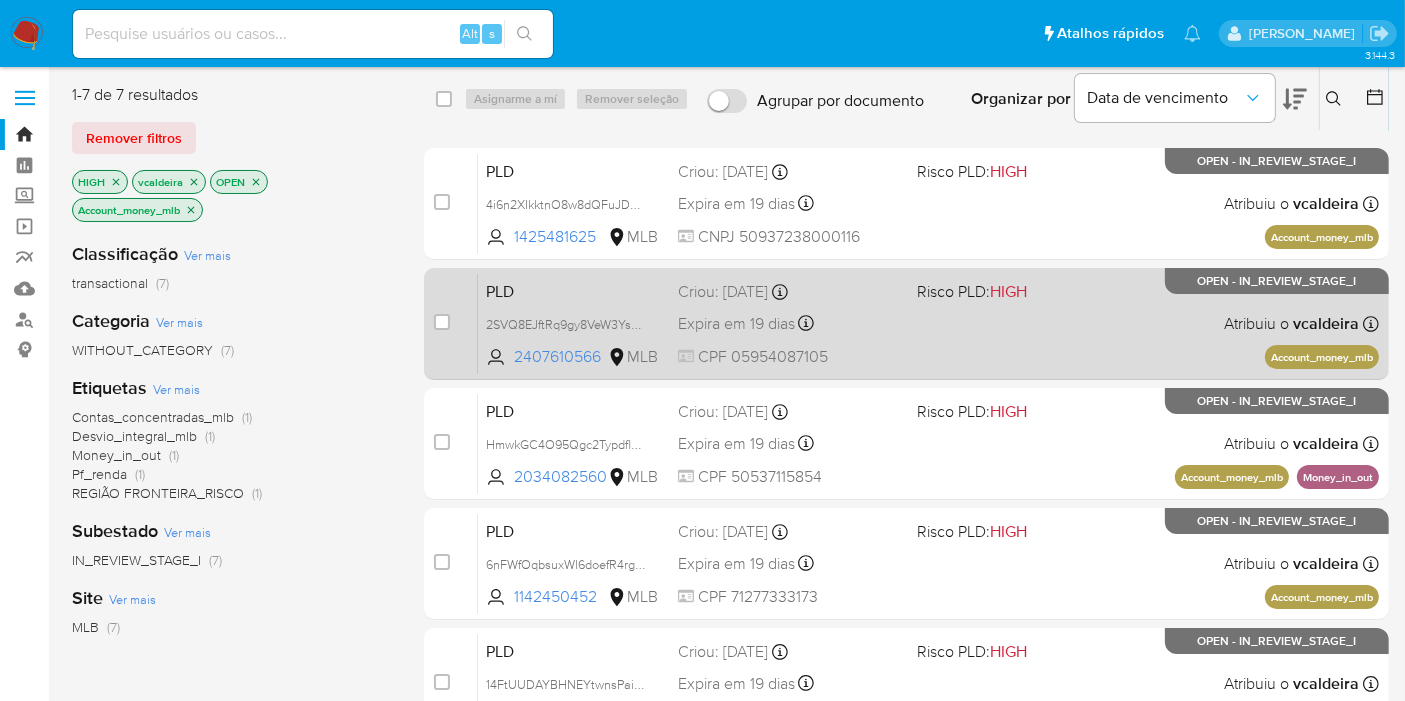 click on "OPEN - IN_REVIEW_STAGE_I" at bounding box center [1277, 281] 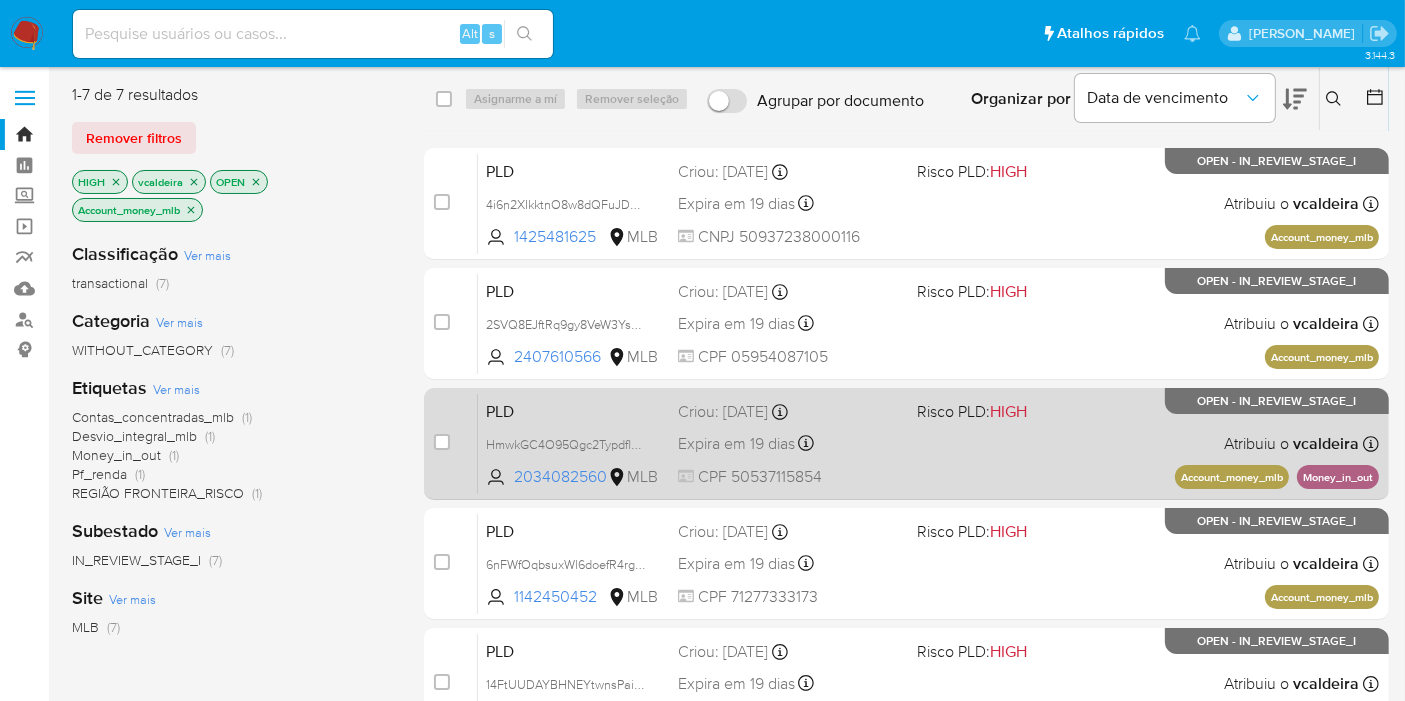 click on "OPEN - IN_REVIEW_STAGE_I" at bounding box center (1277, 401) 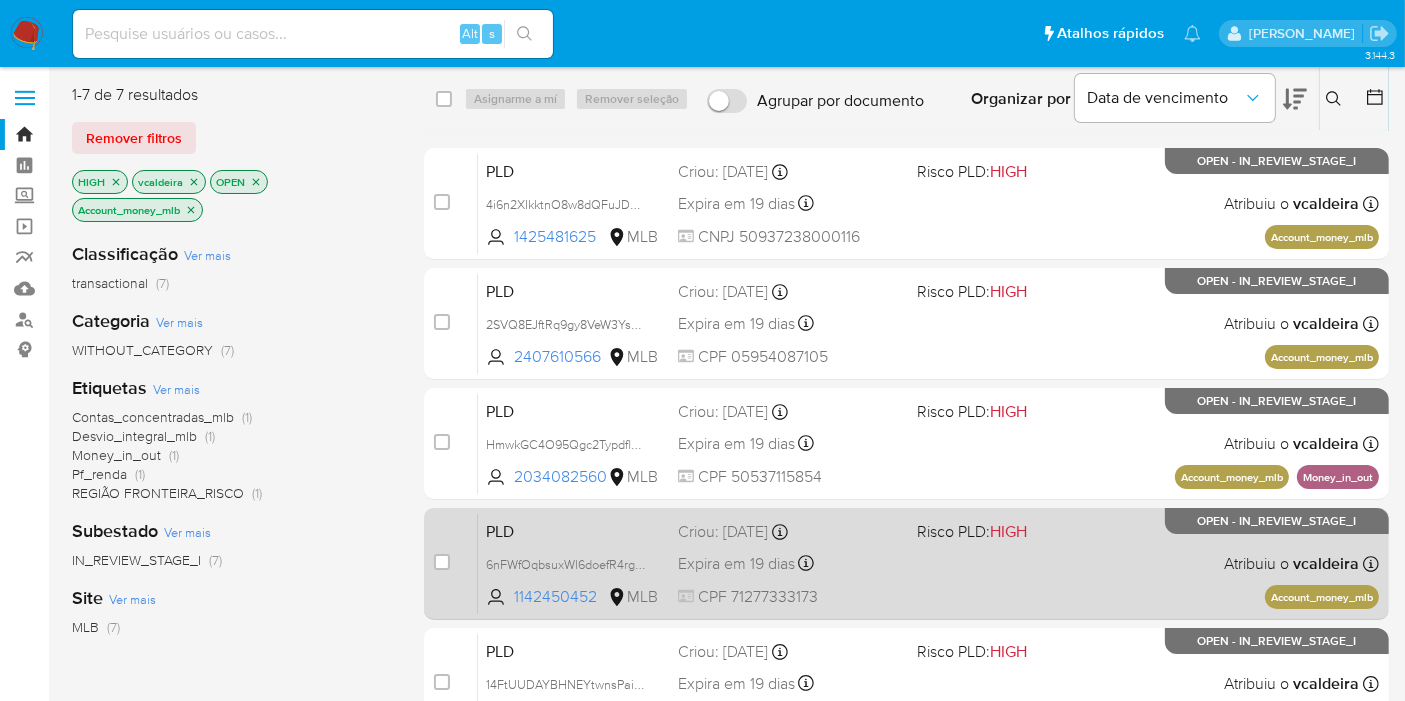 click on "OPEN - IN_REVIEW_STAGE_I" at bounding box center [1277, 521] 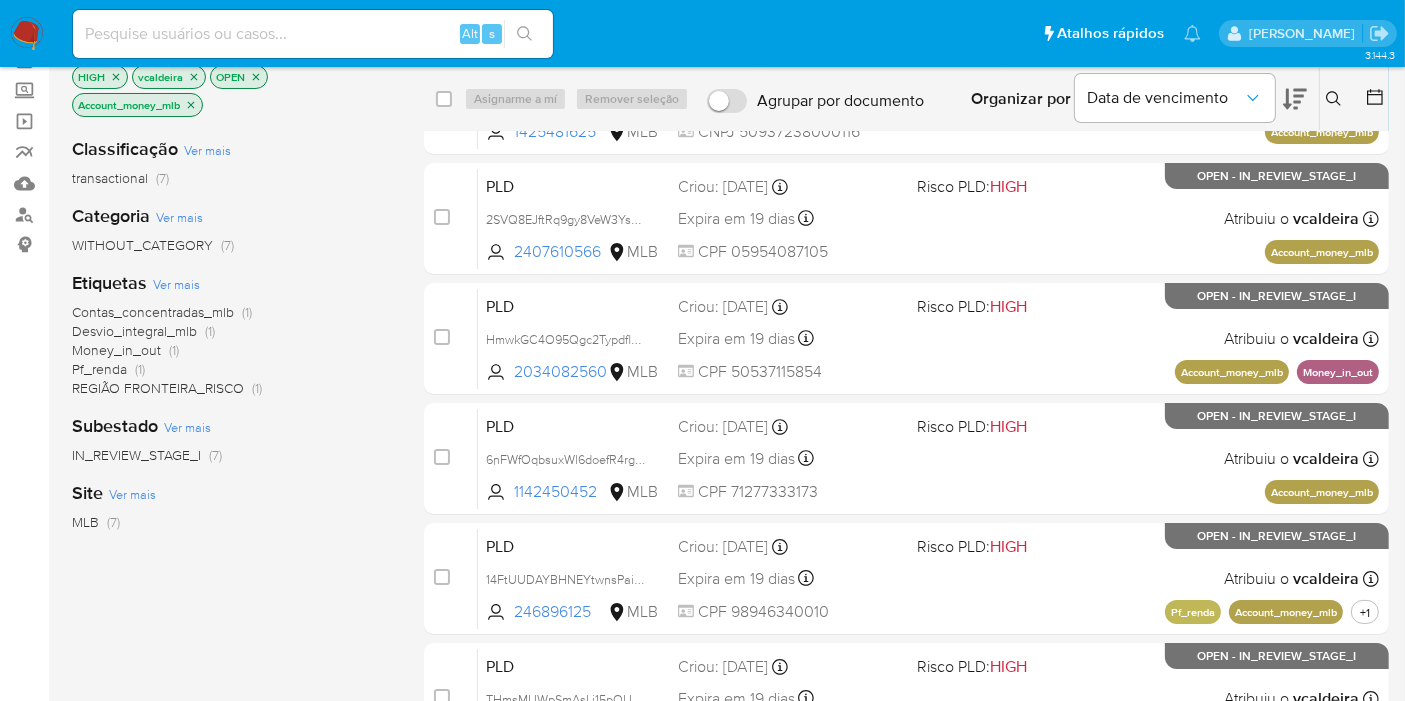 scroll, scrollTop: 0, scrollLeft: 0, axis: both 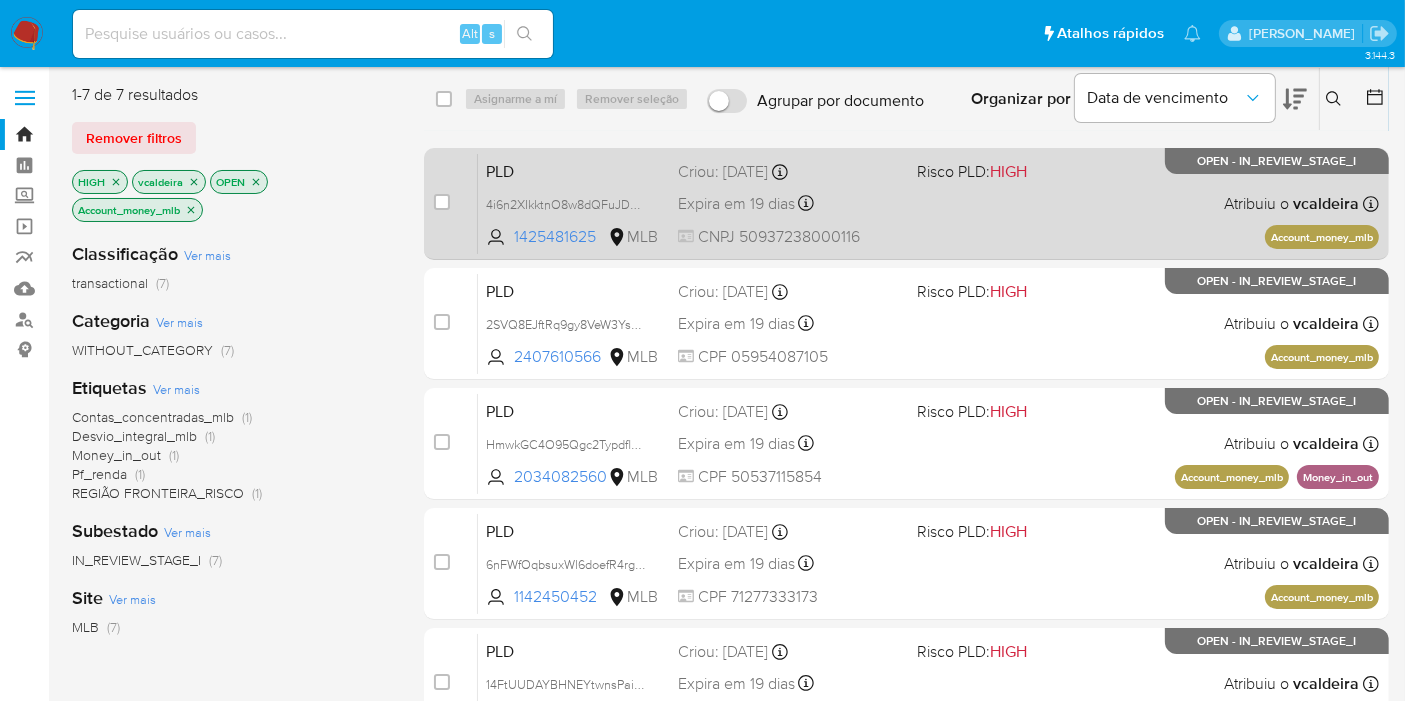 click on "OPEN - IN_REVIEW_STAGE_I" at bounding box center [1277, 161] 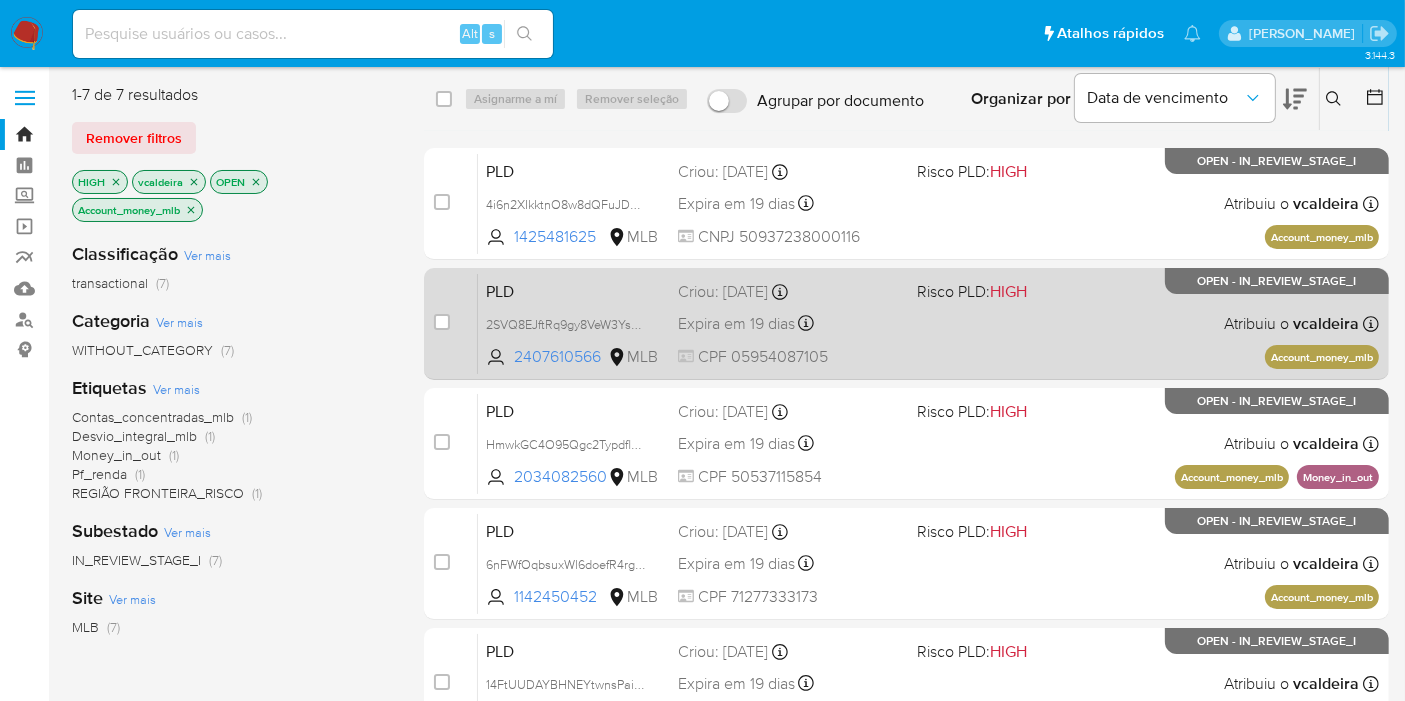 click on "OPEN - IN_REVIEW_STAGE_I" at bounding box center [1277, 281] 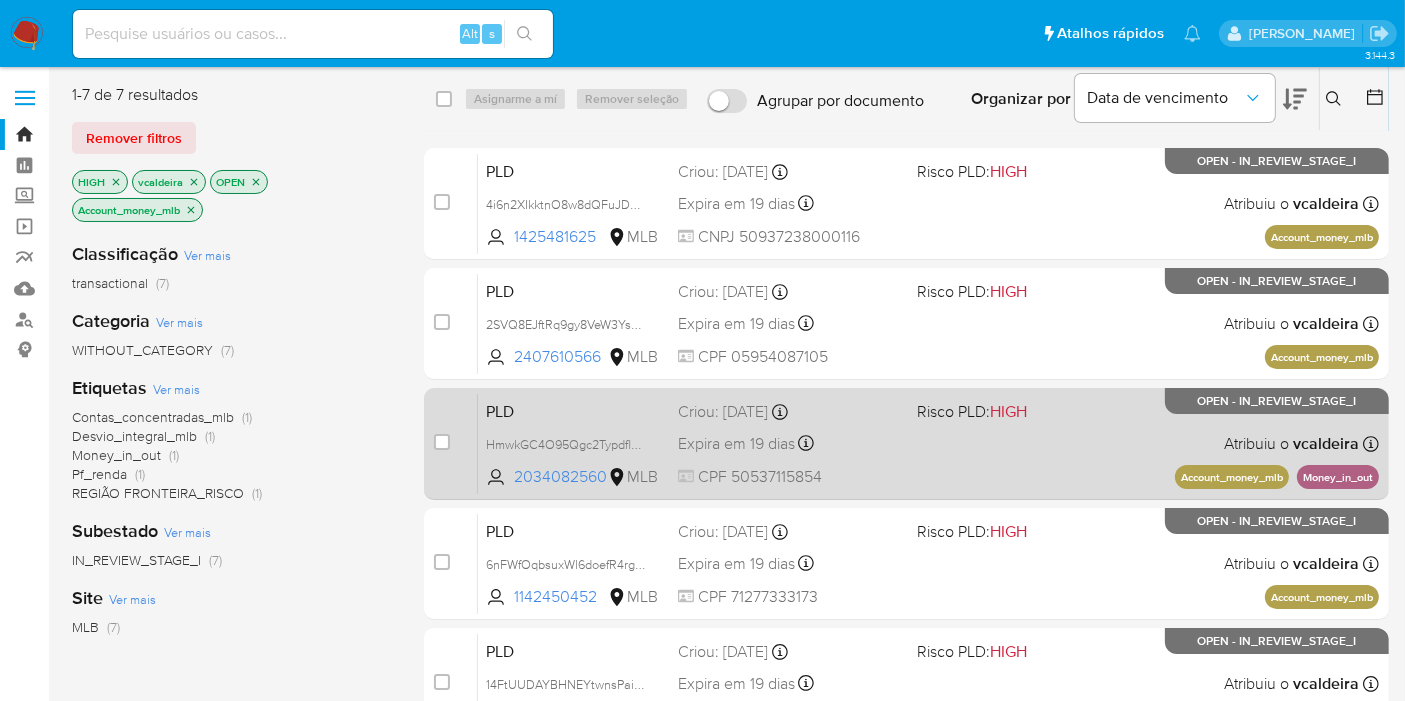 click on "OPEN - IN_REVIEW_STAGE_I" at bounding box center [1277, 401] 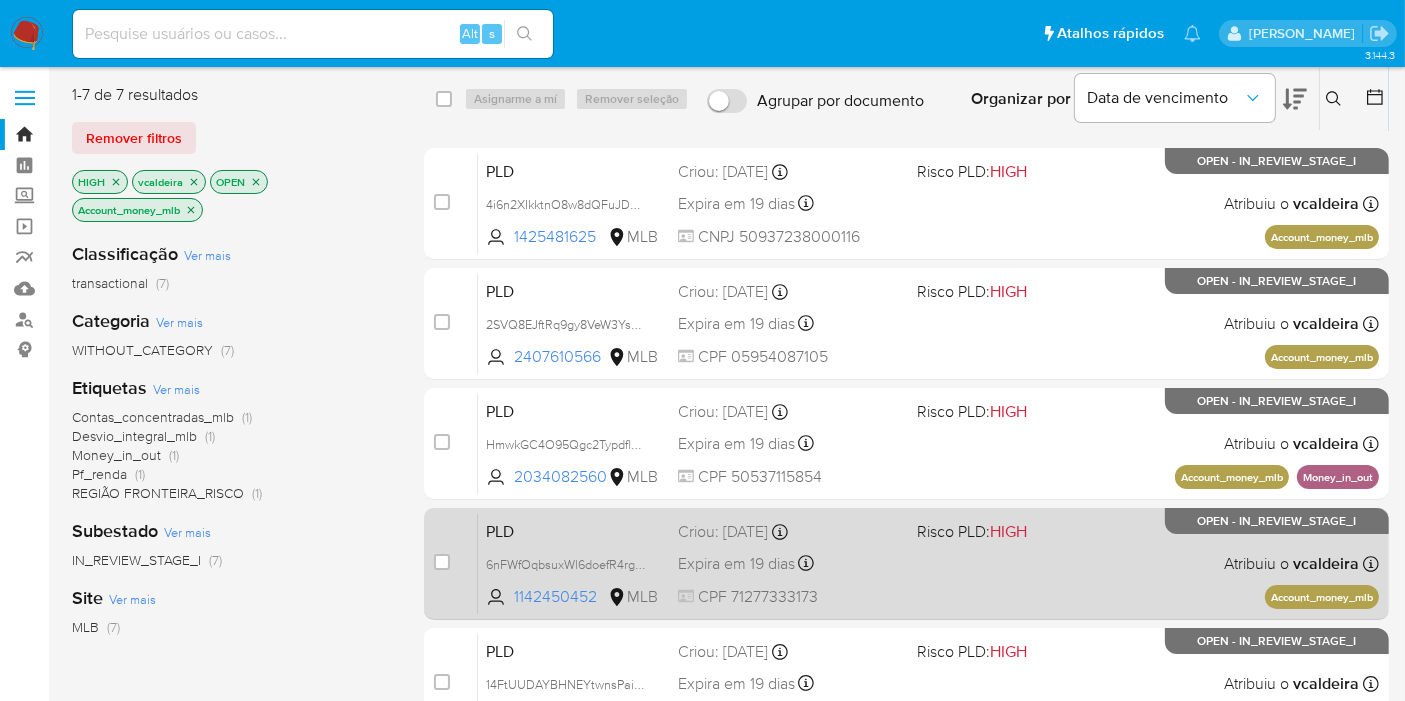 click on "OPEN - IN_REVIEW_STAGE_I" at bounding box center [1277, 521] 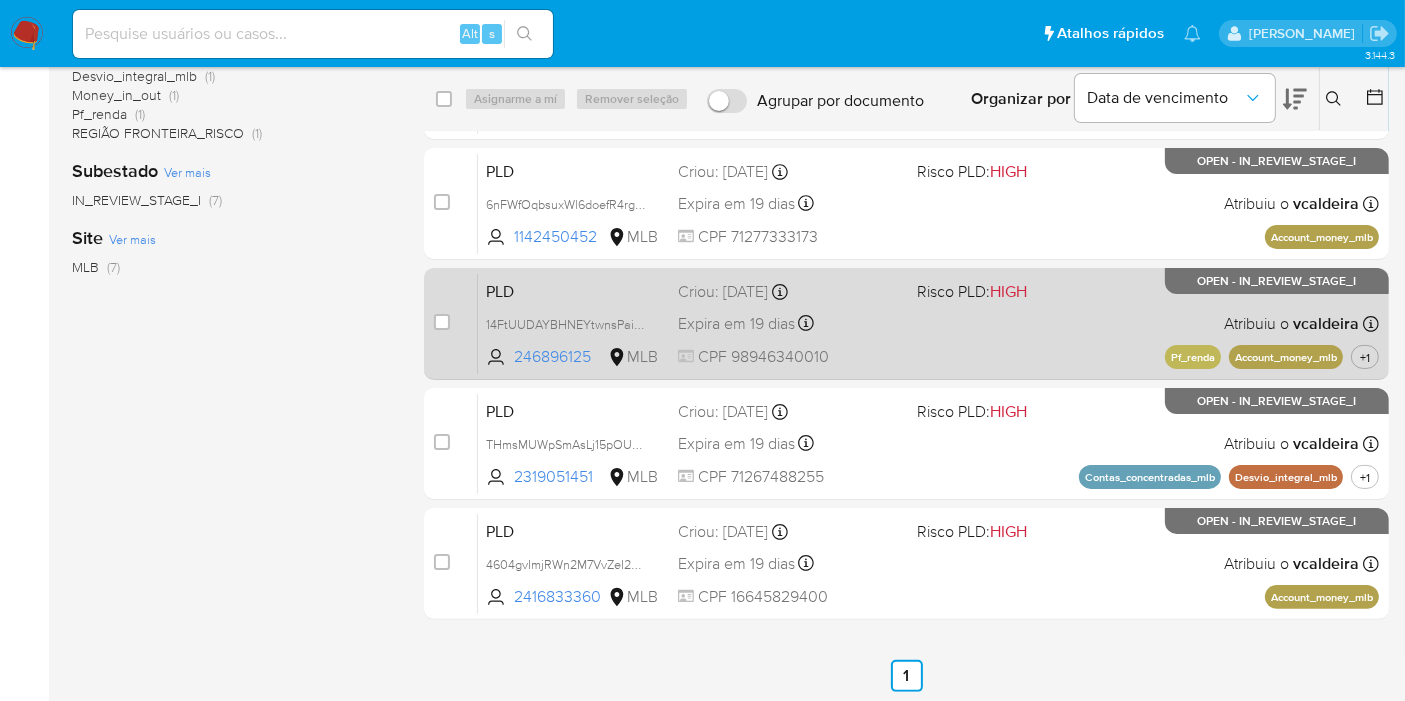 scroll, scrollTop: 362, scrollLeft: 0, axis: vertical 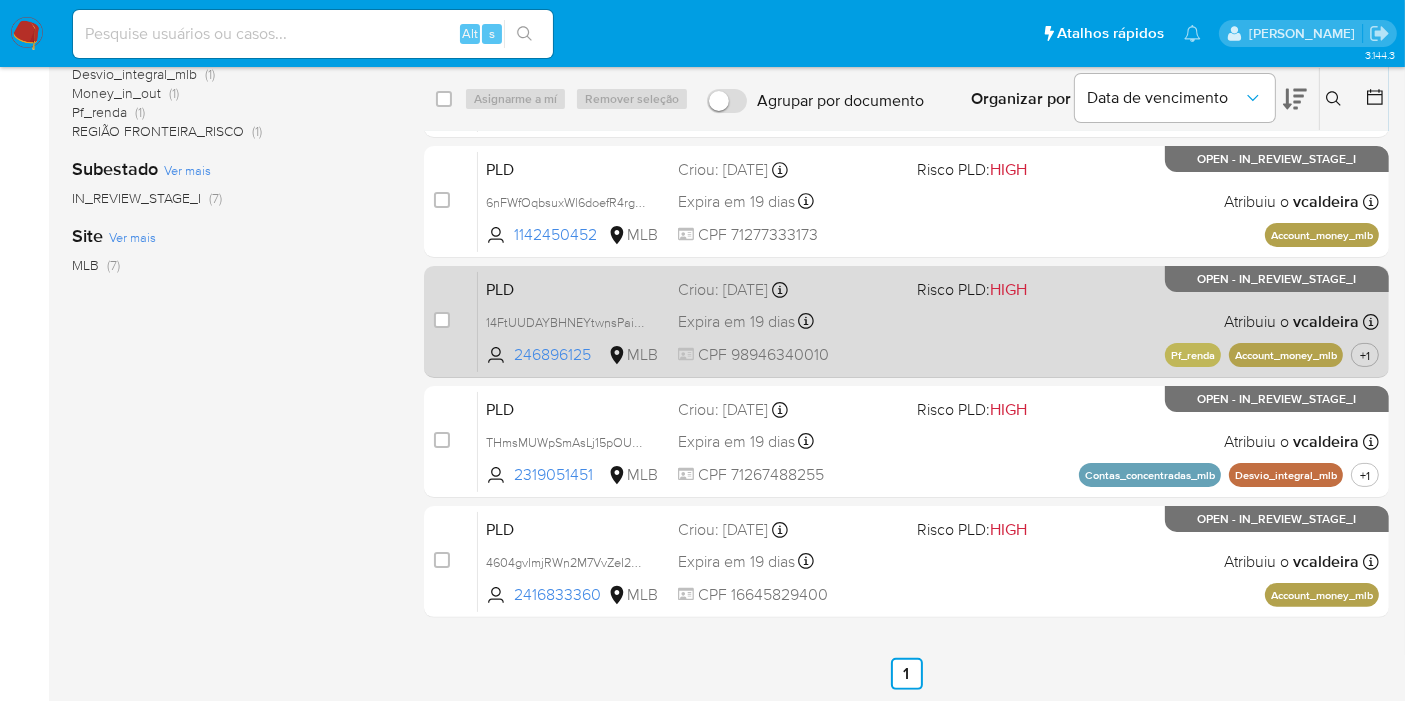 click on "OPEN - IN_REVIEW_STAGE_I" at bounding box center (1277, 279) 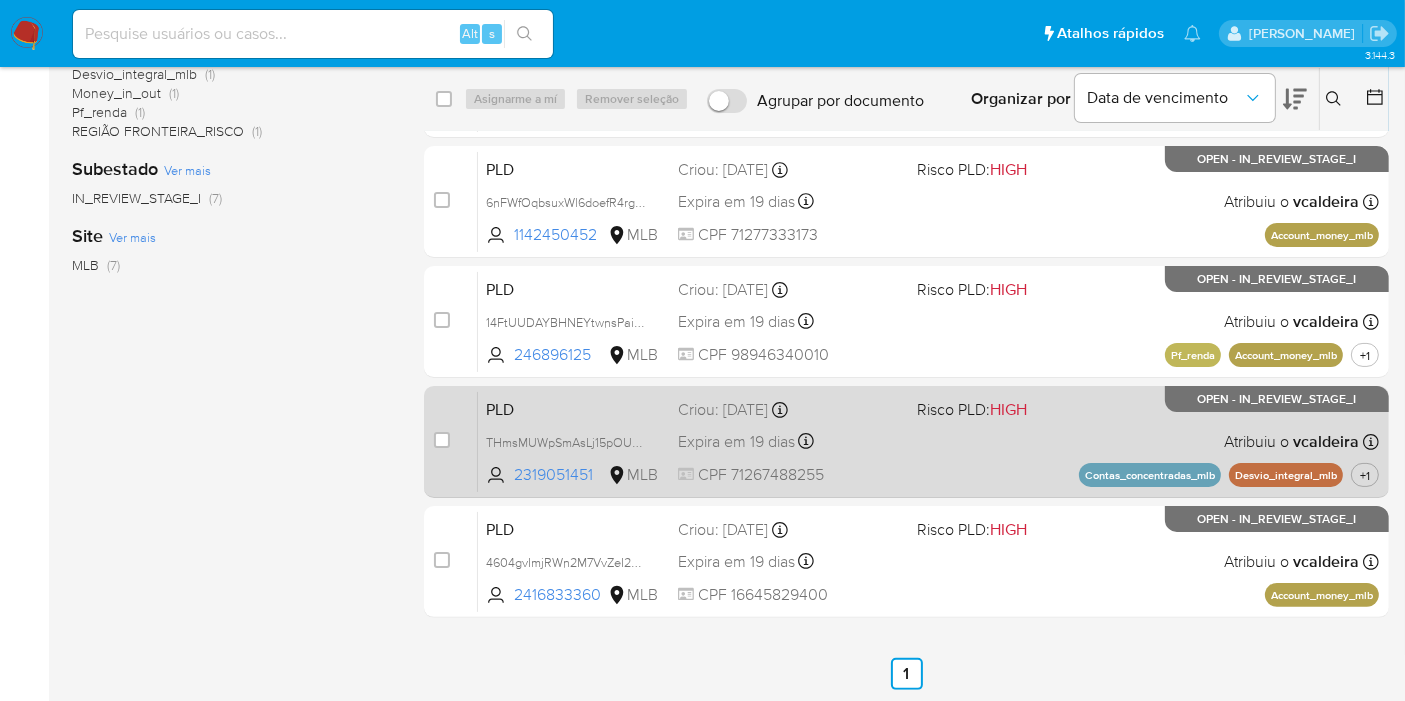 click on "OPEN - IN_REVIEW_STAGE_I" at bounding box center [1277, 399] 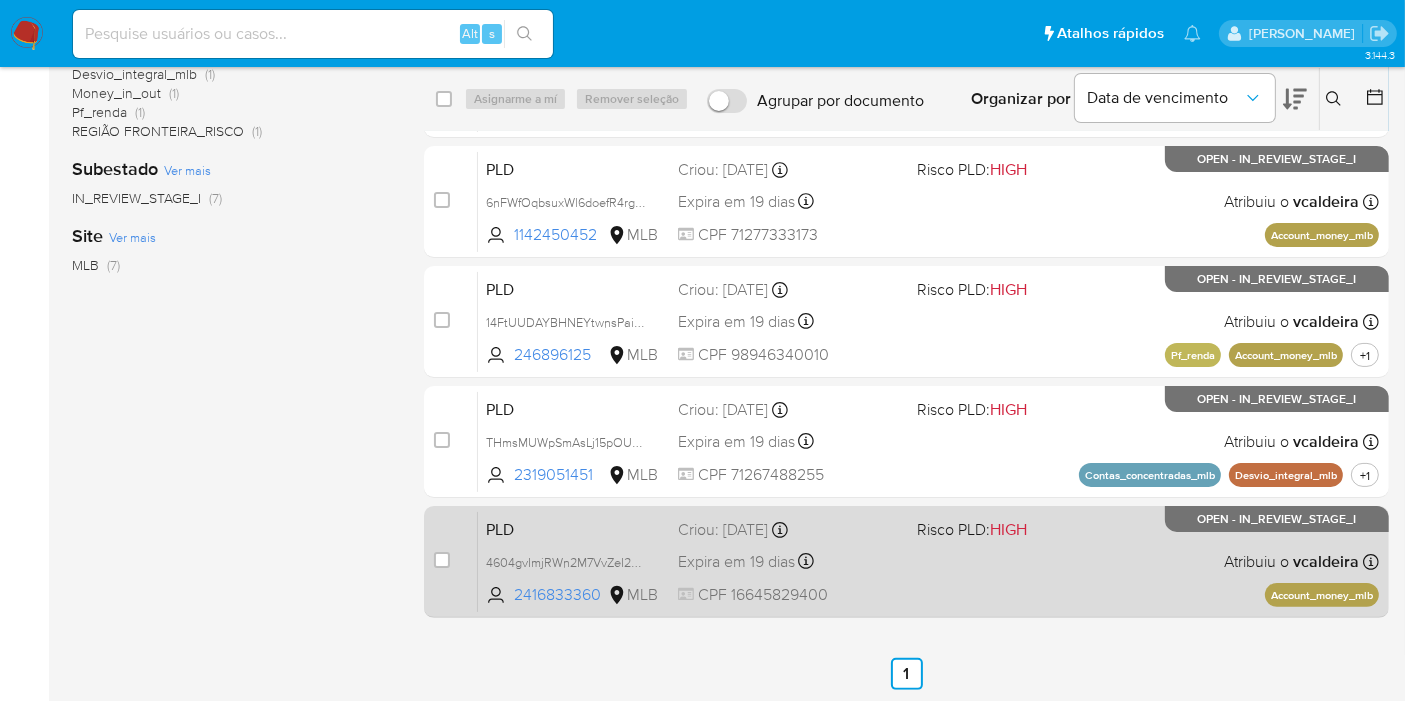 click on "PLD 4604gvImjRWn2M7VvZeI2mdH 2416833360 MLB Risco PLD:  HIGH Criou: 12/06/2025   Criou: 12/06/2025 00:06:03 Expira em 19 dias   Expira em 27/07/2025 00:06:03 CPF   16645829400 Atribuiu o   vcaldeira   Asignado el: 18/06/2025 14:24:53 Account_money_mlb OPEN - IN_REVIEW_STAGE_I" at bounding box center (928, 561) 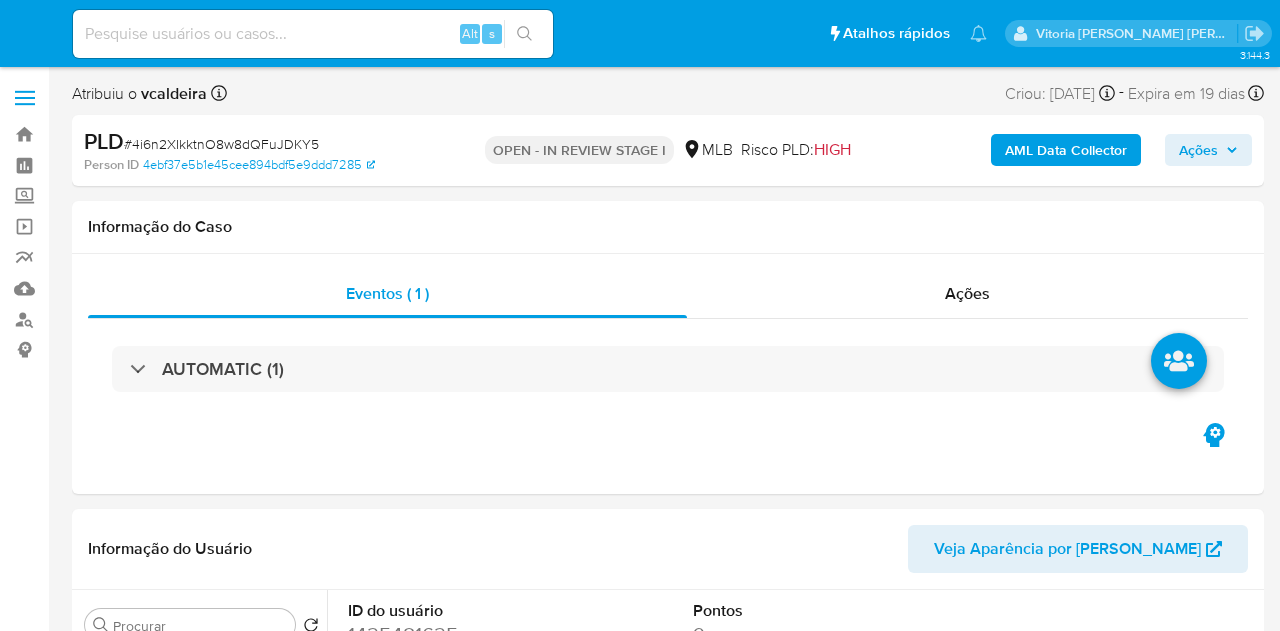 select on "10" 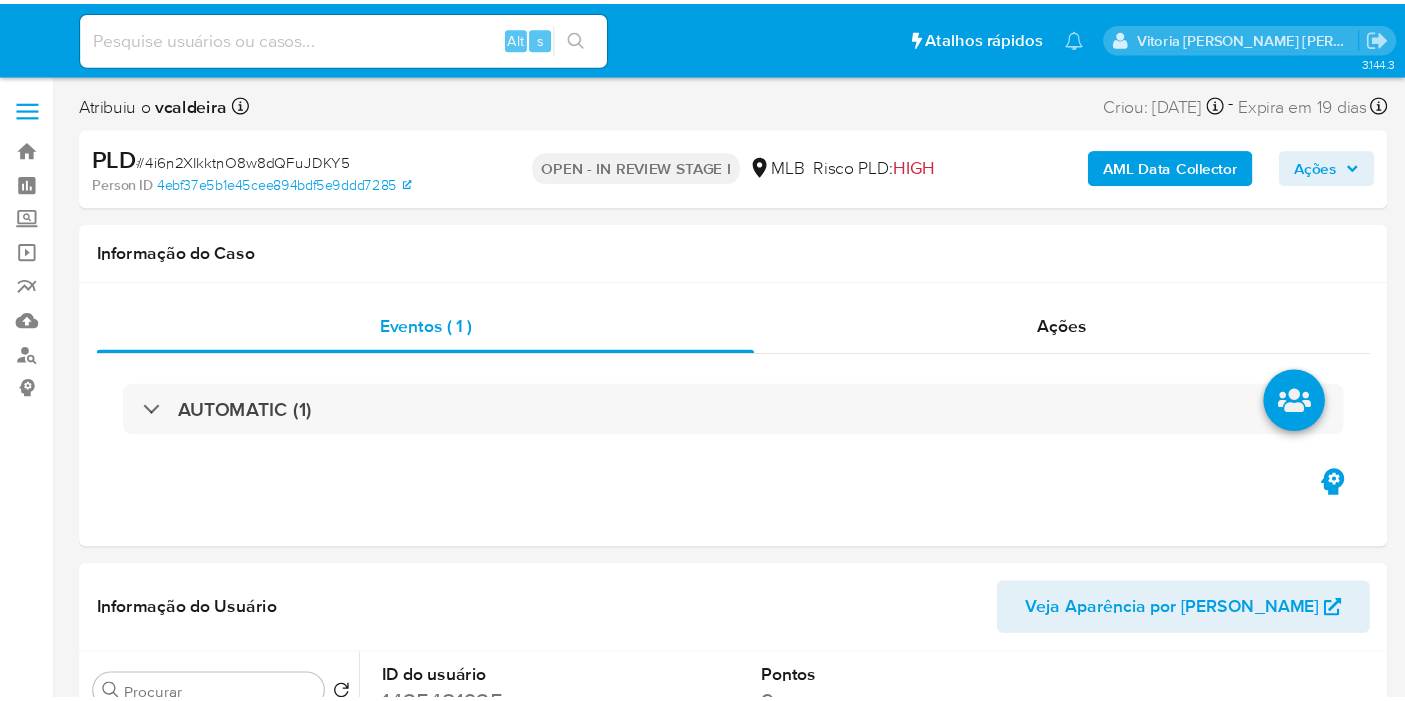 scroll, scrollTop: 0, scrollLeft: 0, axis: both 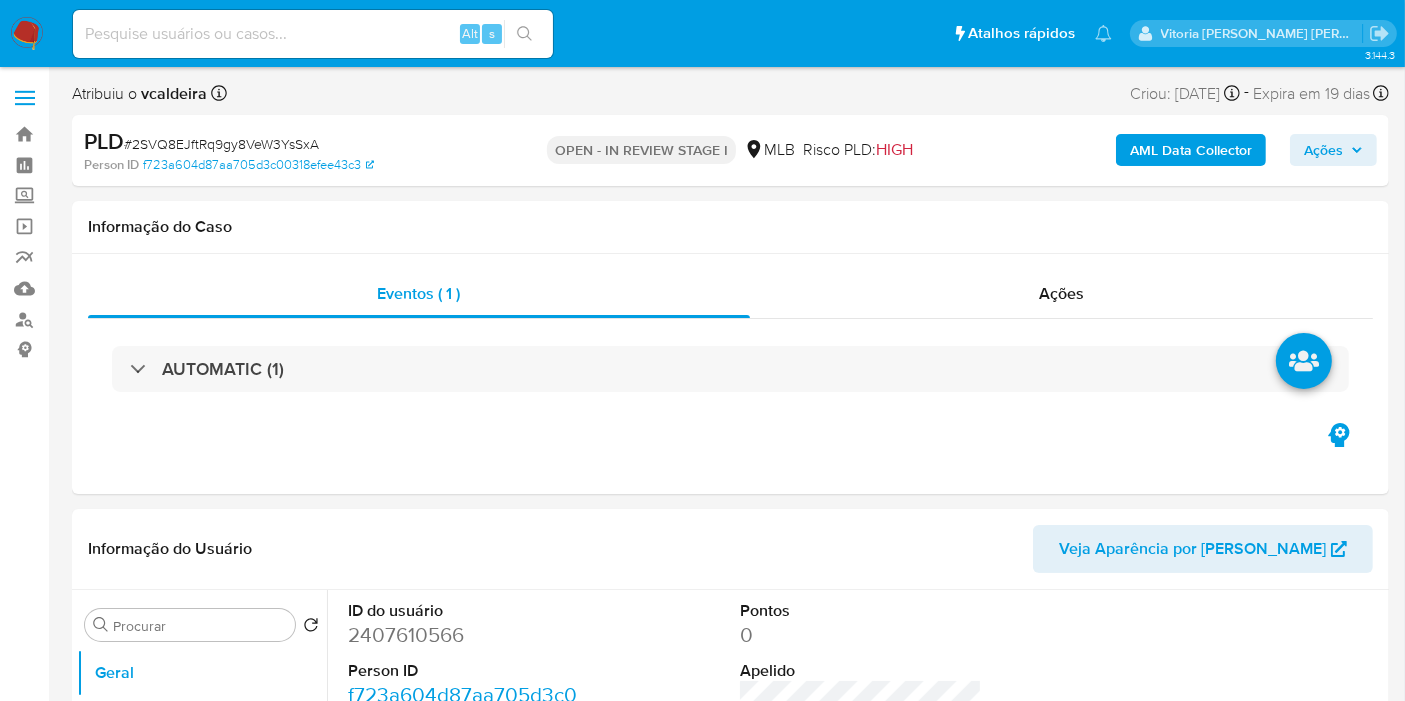 select on "10" 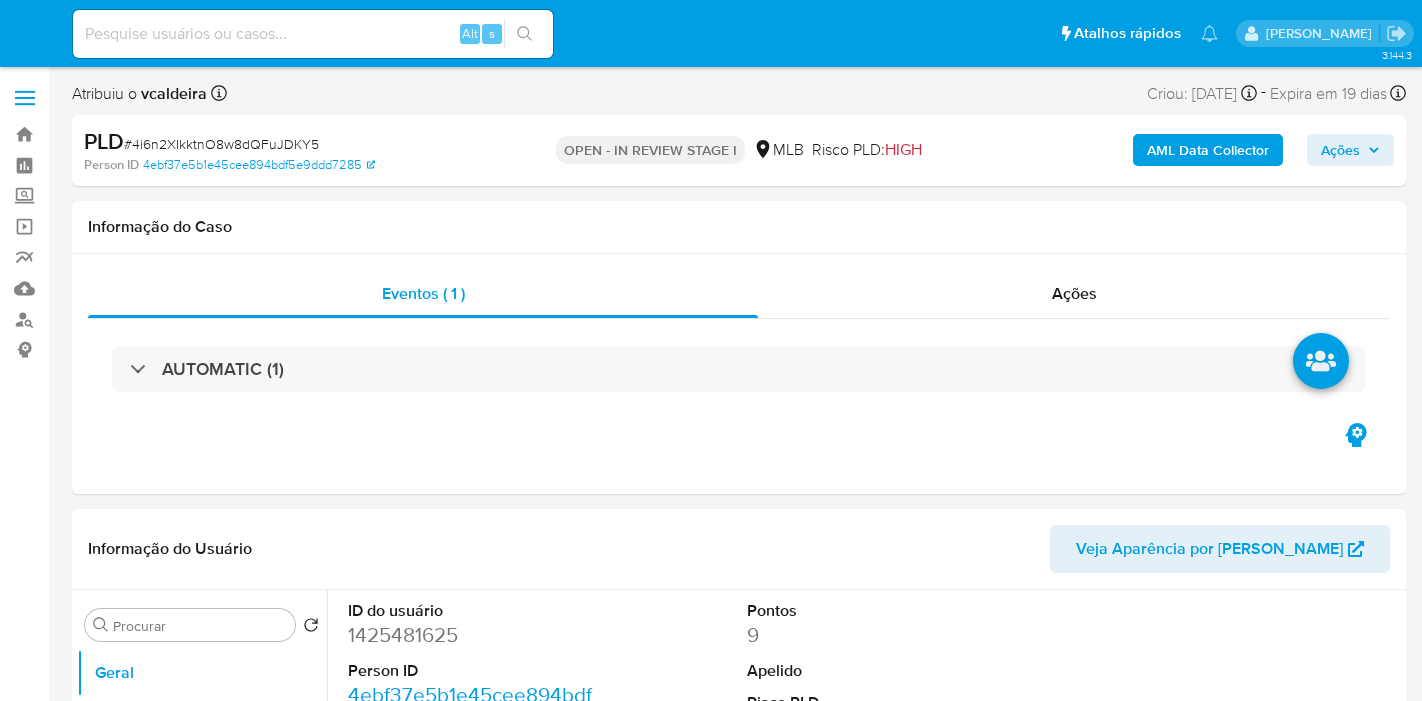 select on "10" 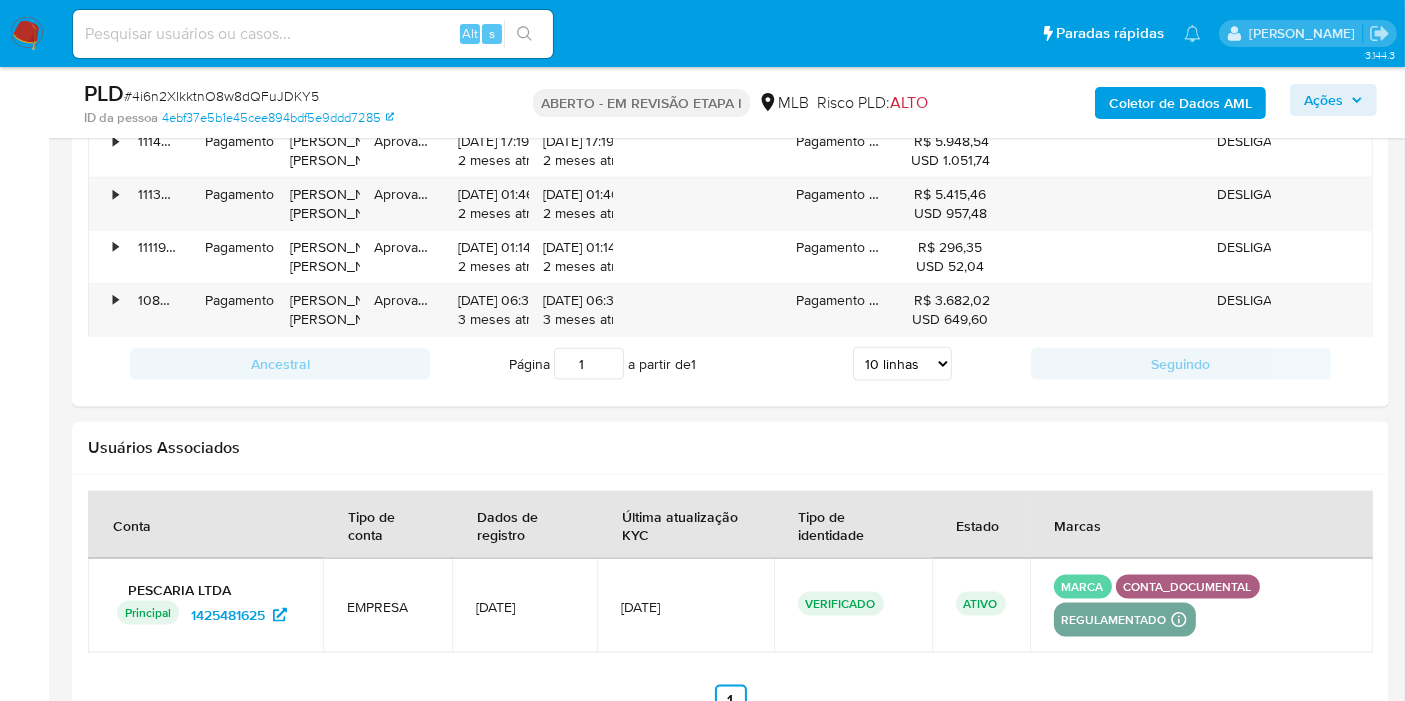 scroll, scrollTop: 2160, scrollLeft: 0, axis: vertical 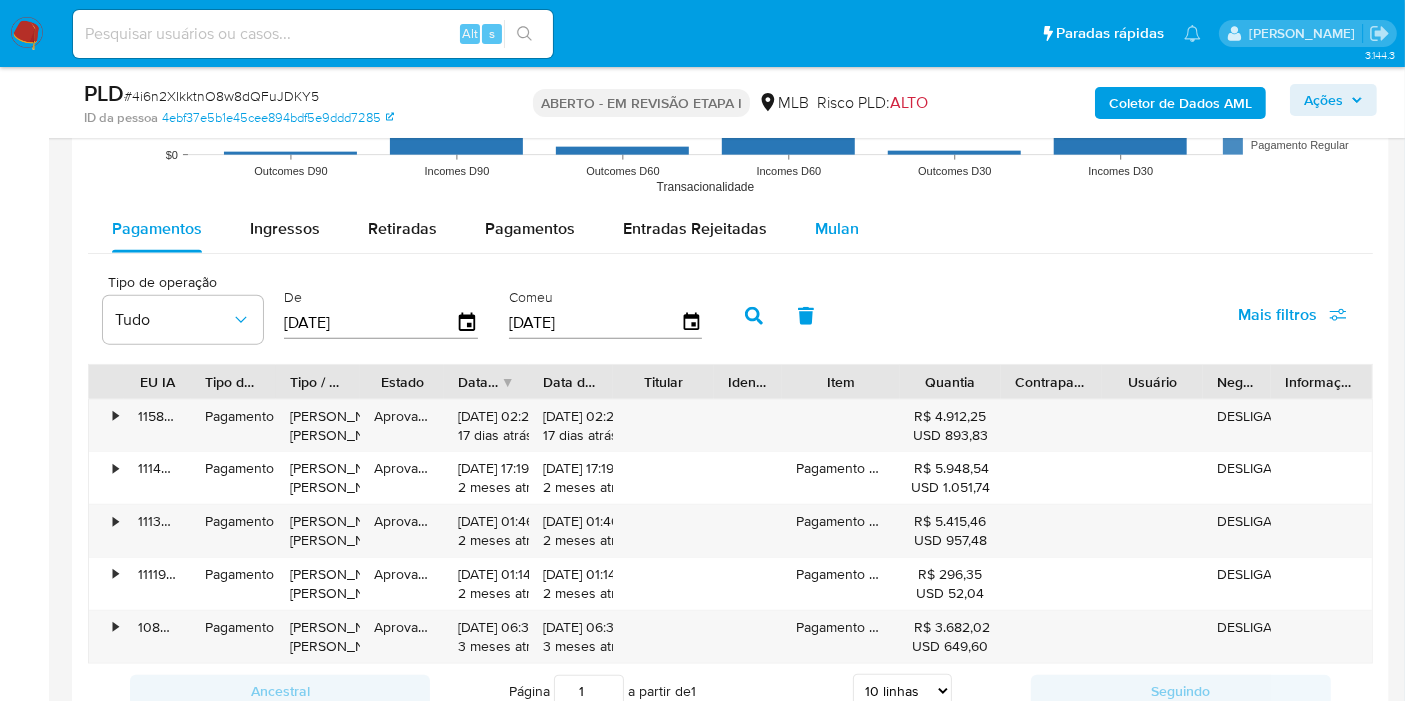click on "Mulan" at bounding box center (837, 229) 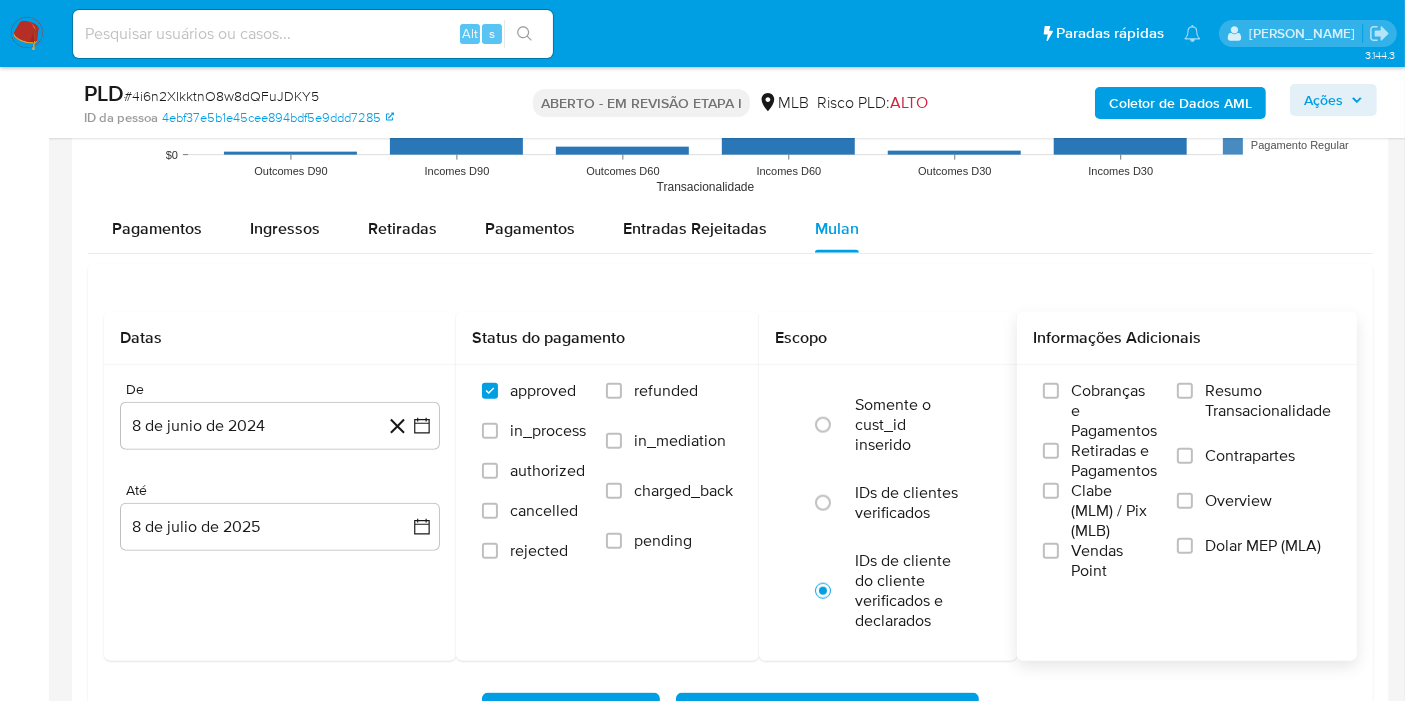 click on "Resumo Transacionalidade" at bounding box center [1268, 401] 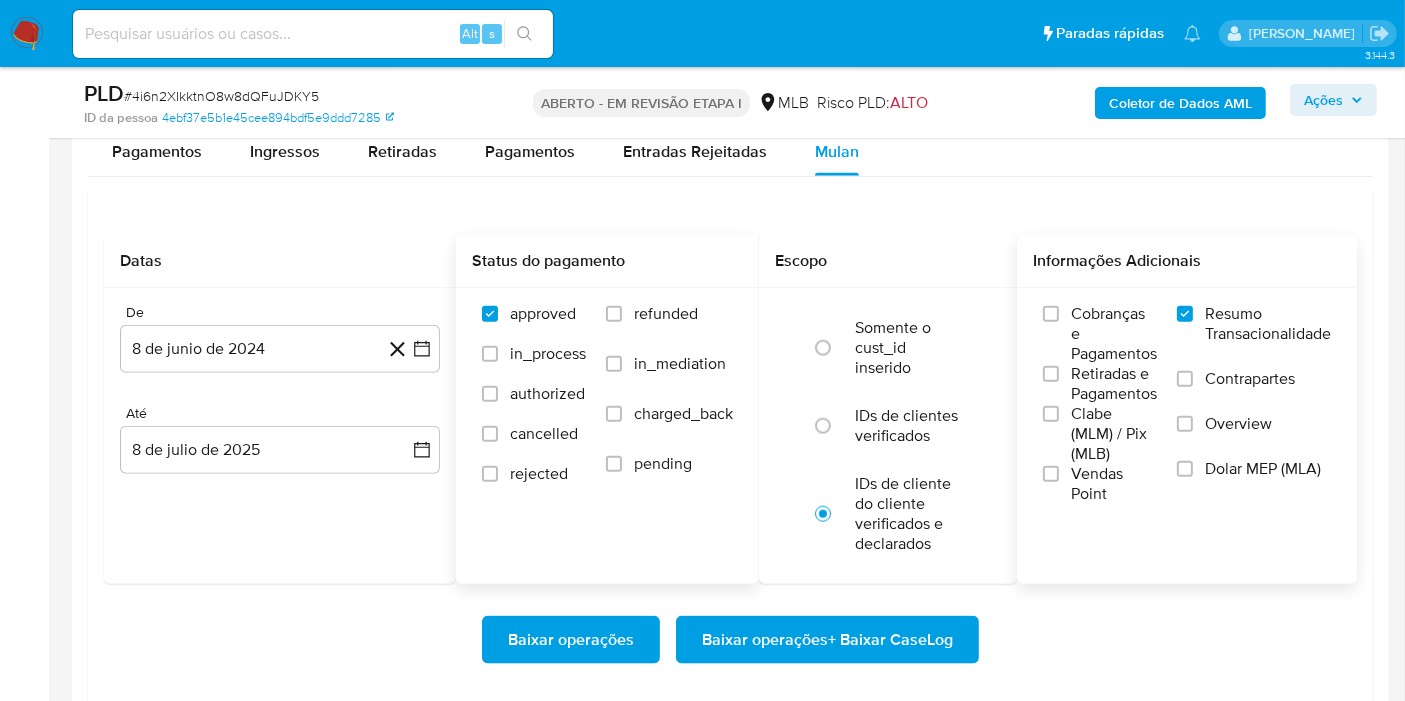 scroll, scrollTop: 2271, scrollLeft: 0, axis: vertical 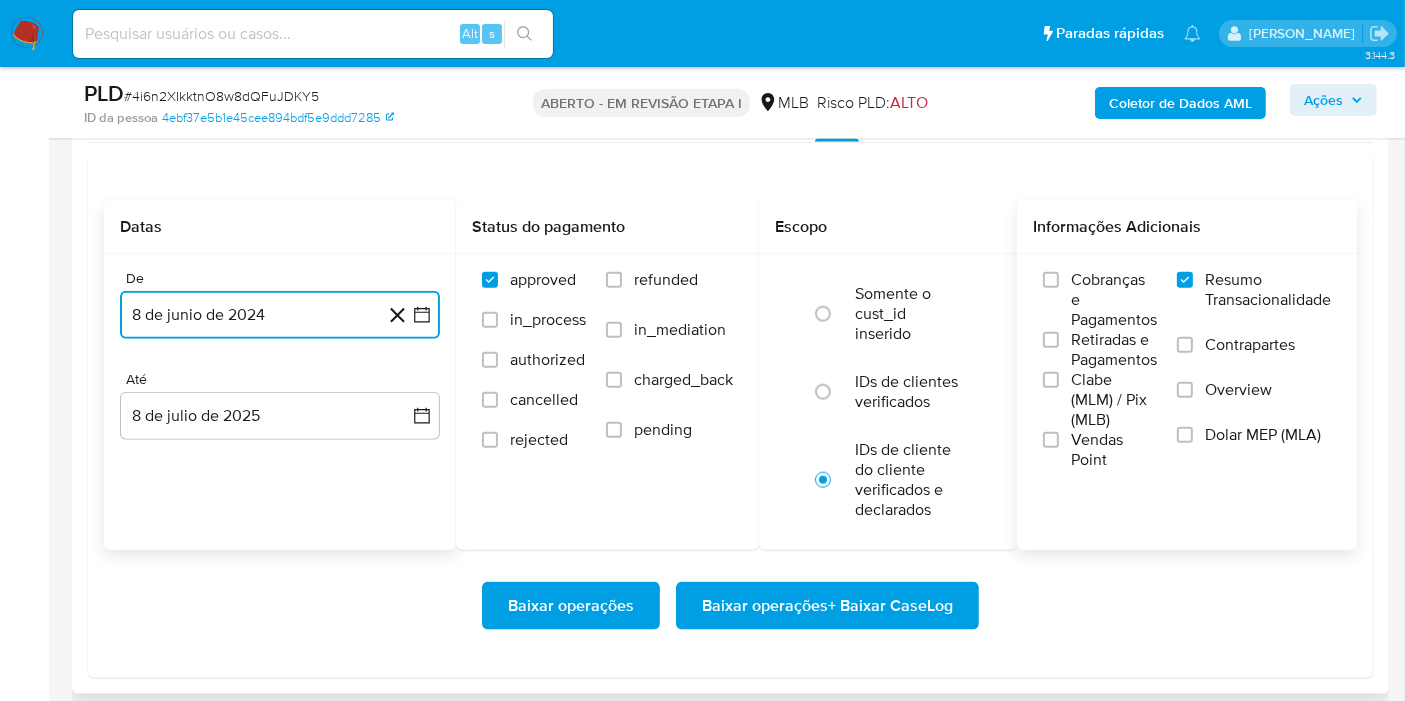click on "8 de junio de 2024" at bounding box center (280, 315) 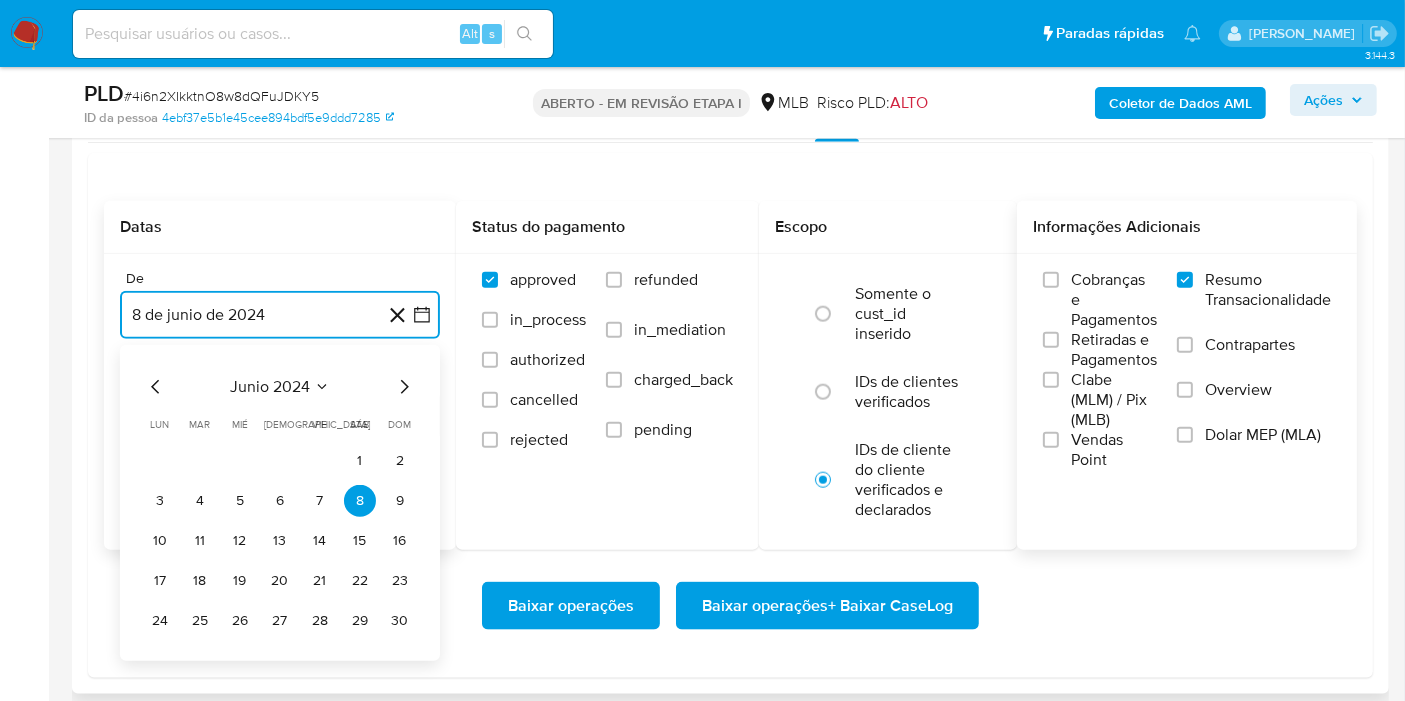 click on "junio 2024" at bounding box center (270, 387) 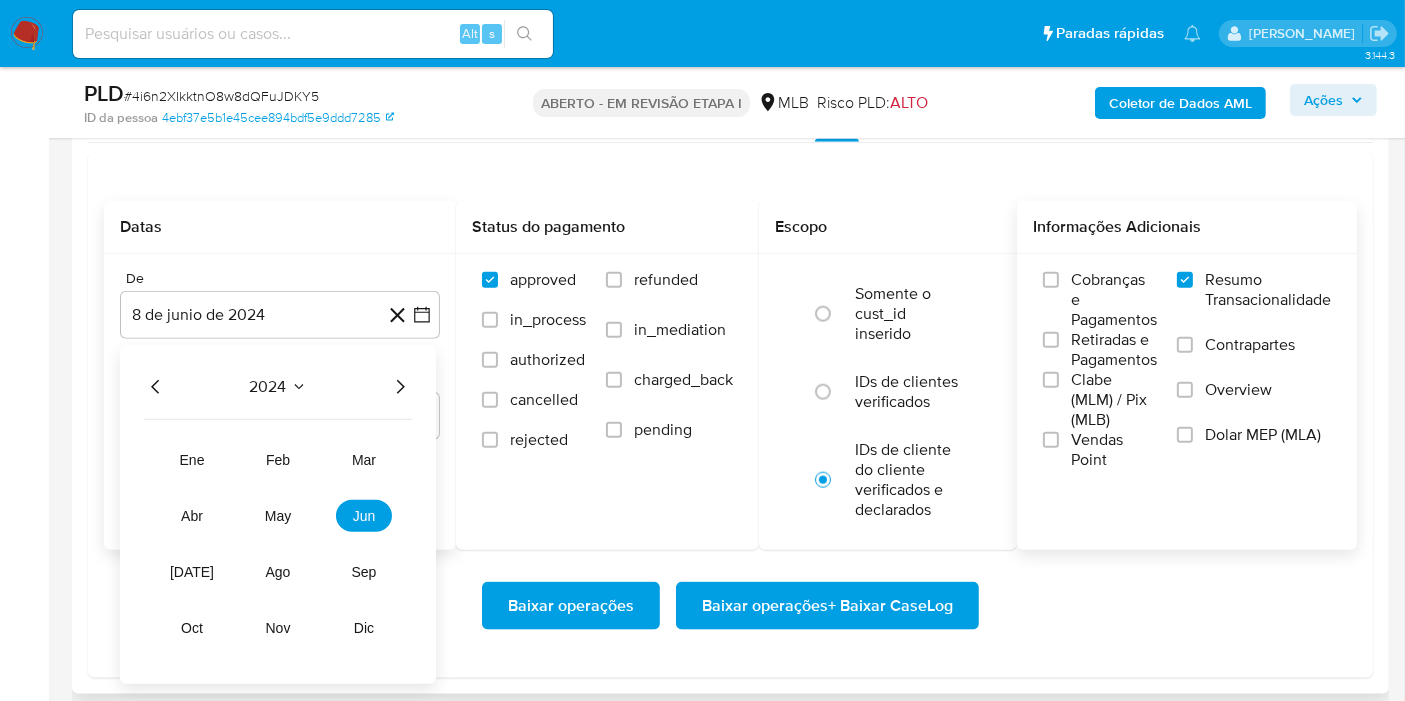 click 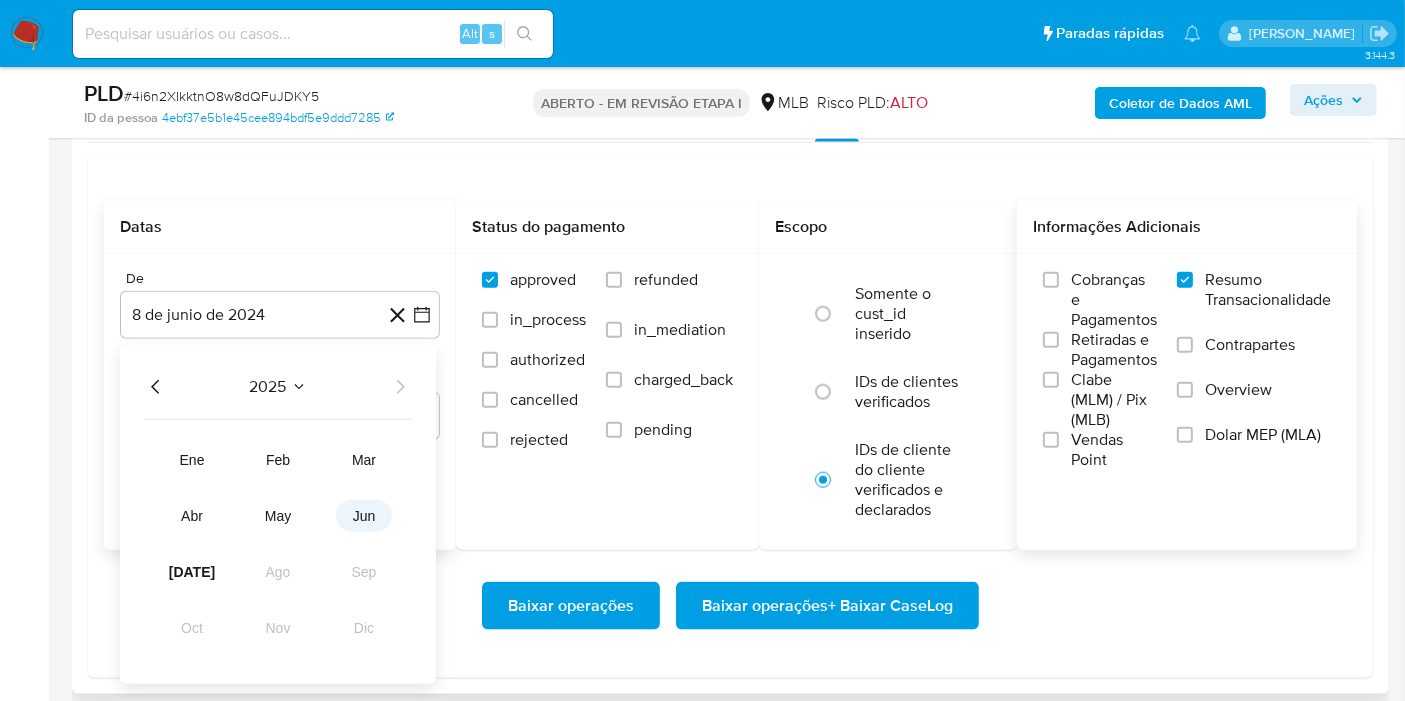 click on "jun" at bounding box center (364, 516) 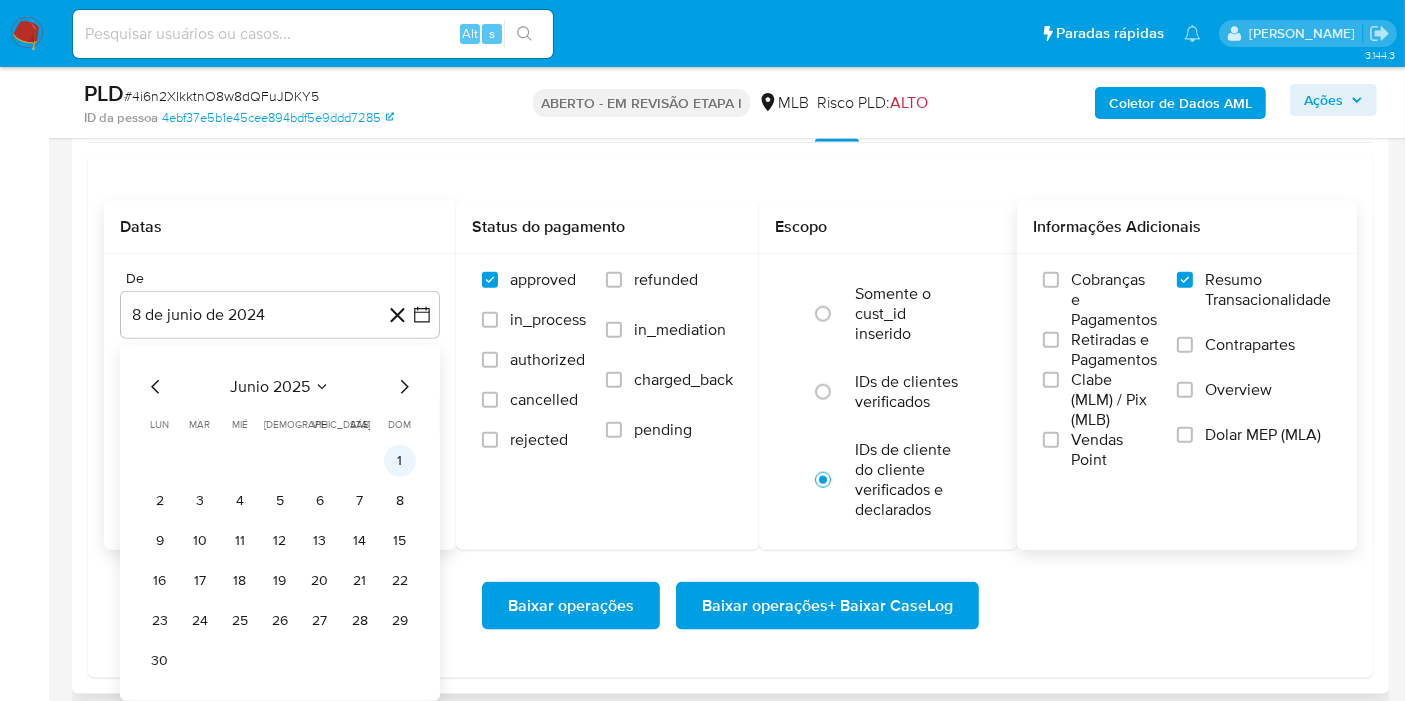 click on "1" at bounding box center [400, 461] 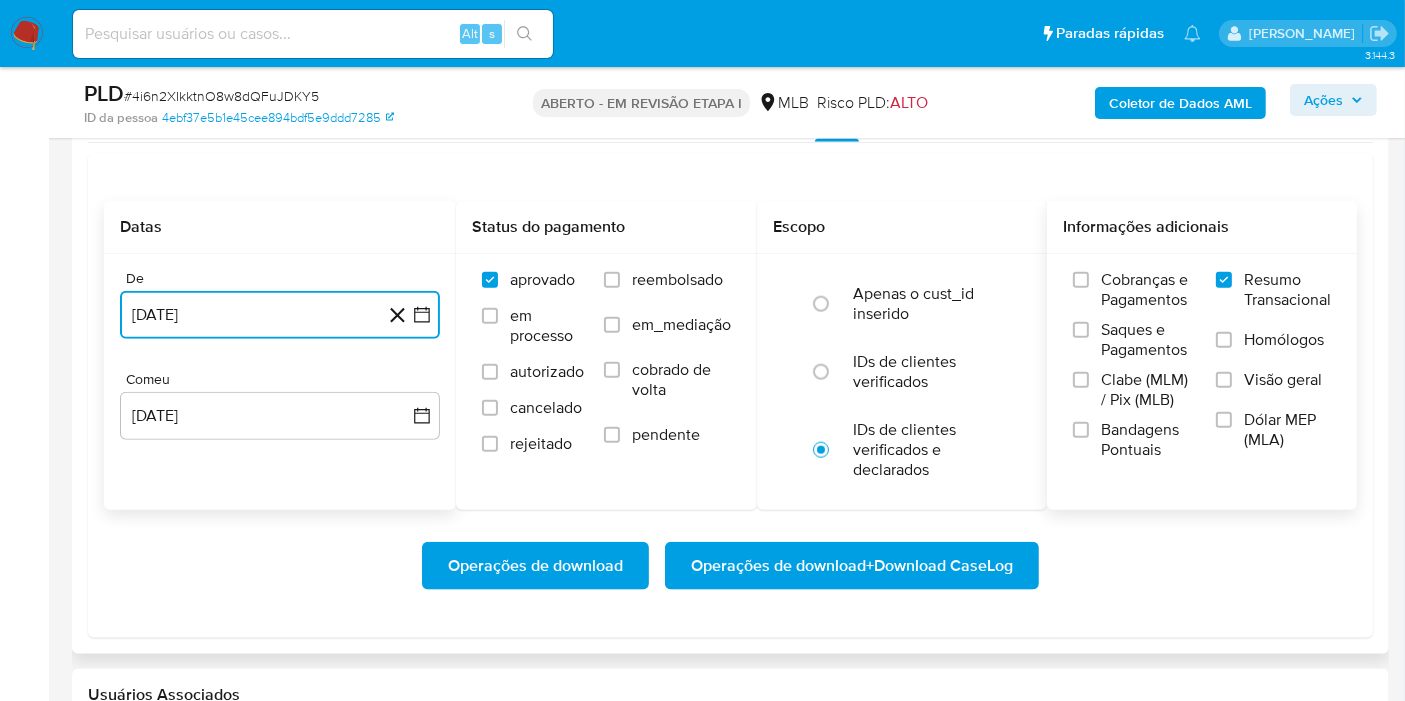 click on "1 de junho de 2025" at bounding box center [280, 315] 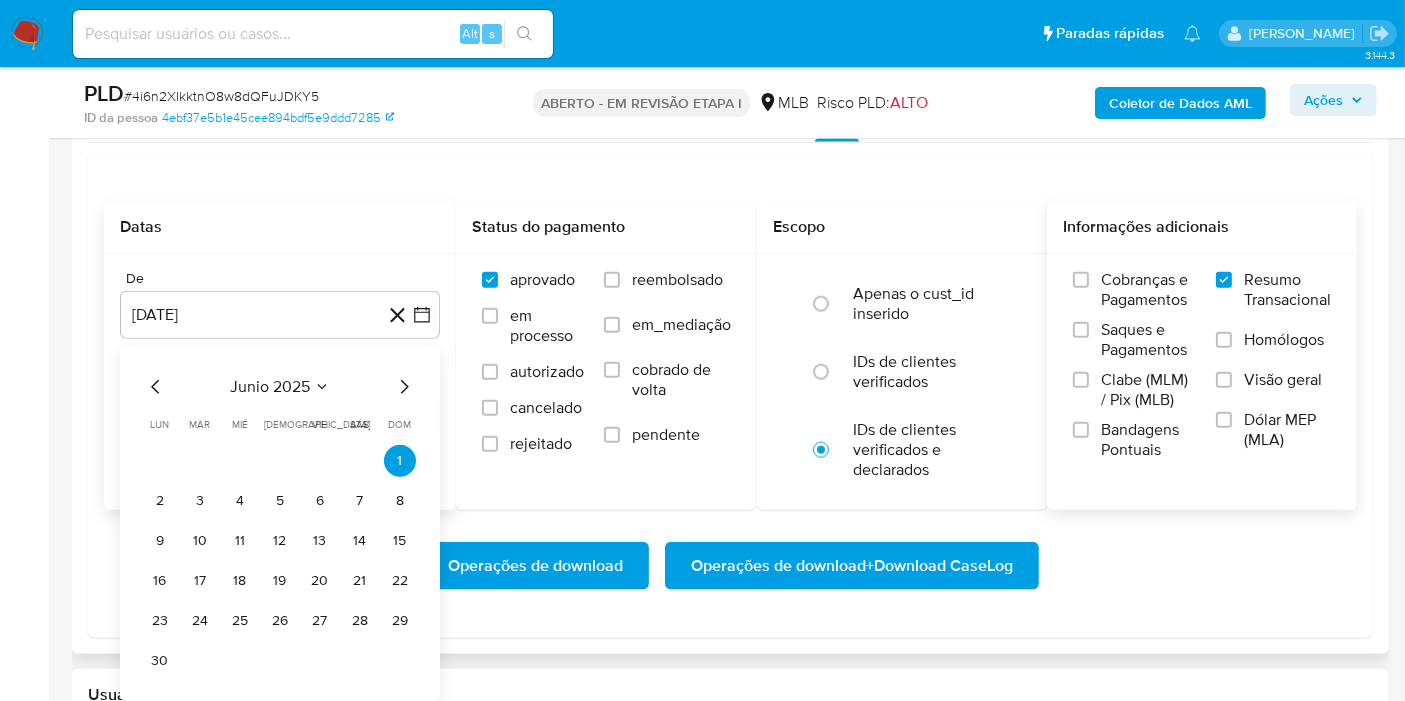click on "junio 2025" at bounding box center [270, 387] 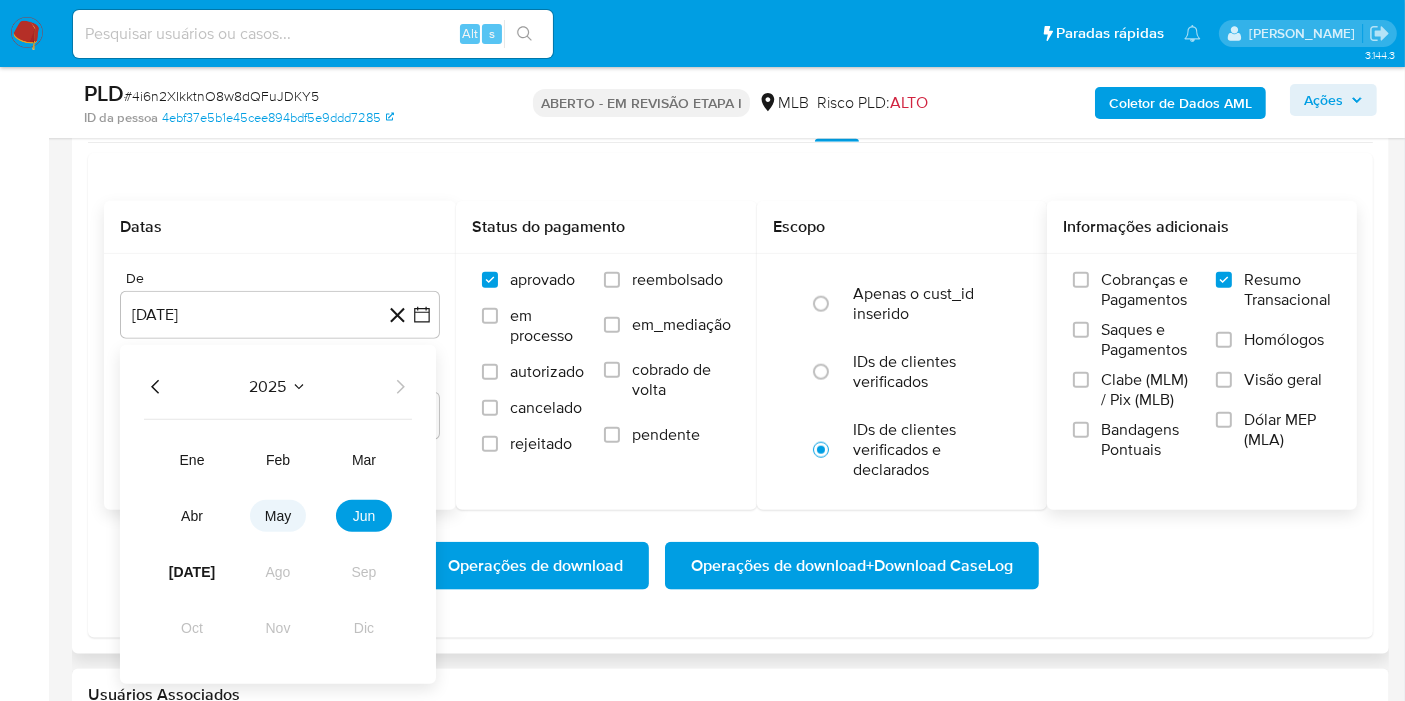 click on "may" at bounding box center [278, 516] 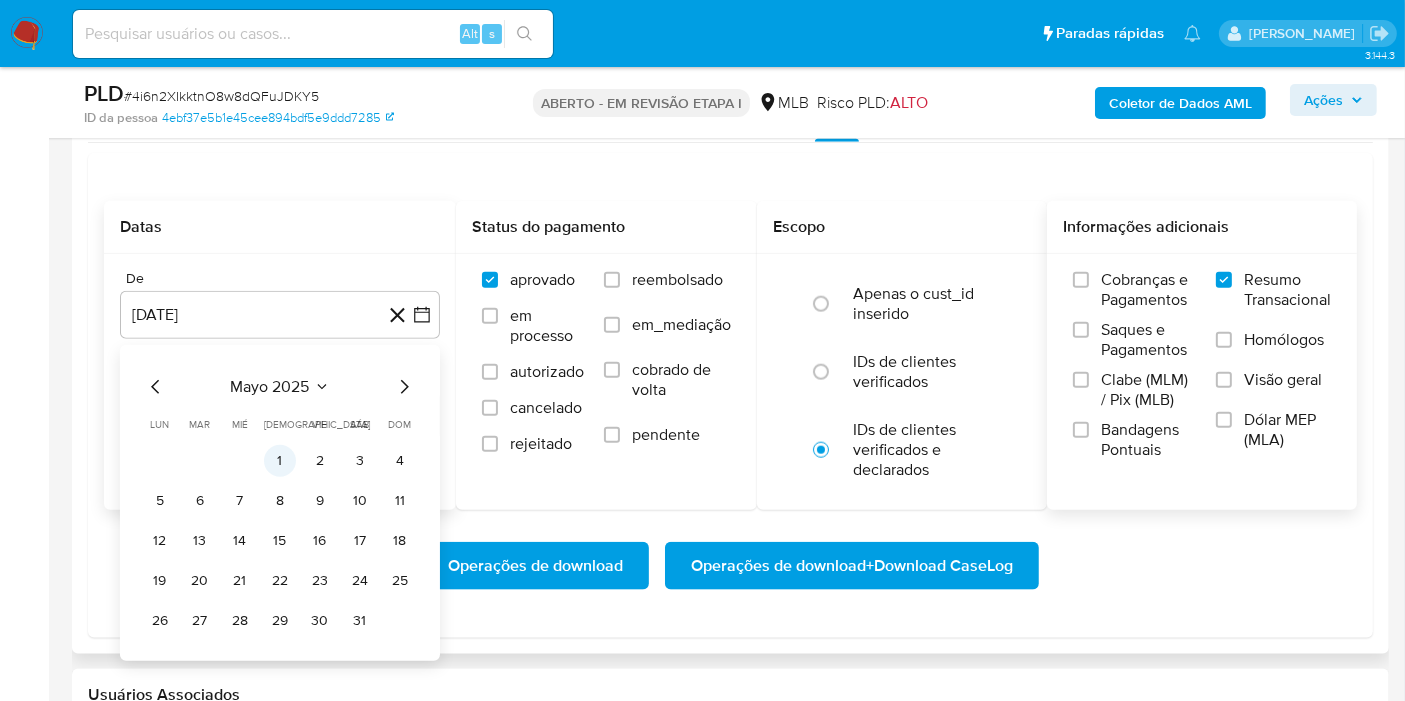 click on "1" at bounding box center [280, 461] 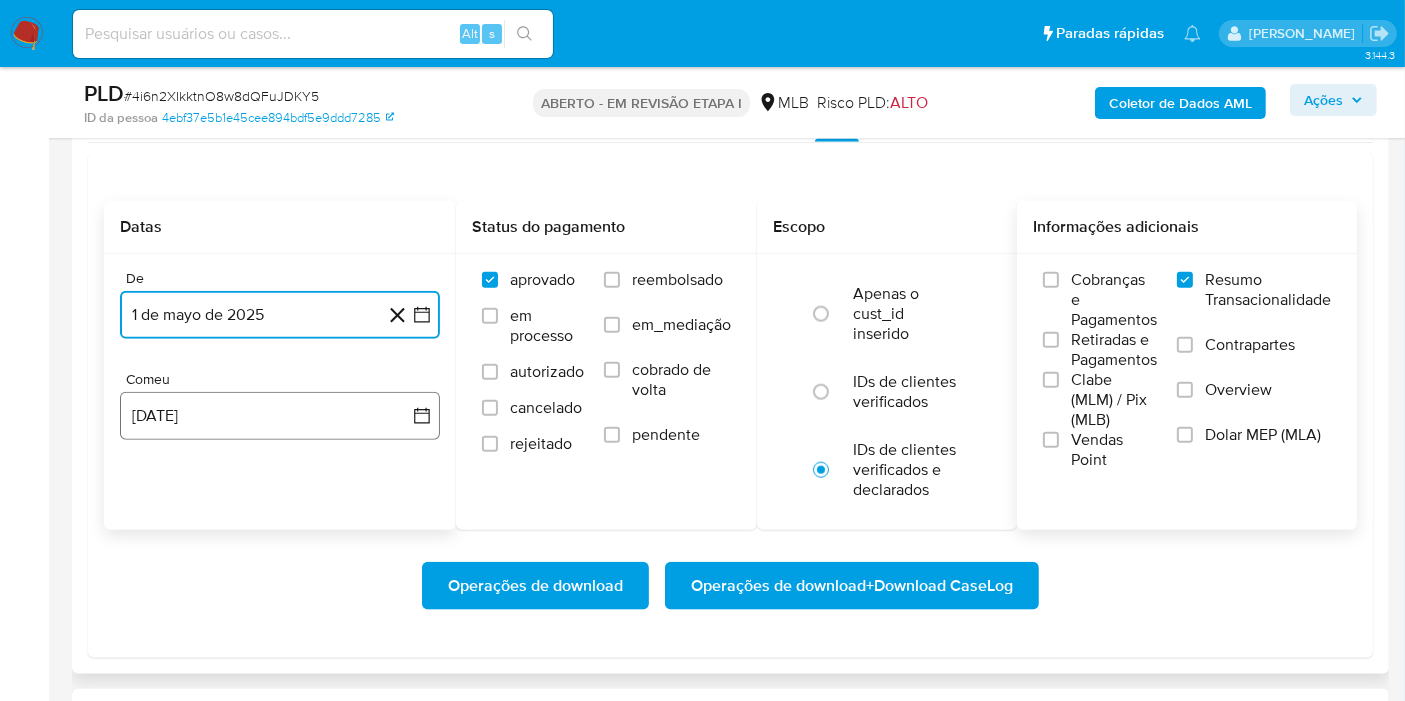 click on "8 de julho de 2025" at bounding box center (280, 416) 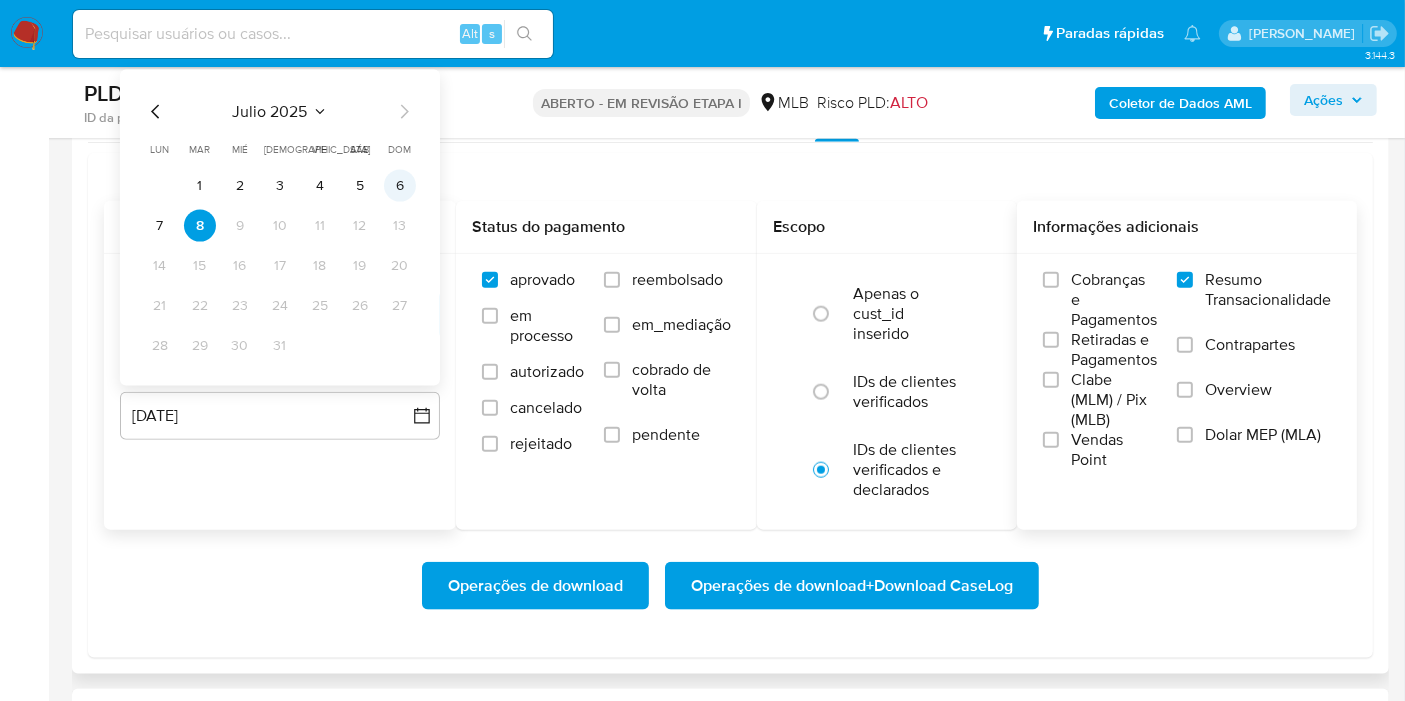 click on "6" at bounding box center [400, 186] 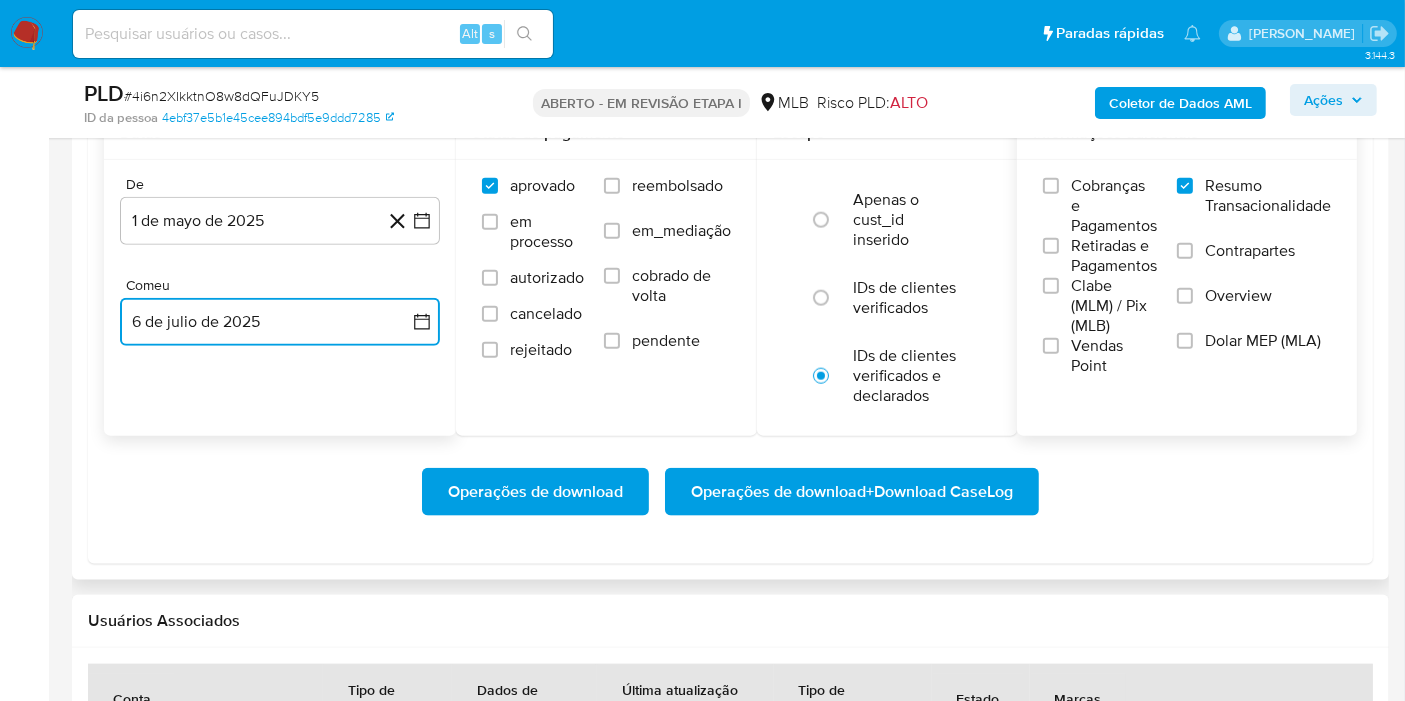 scroll, scrollTop: 2271, scrollLeft: 0, axis: vertical 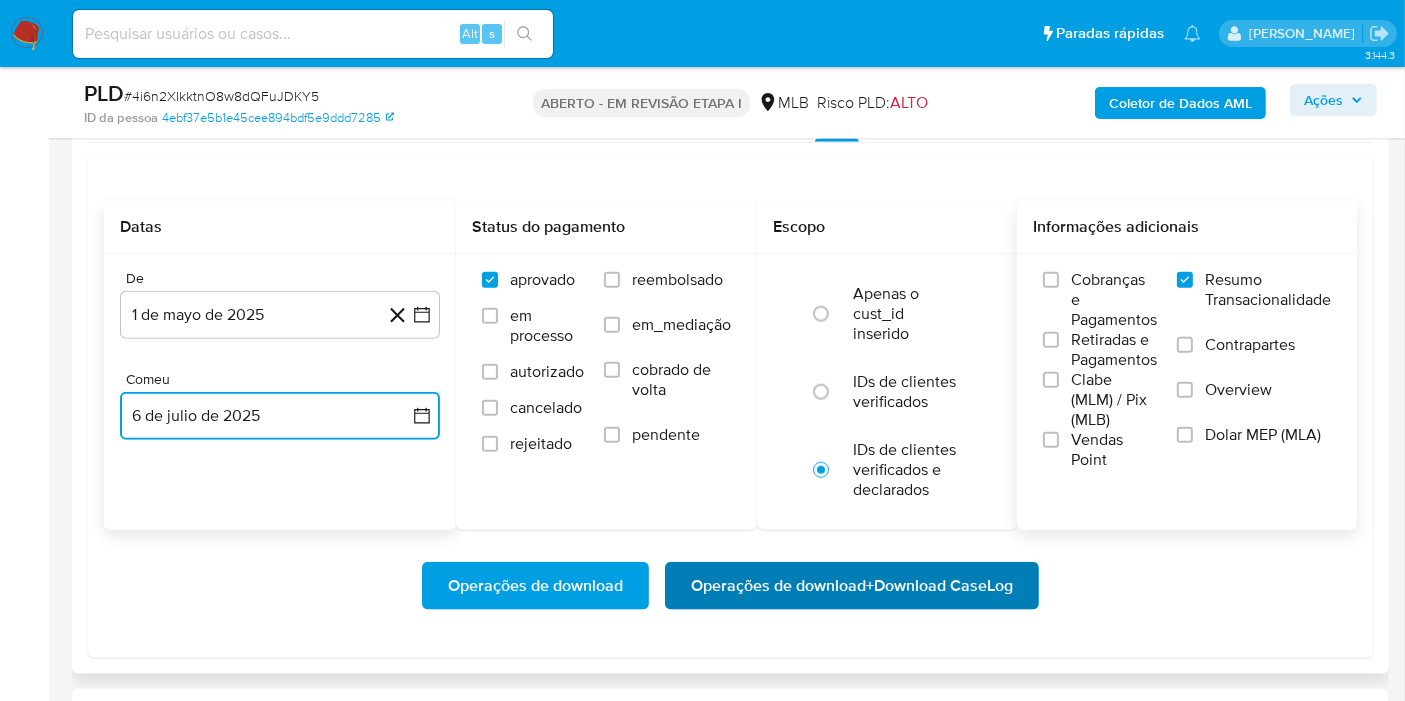 click on "Operações de download" at bounding box center (778, 586) 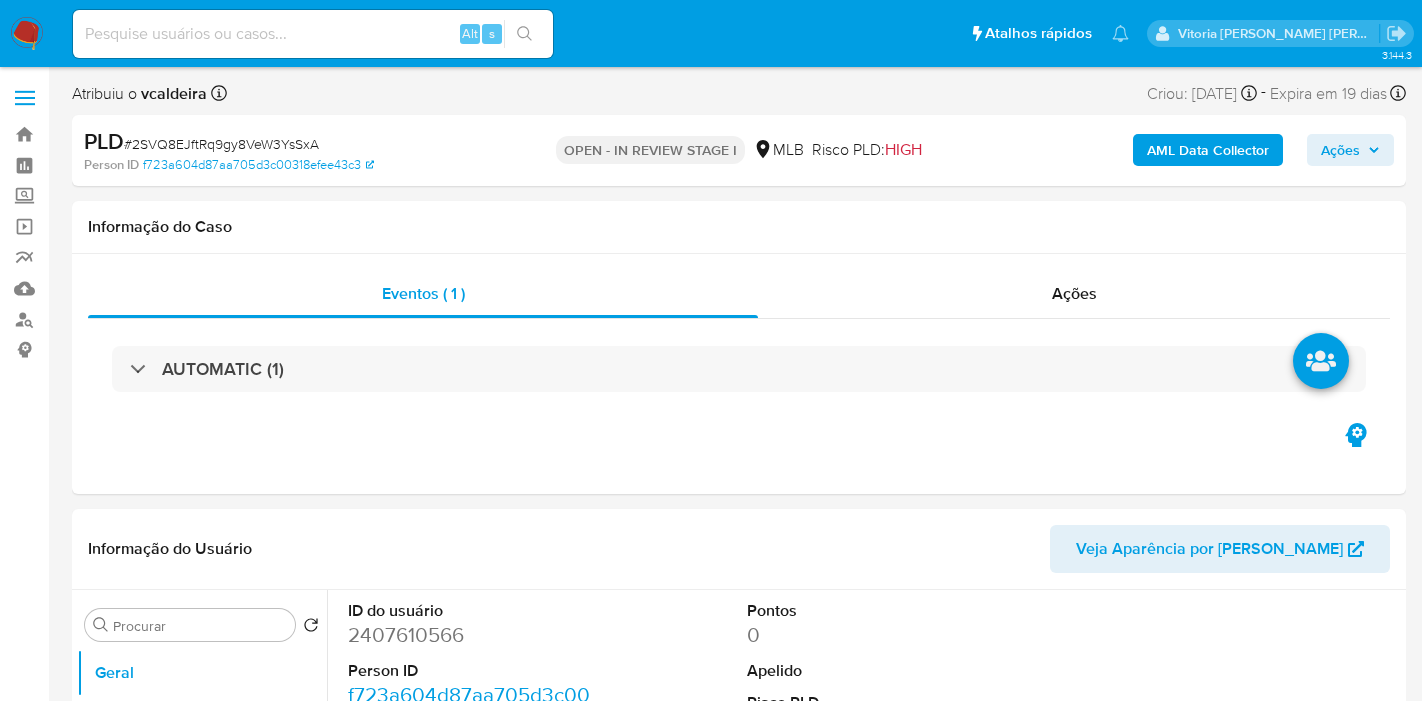select on "10" 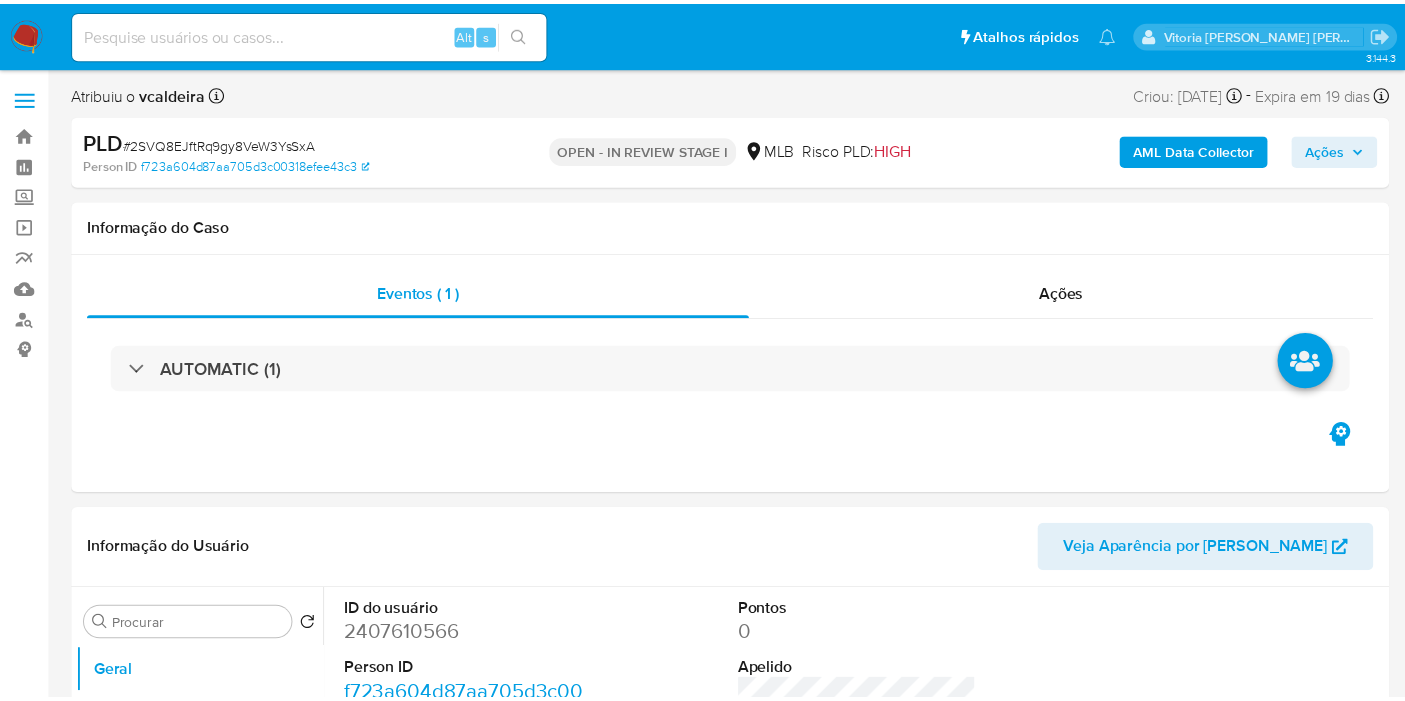 scroll, scrollTop: 0, scrollLeft: 0, axis: both 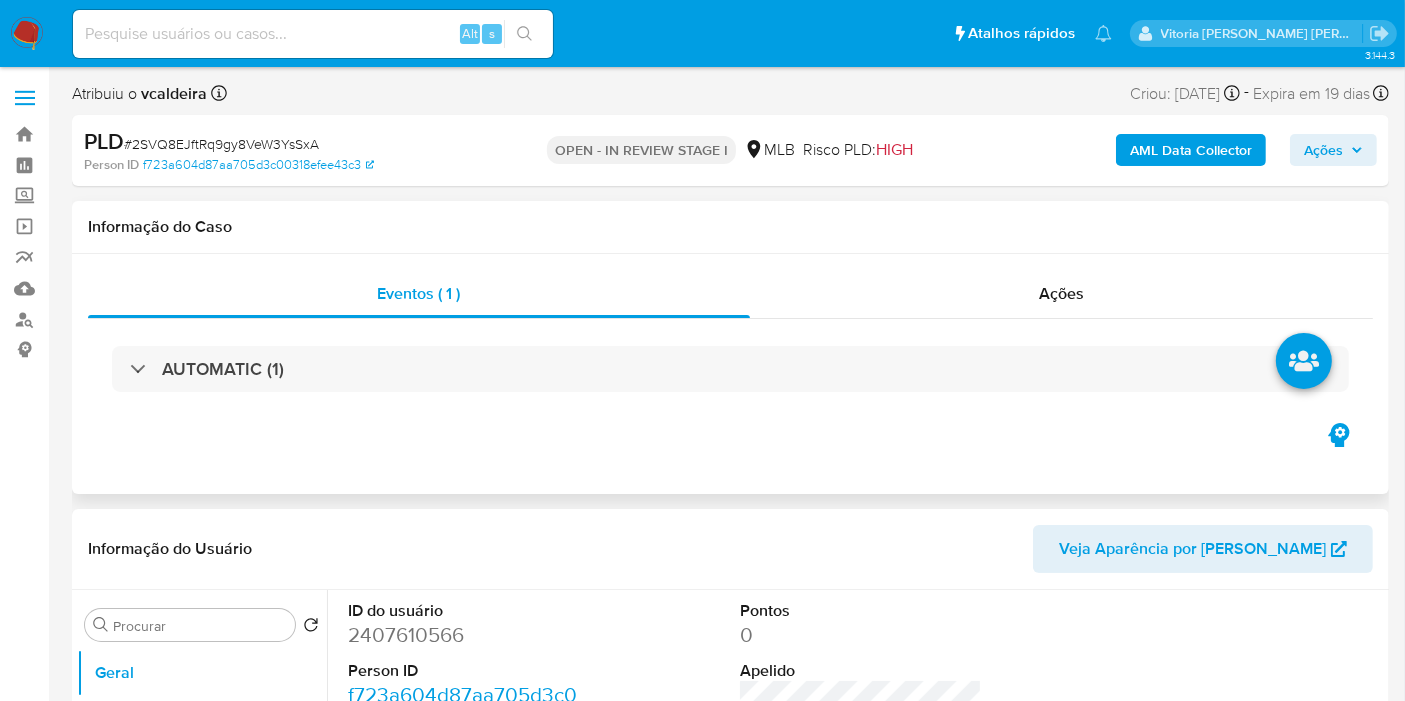 drag, startPoint x: 145, startPoint y: 408, endPoint x: 157, endPoint y: 398, distance: 15.6205 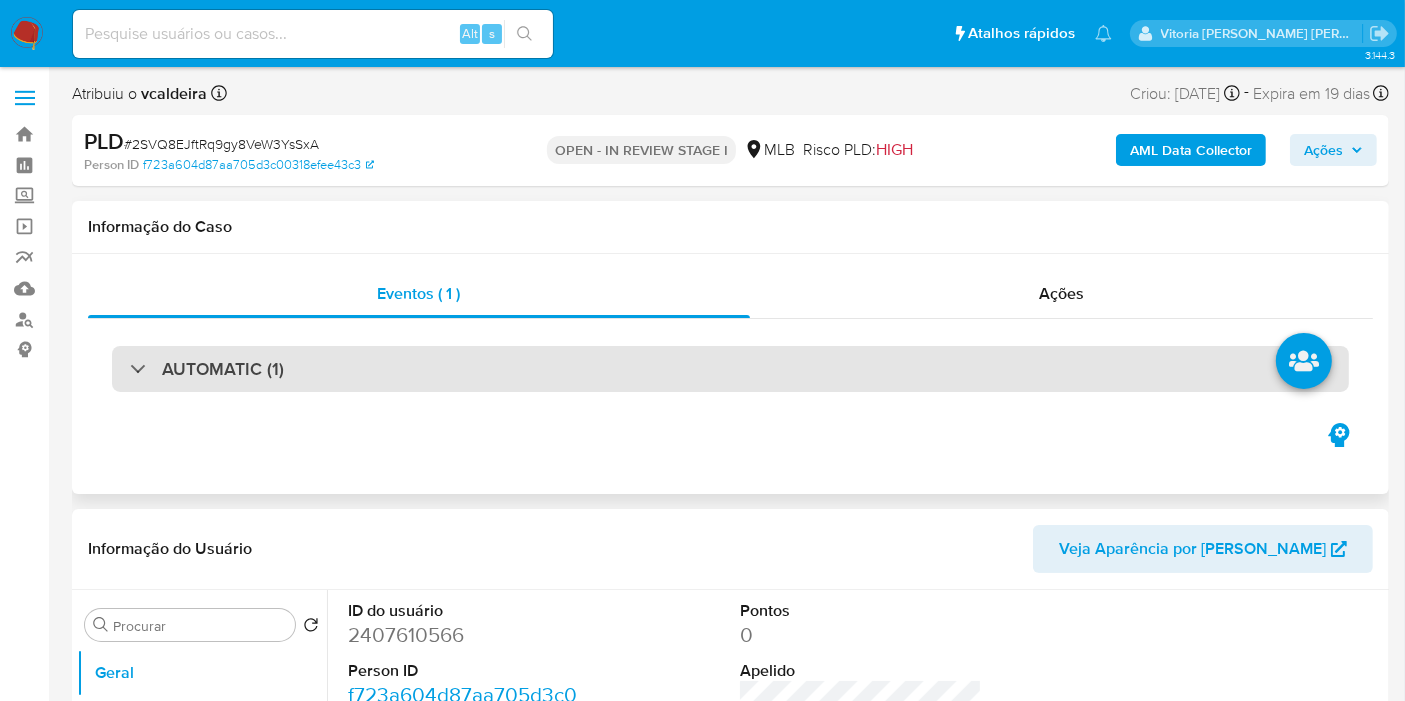 click on "AUTOMATIC (1)" at bounding box center (223, 369) 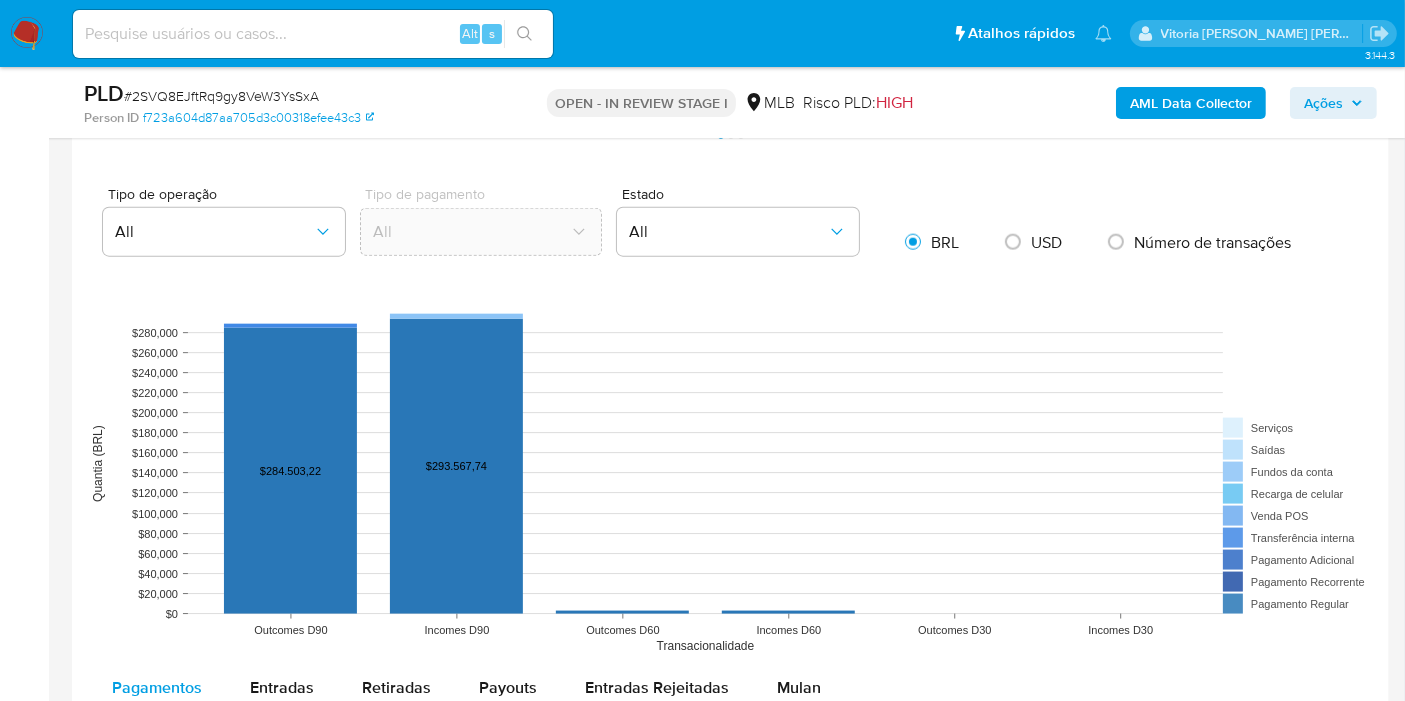 scroll, scrollTop: 2555, scrollLeft: 0, axis: vertical 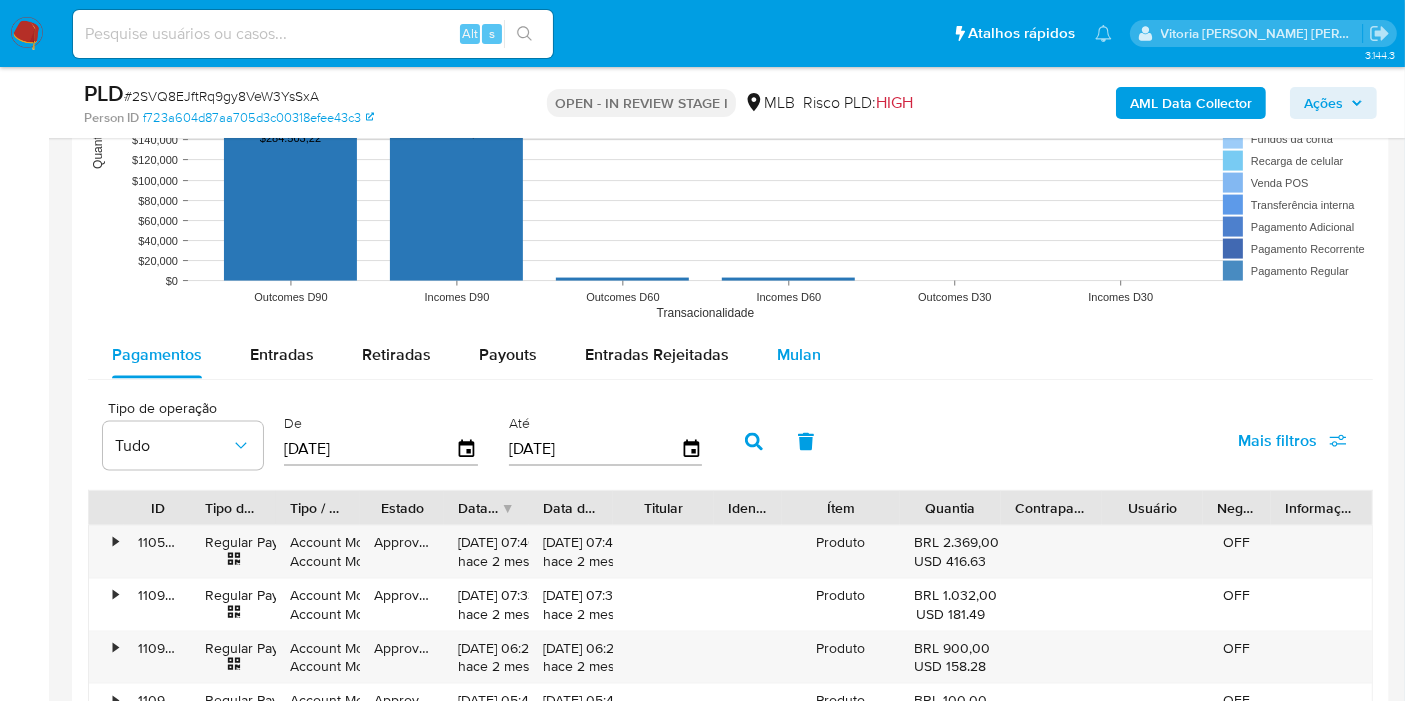 click on "Mulan" at bounding box center (799, 355) 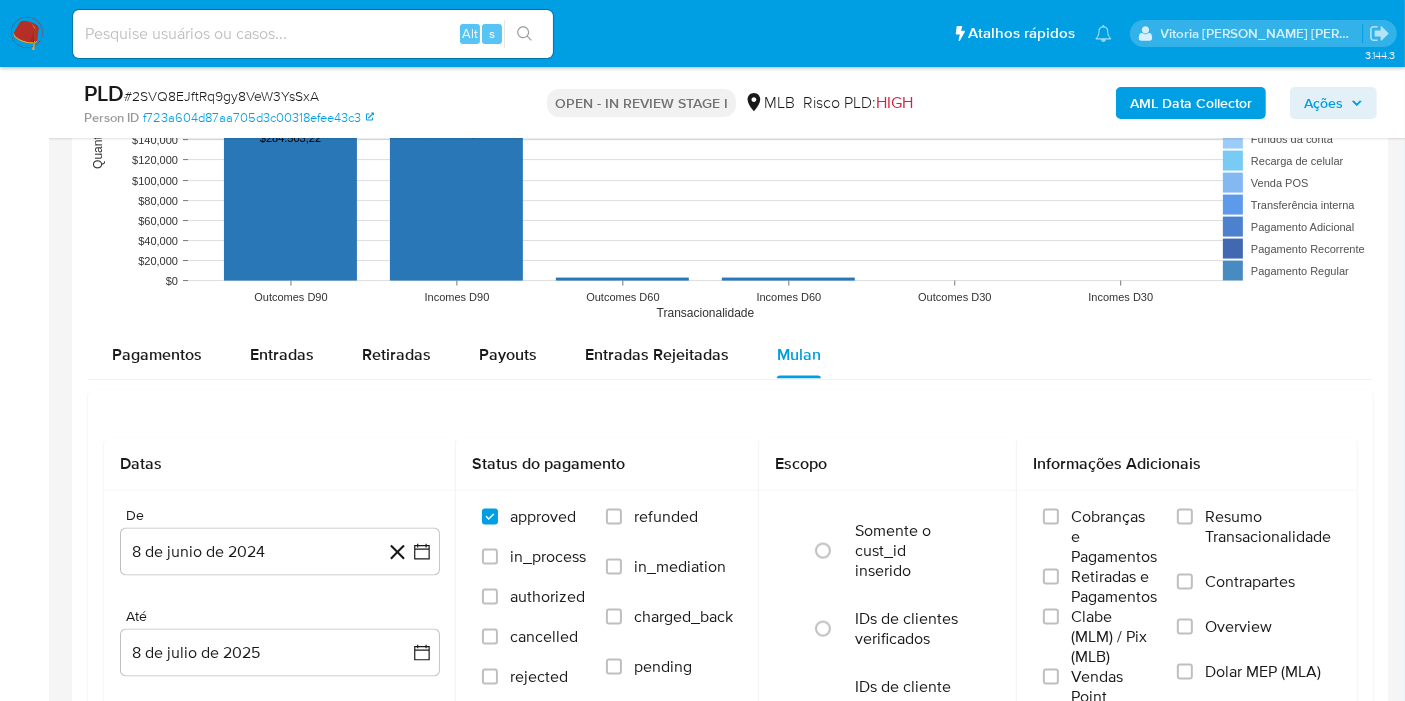 click on "Resumo Transacionalidade" at bounding box center [1268, 527] 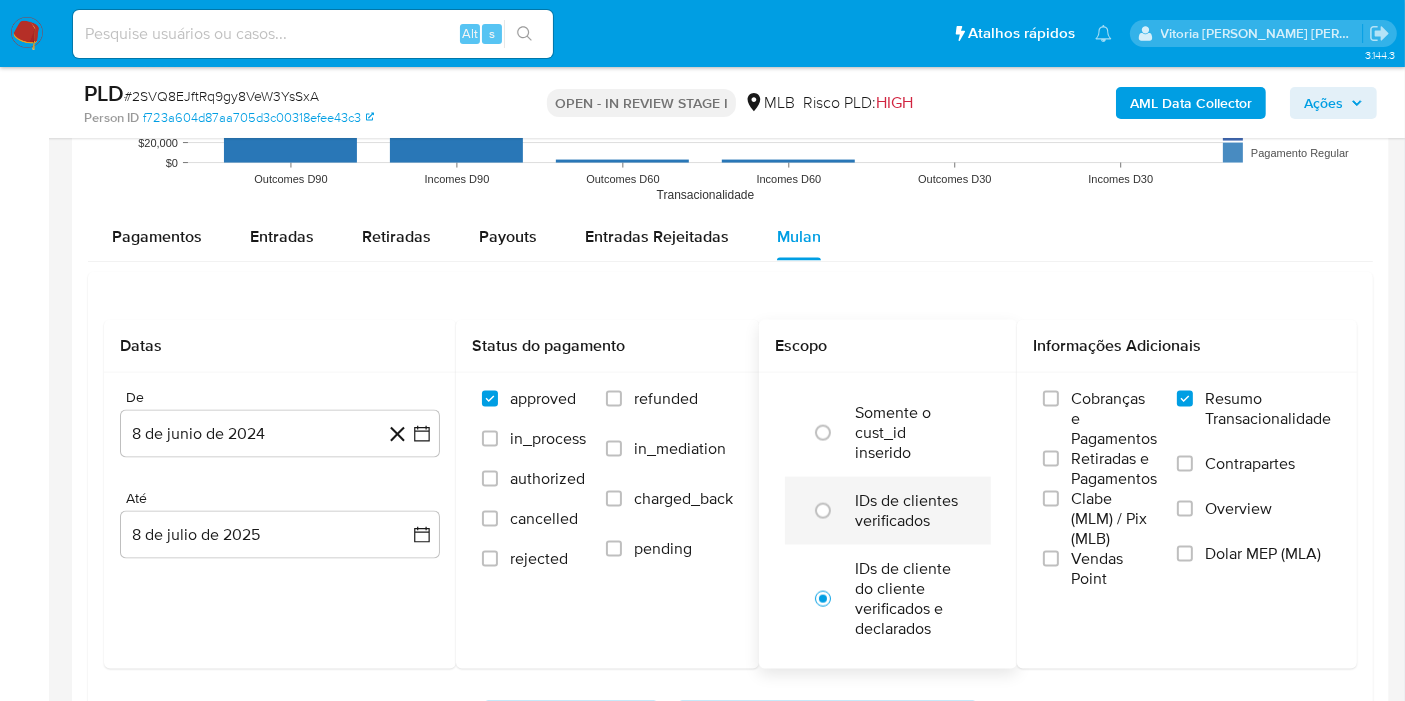 scroll, scrollTop: 2777, scrollLeft: 0, axis: vertical 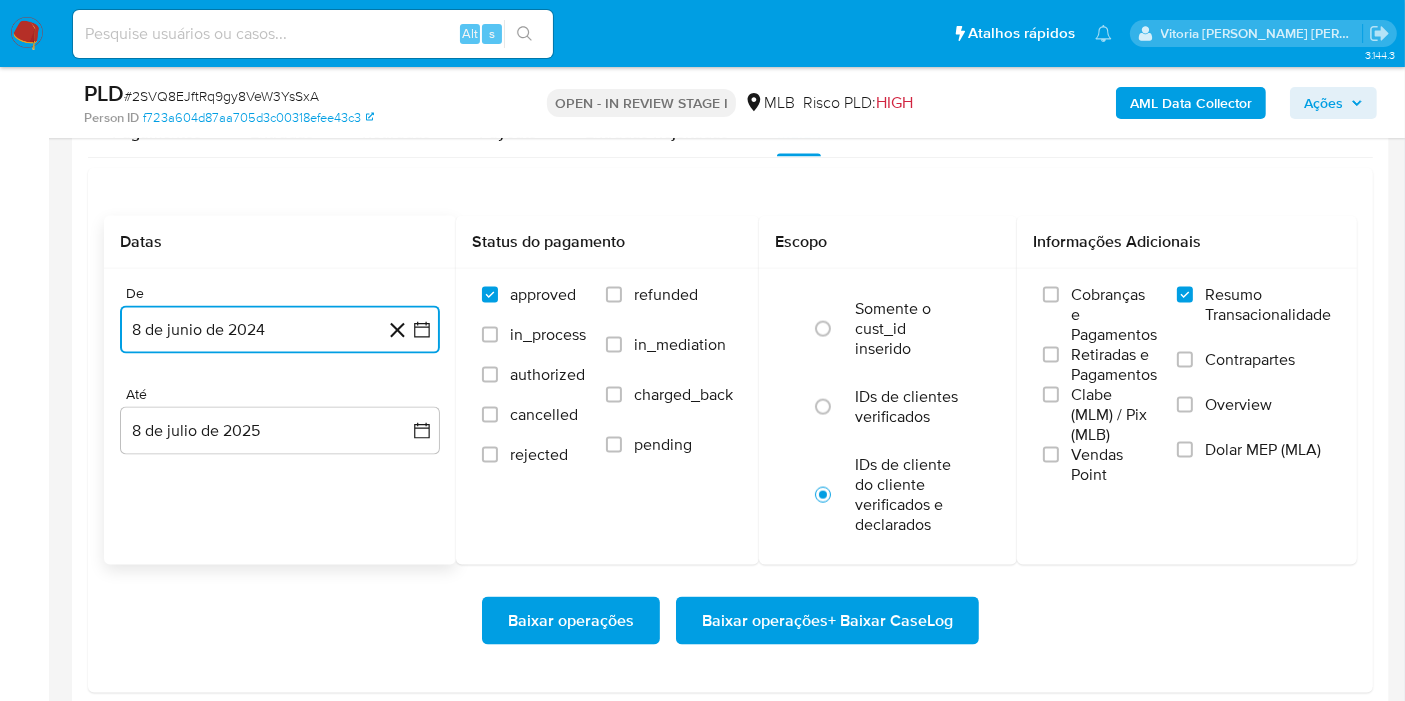click on "8 de junio de 2024" at bounding box center [280, 330] 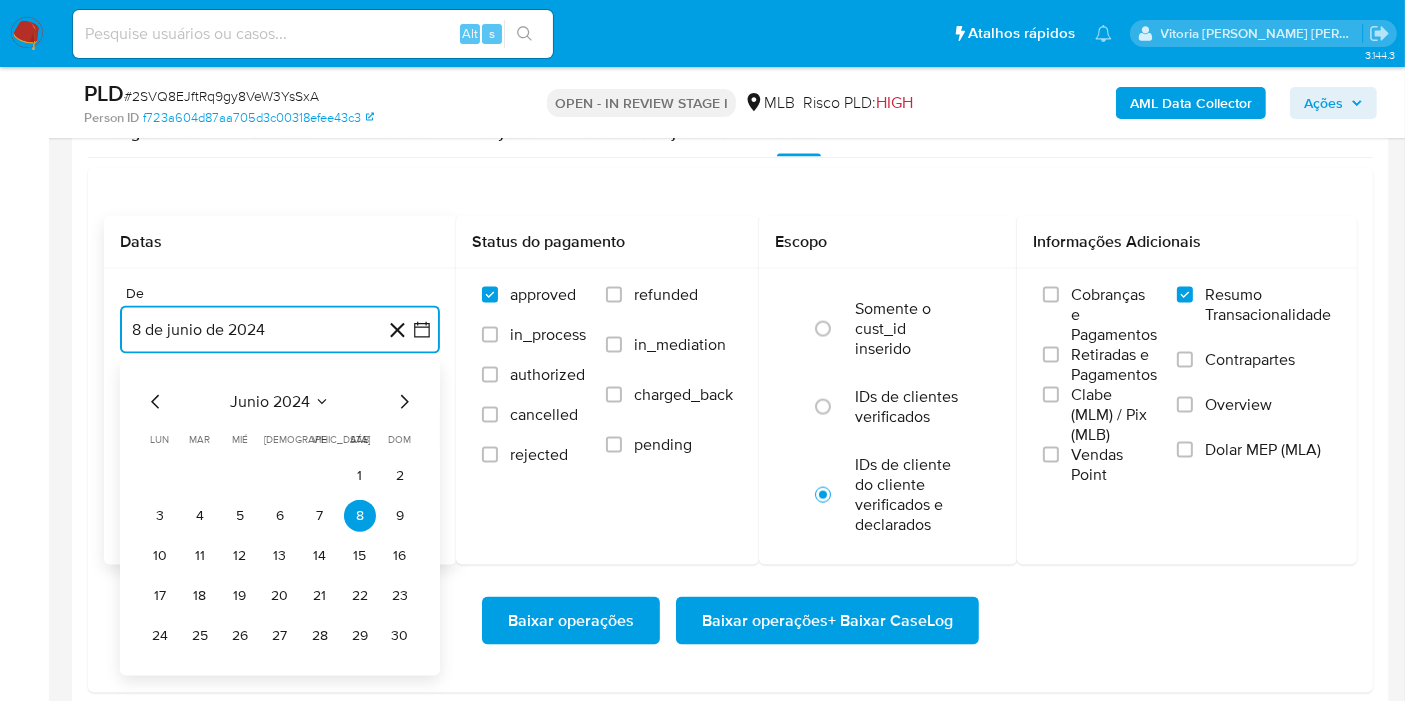click on "junio 2024" at bounding box center [270, 402] 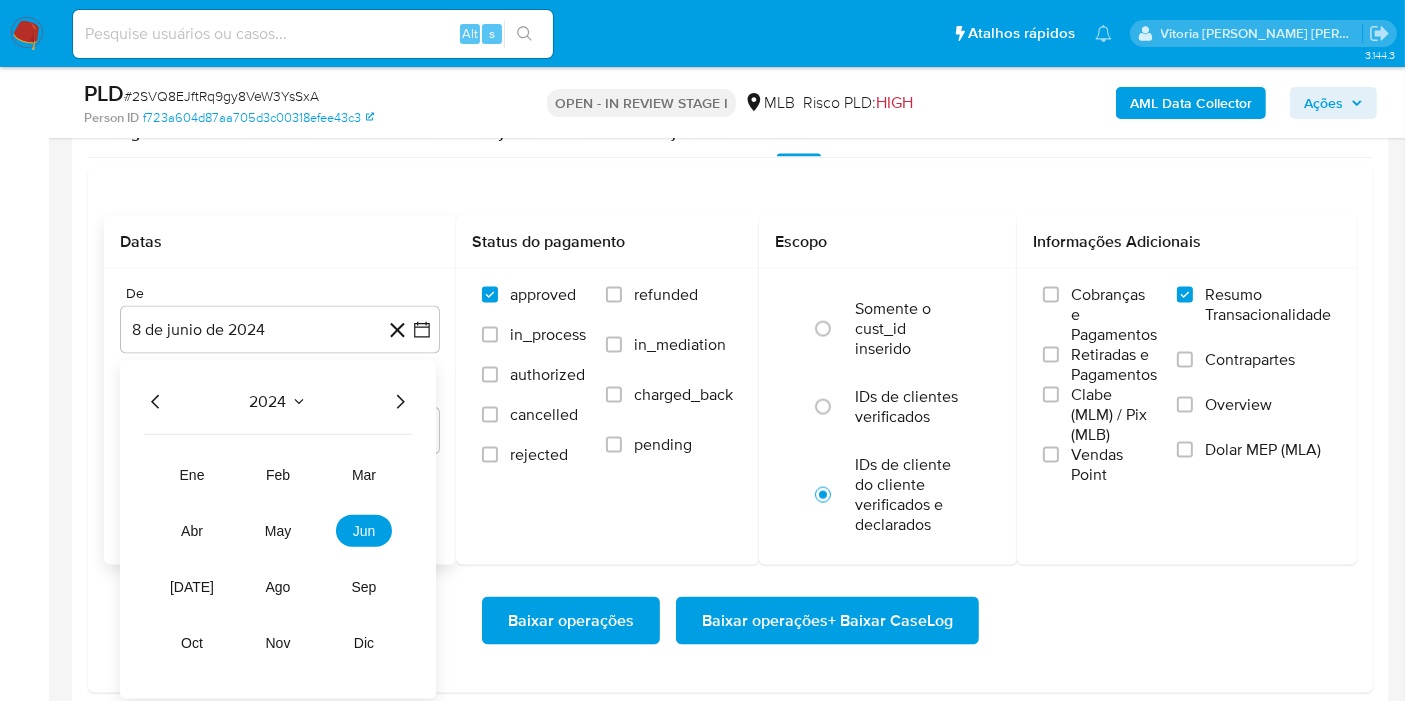 click 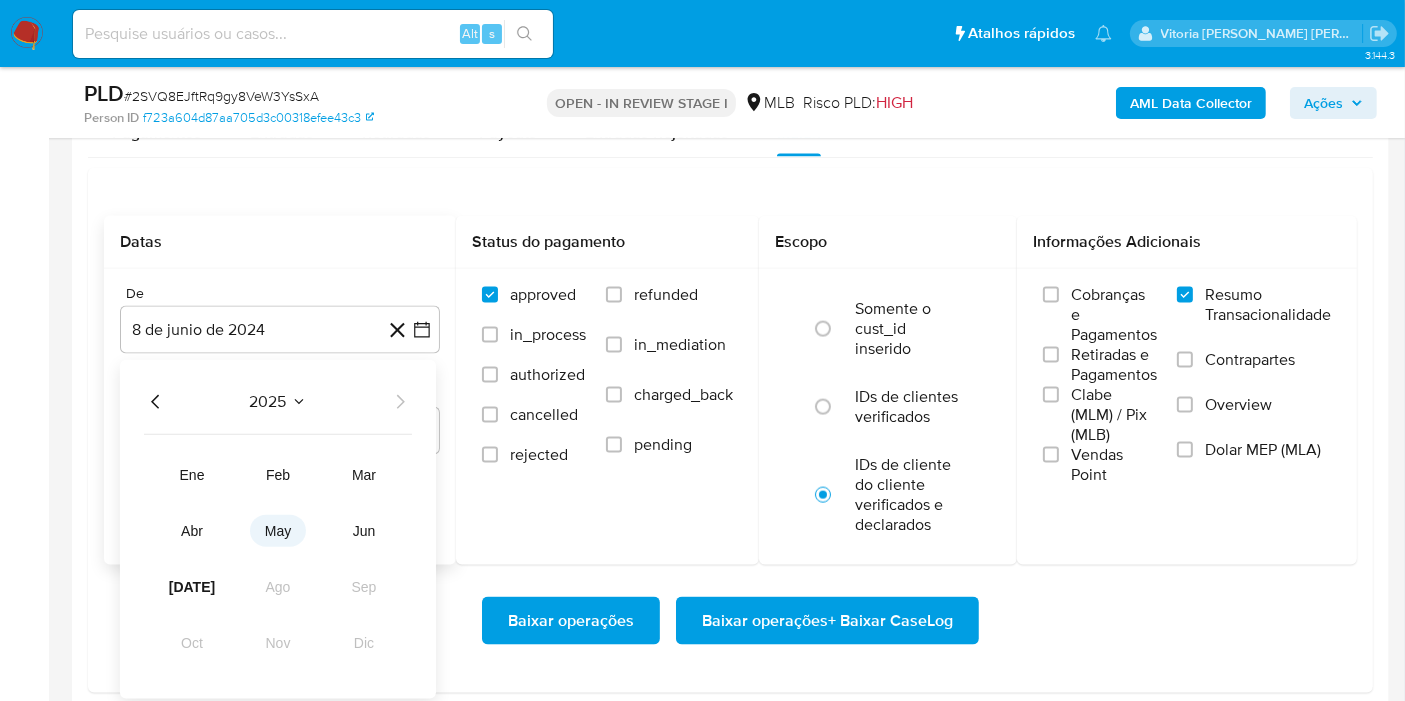 click on "may" at bounding box center [278, 531] 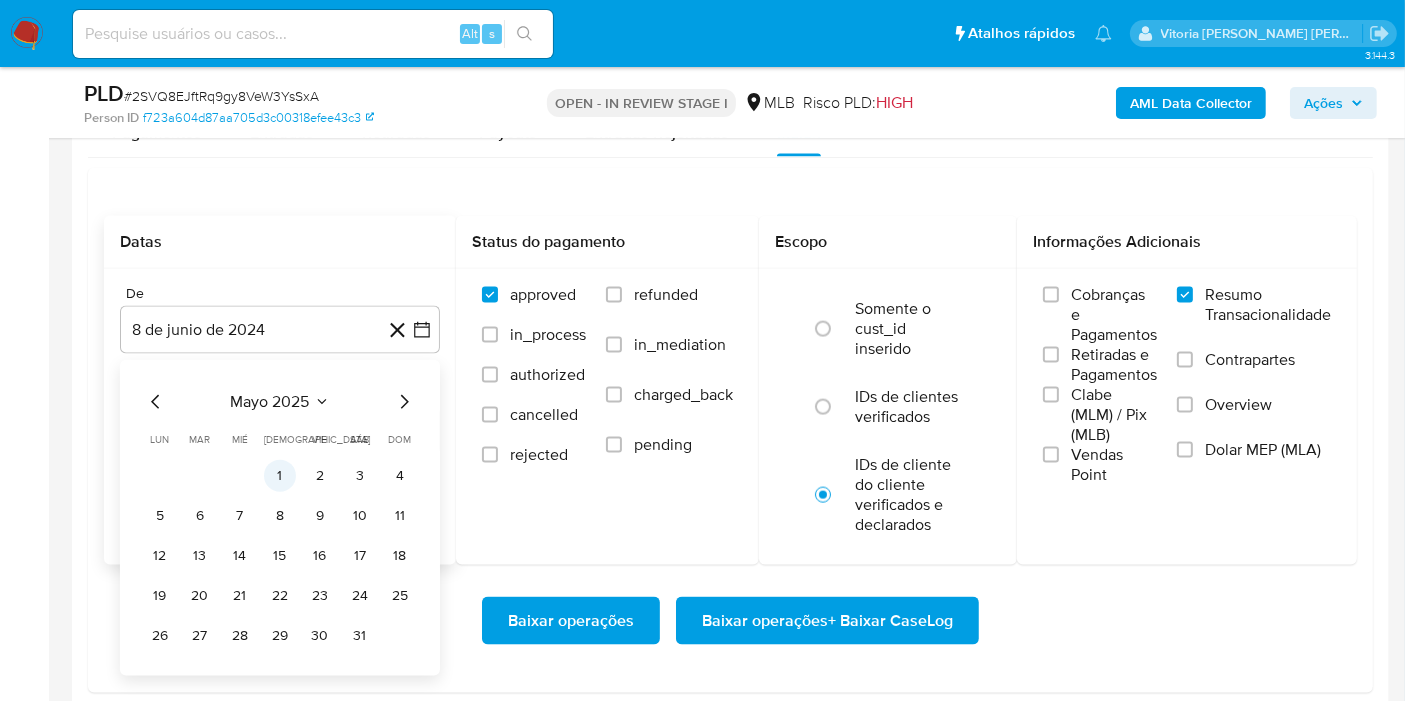 click on "1" at bounding box center (280, 476) 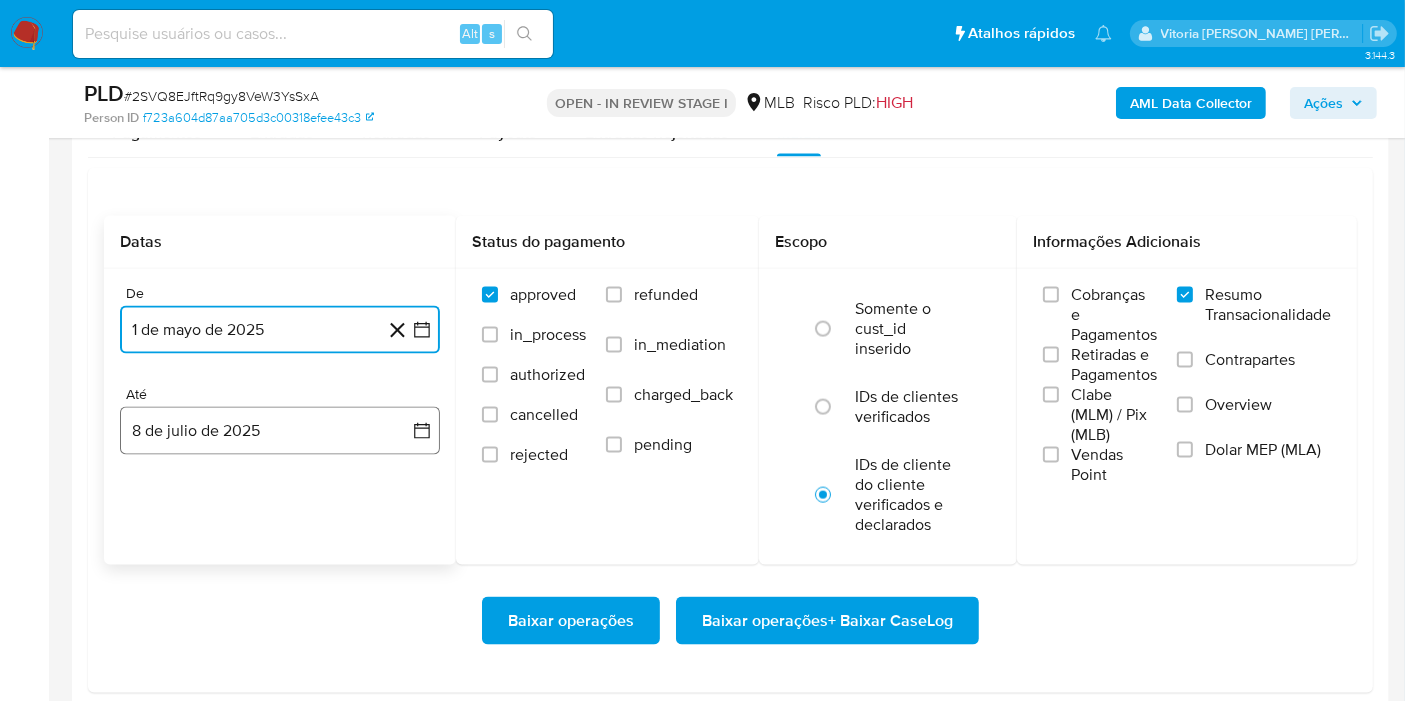 click on "8 de julio de 2025" at bounding box center [280, 431] 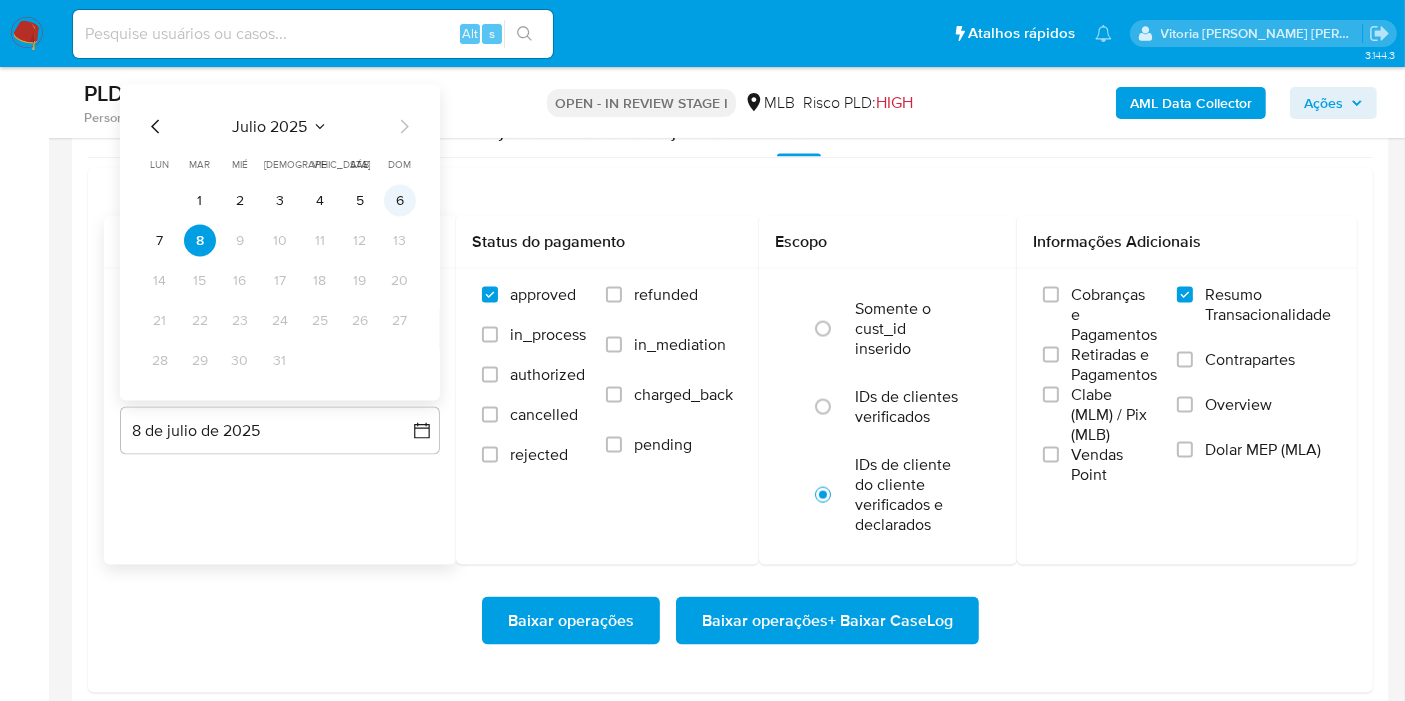 click on "6" at bounding box center (400, 201) 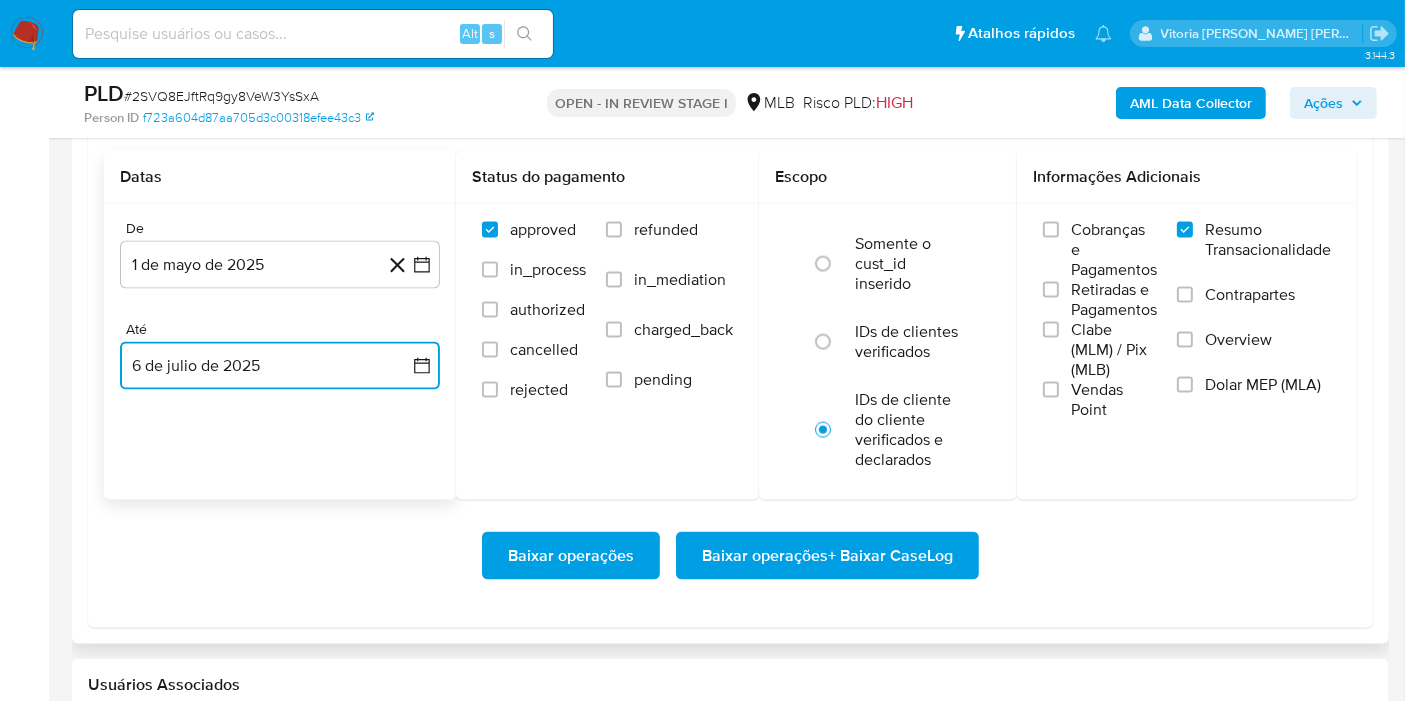 scroll, scrollTop: 2888, scrollLeft: 0, axis: vertical 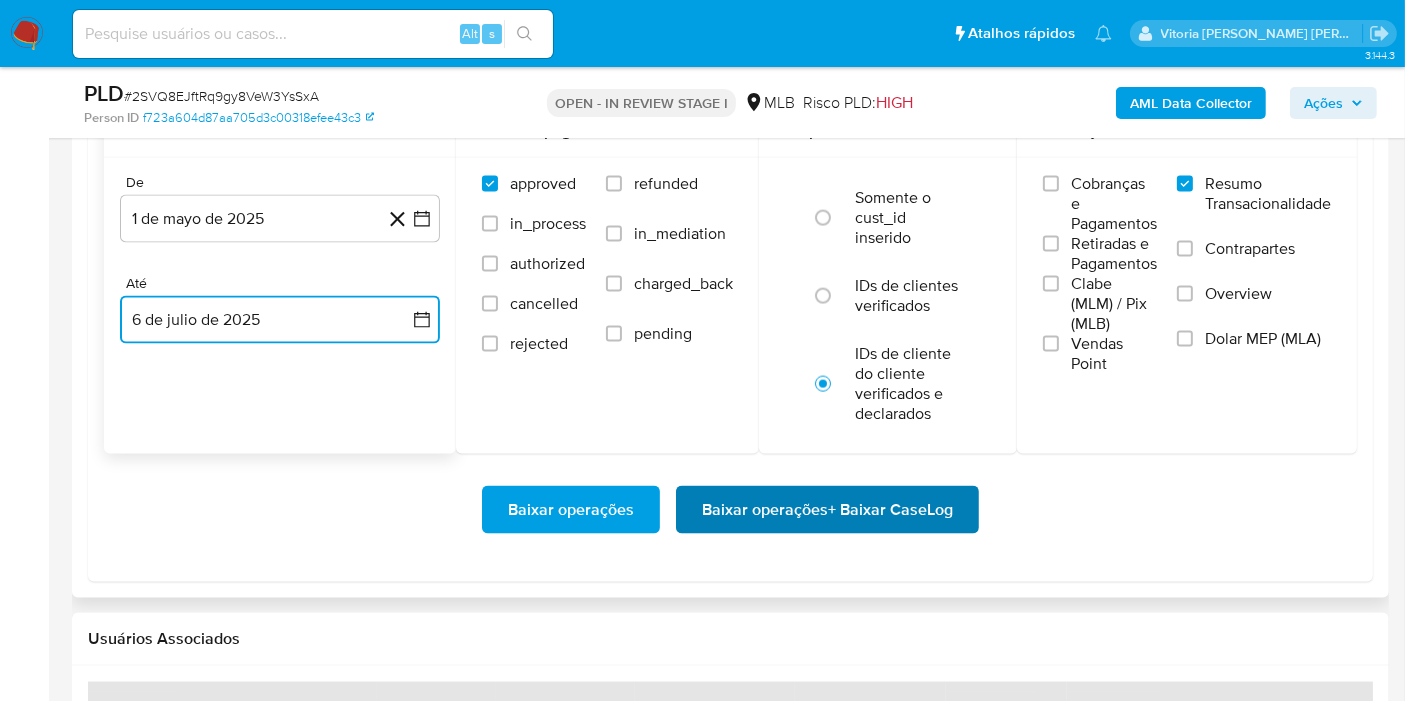 click on "Baixar operações  +   Baixar CaseLog" at bounding box center (827, 510) 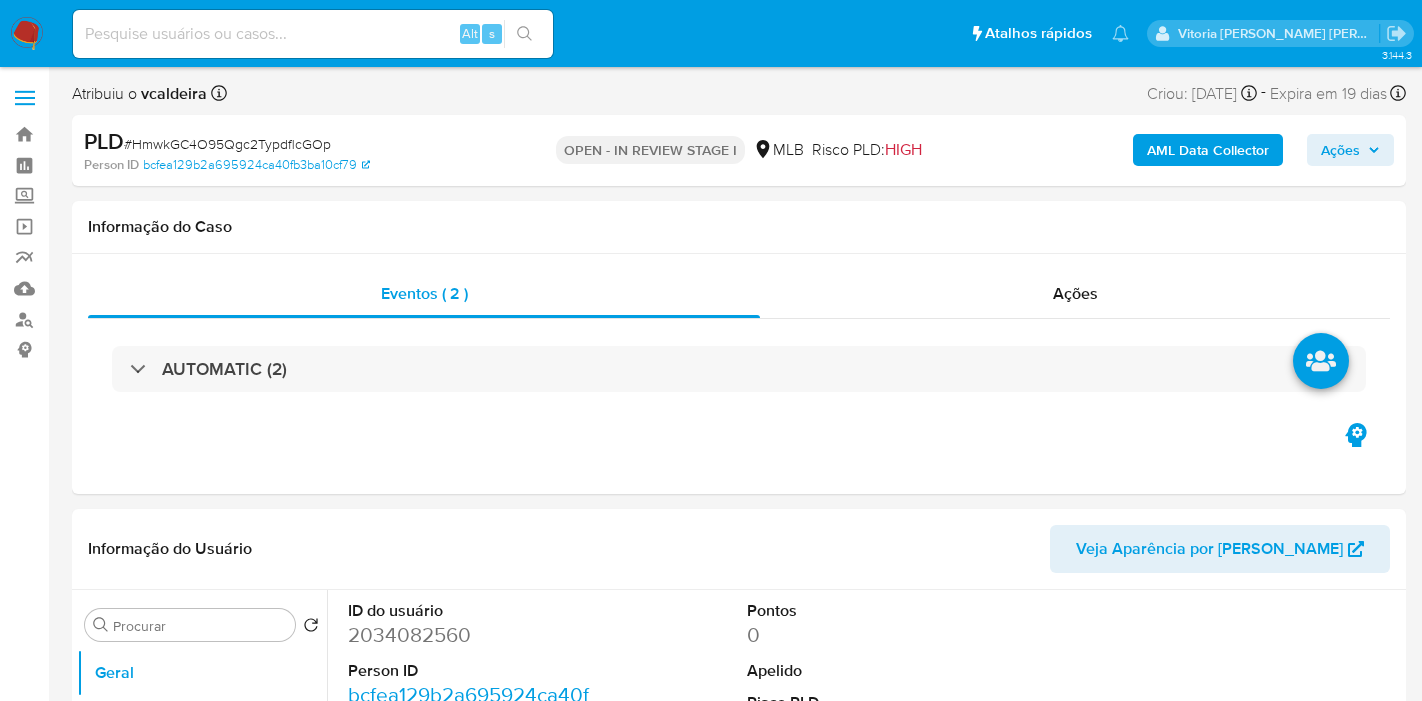 select on "10" 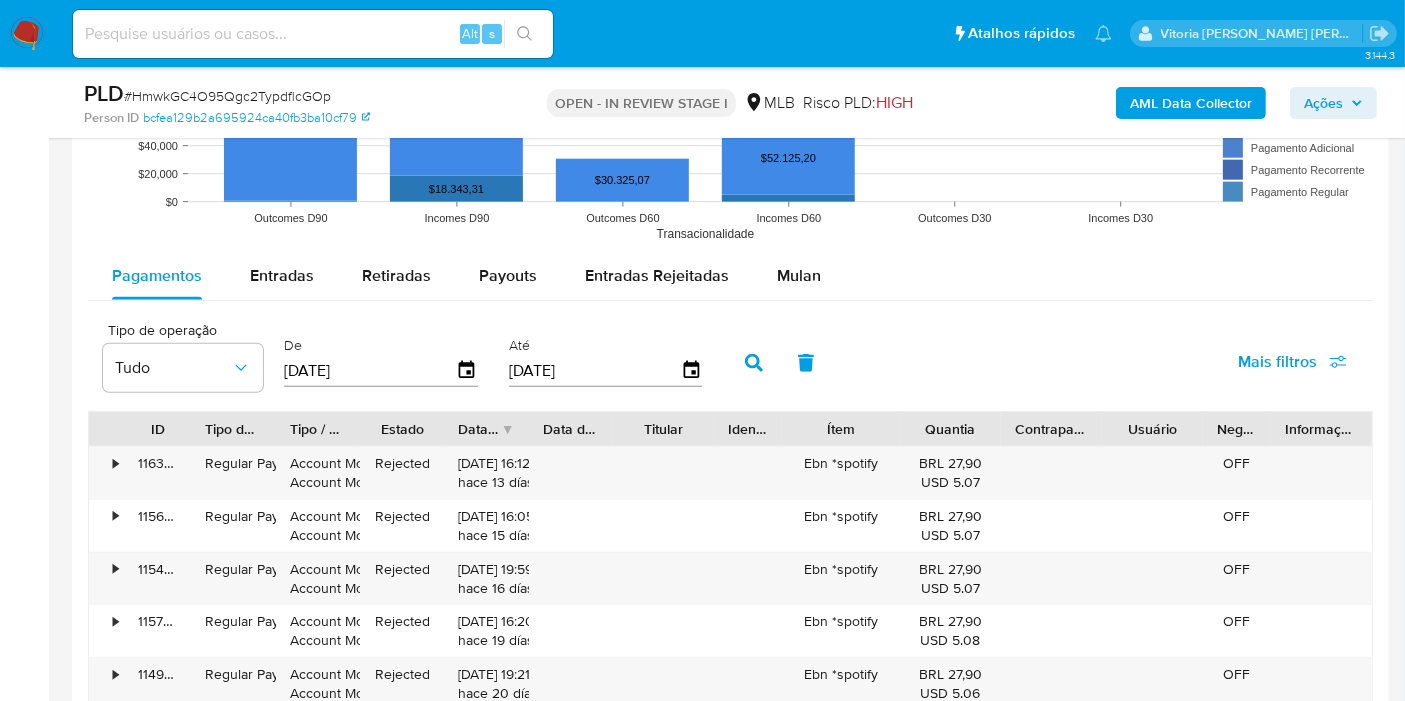 scroll, scrollTop: 1888, scrollLeft: 0, axis: vertical 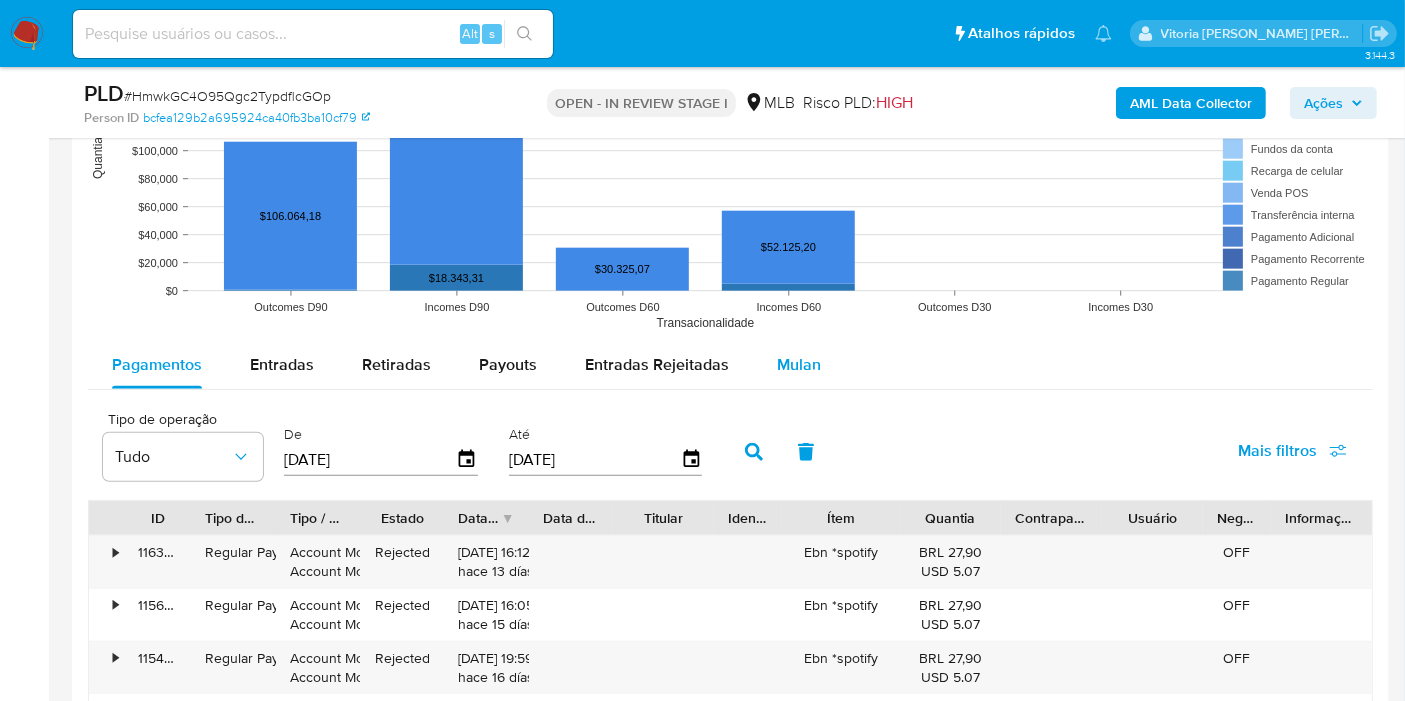 click on "Mulan" at bounding box center [799, 364] 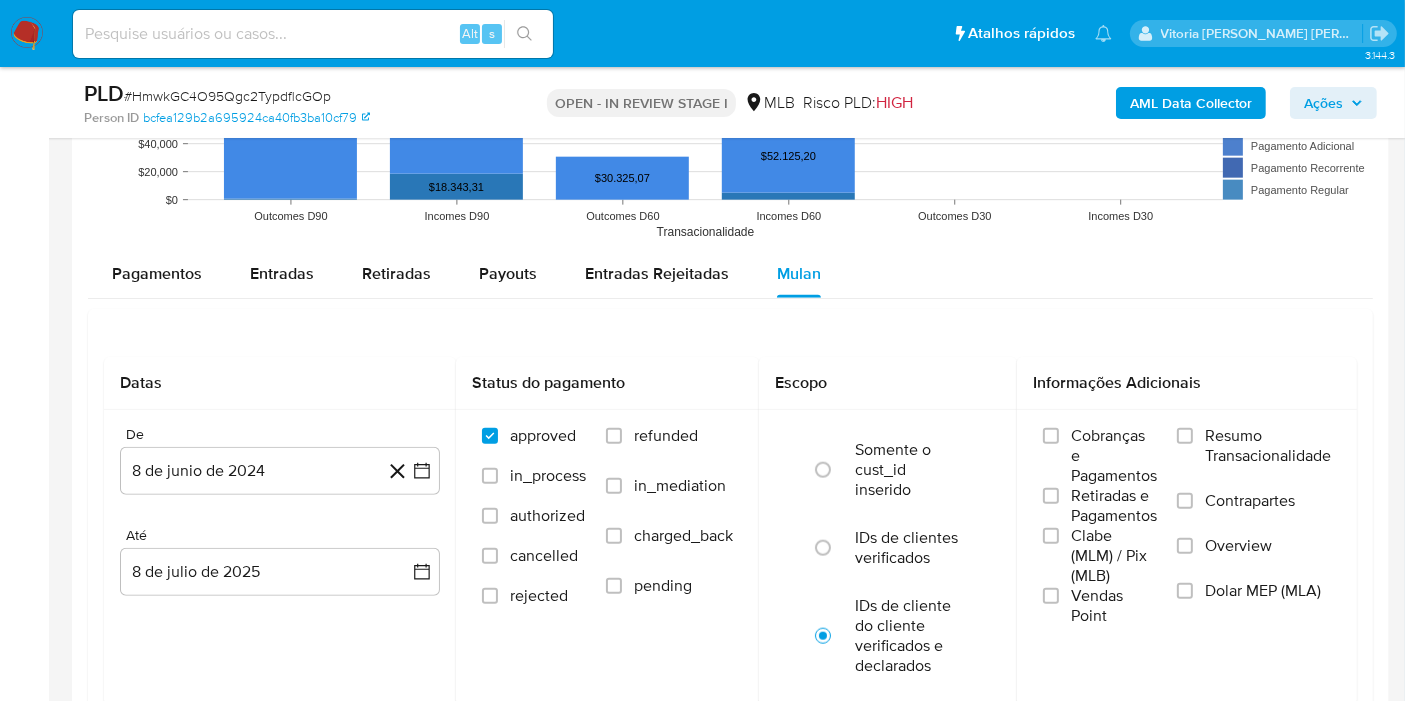 scroll, scrollTop: 2000, scrollLeft: 0, axis: vertical 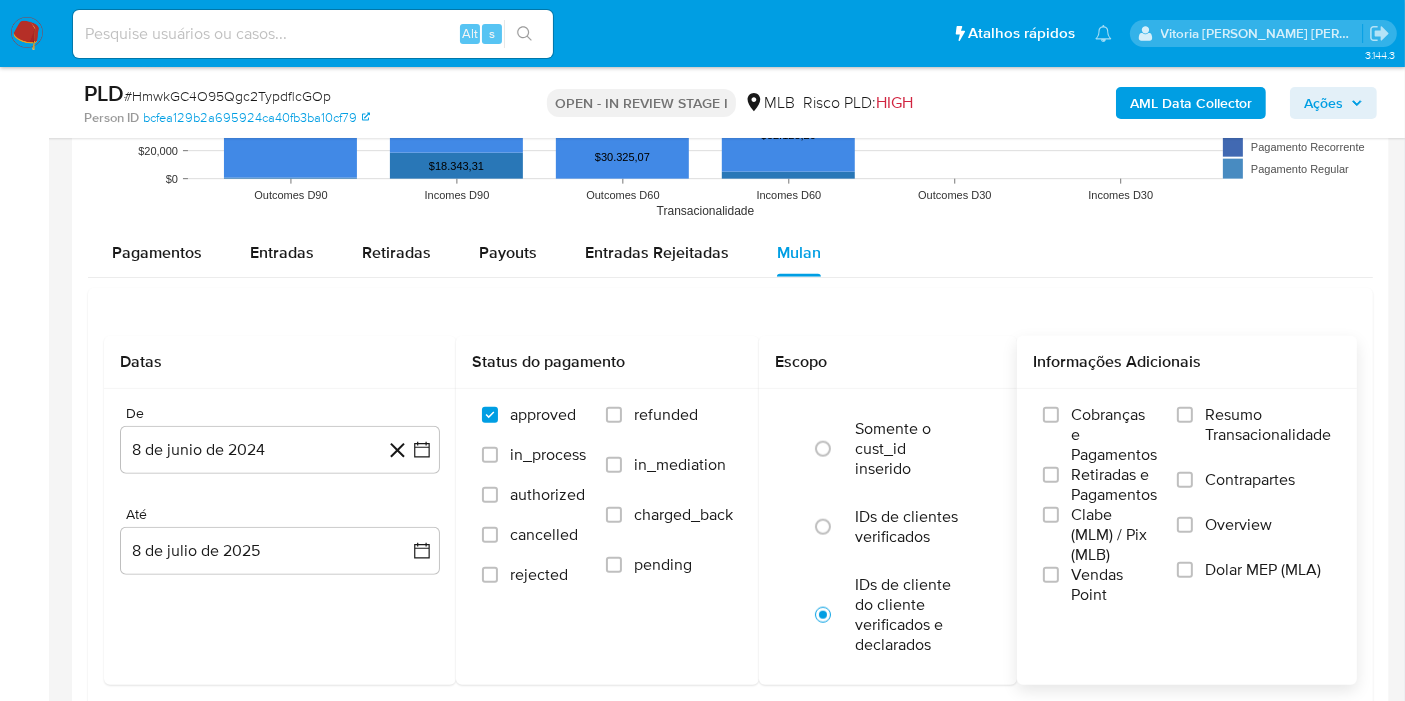click on "Resumo Transacionalidade" at bounding box center [1268, 425] 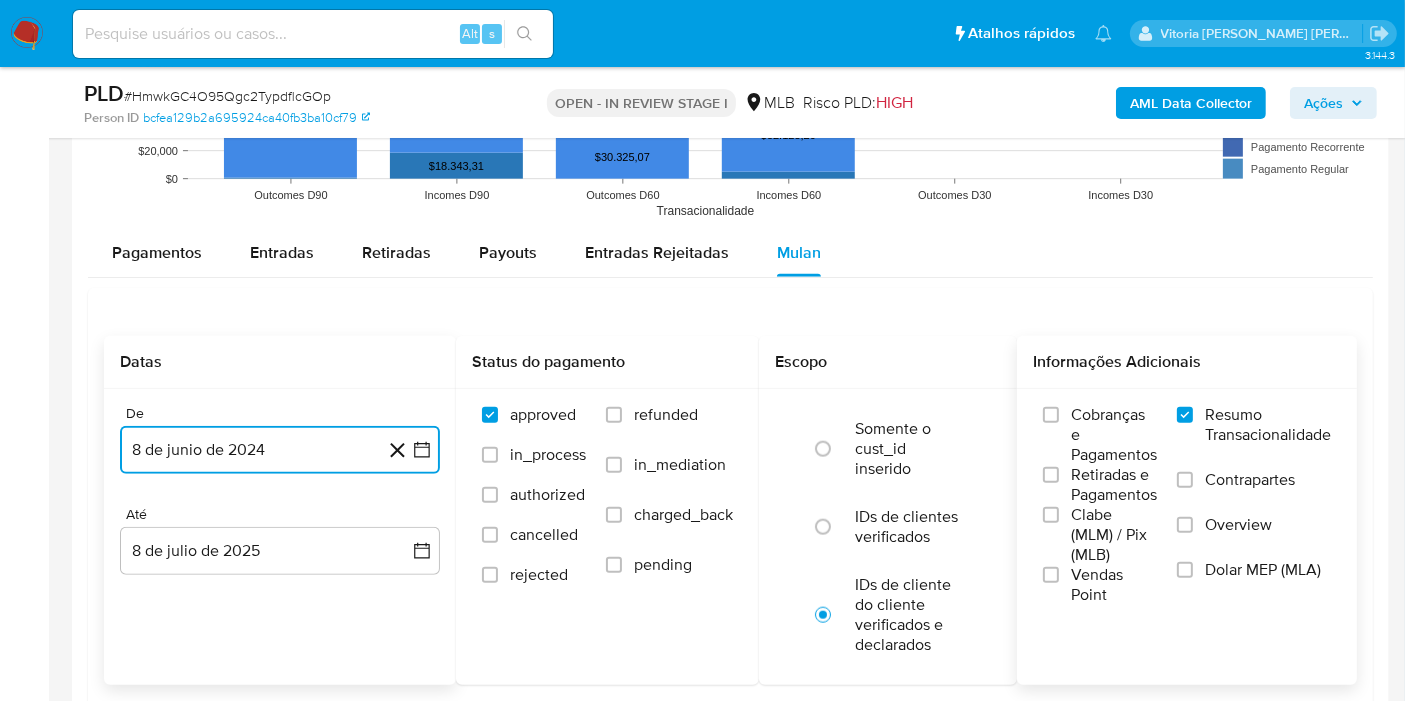 click on "8 de junio de 2024" at bounding box center (280, 450) 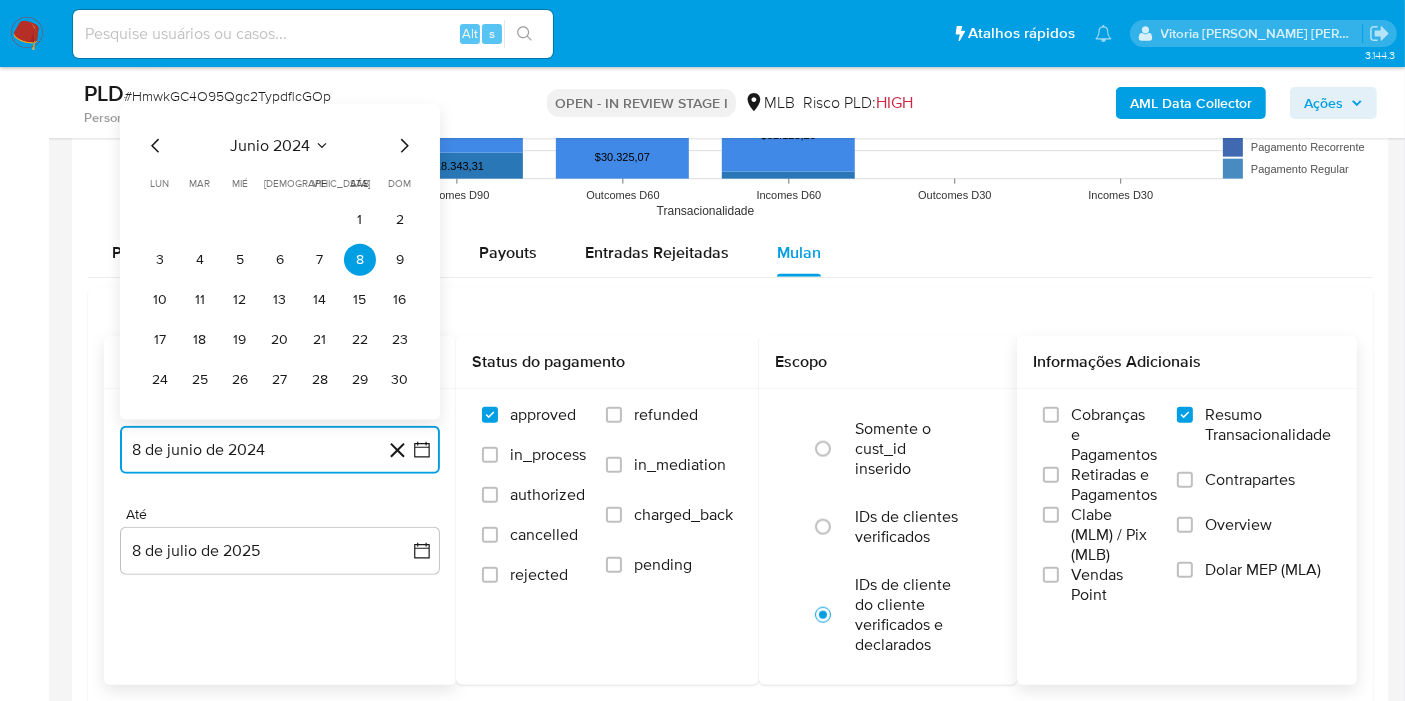 click on "junio 2024" at bounding box center [270, 146] 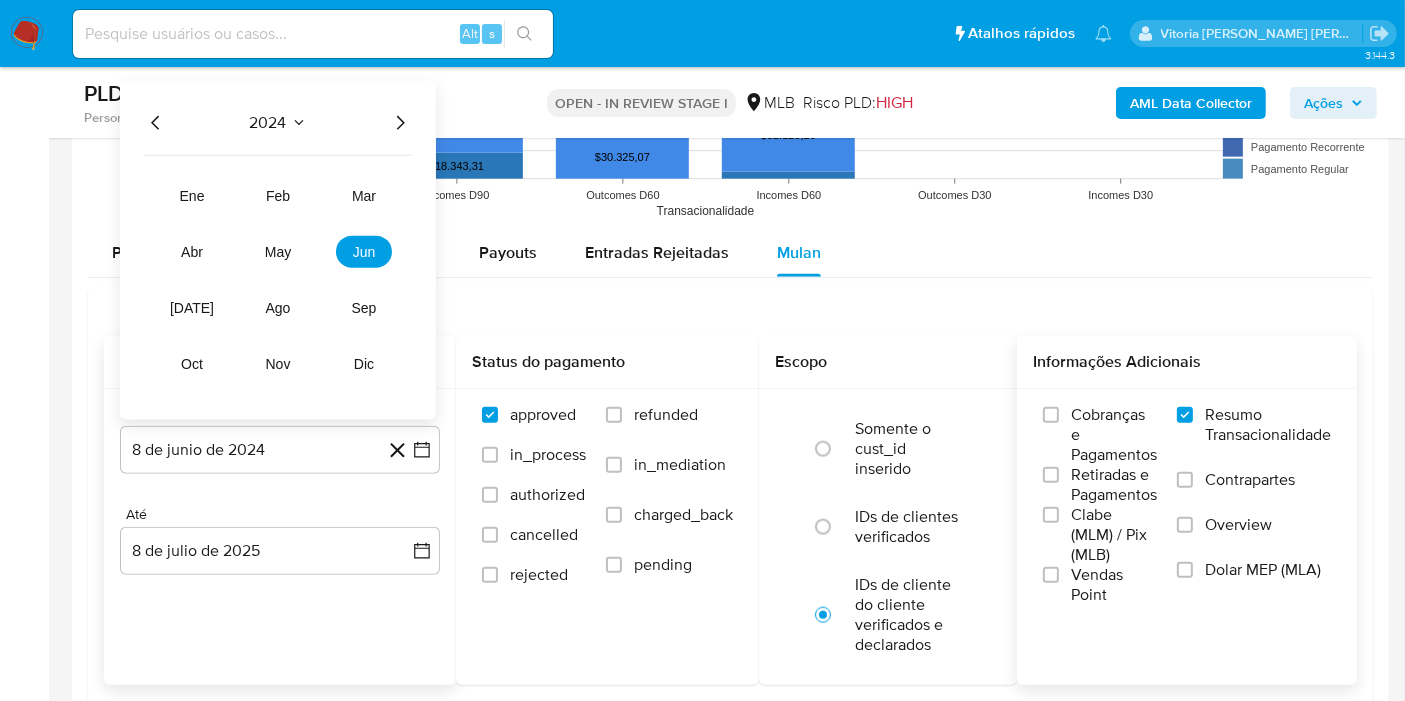 click 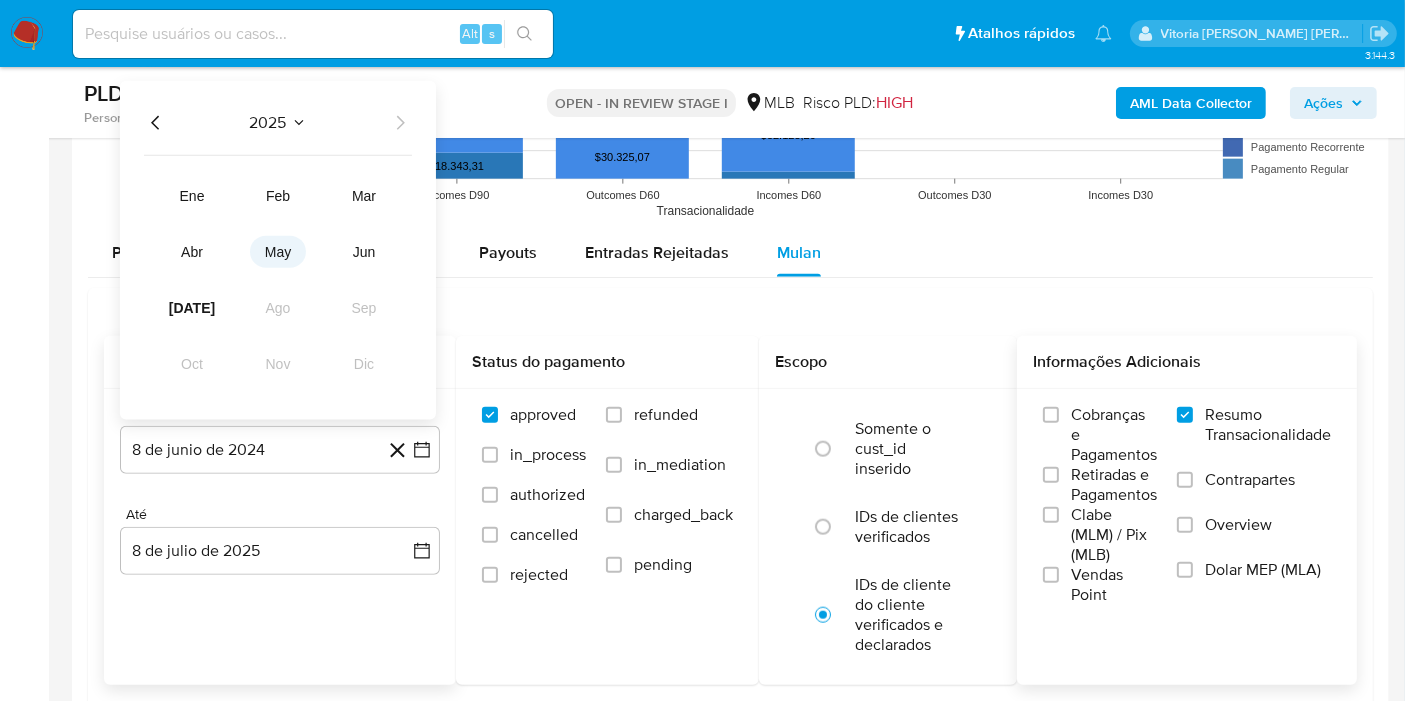 click on "may" at bounding box center [278, 252] 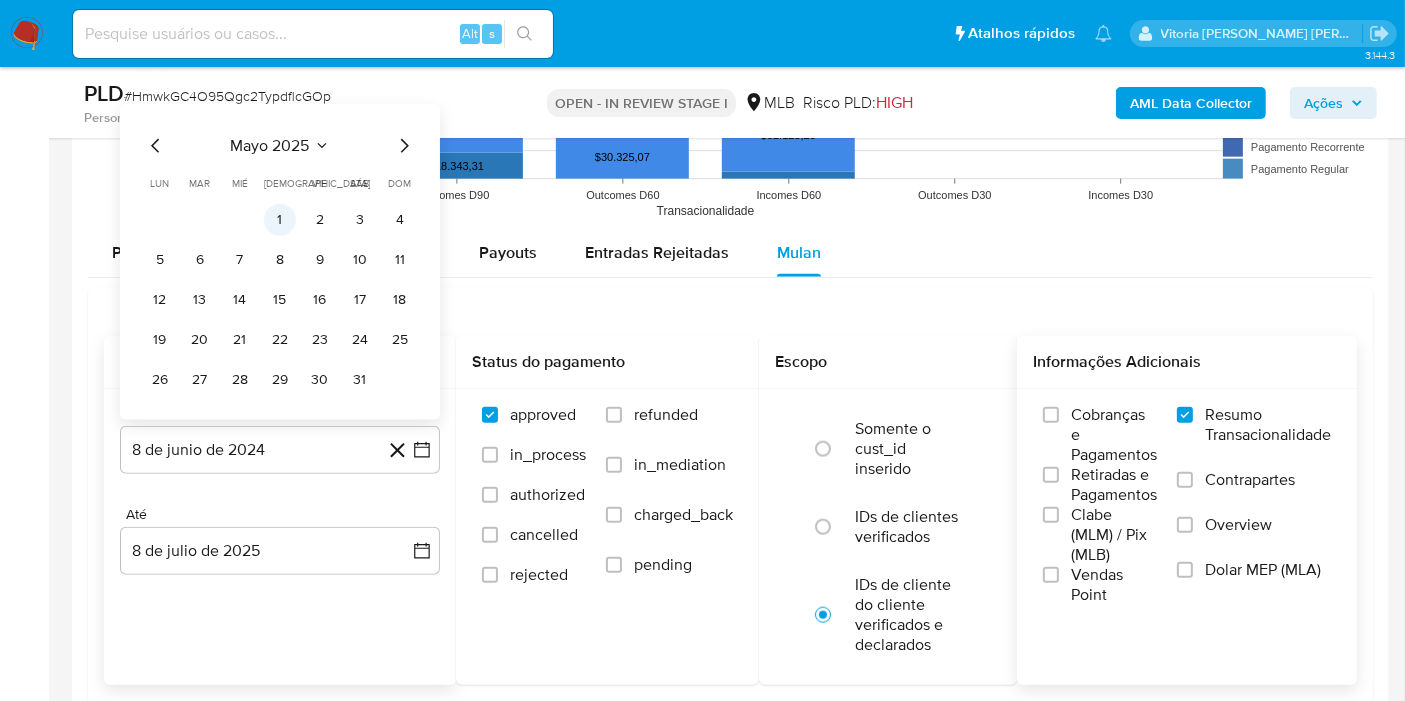 click on "1" at bounding box center (280, 220) 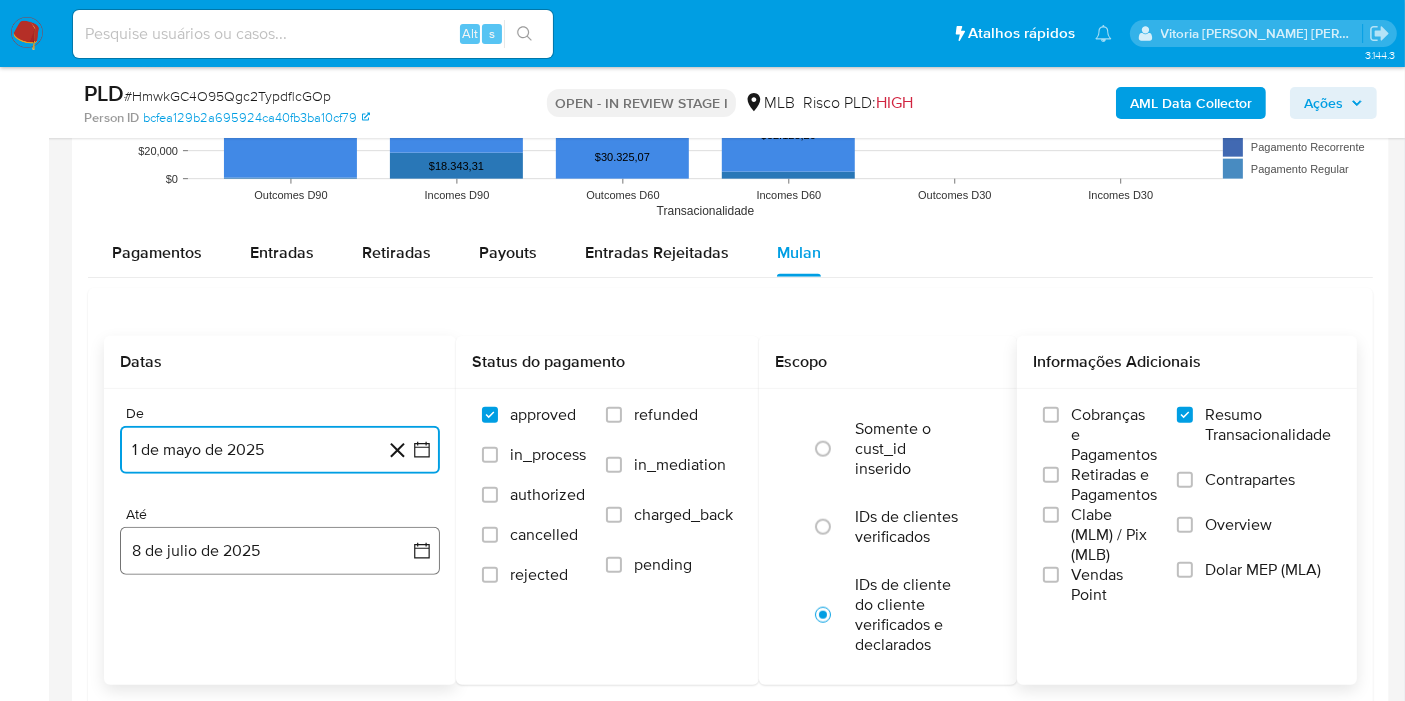 click on "8 de julio de 2025" at bounding box center (280, 551) 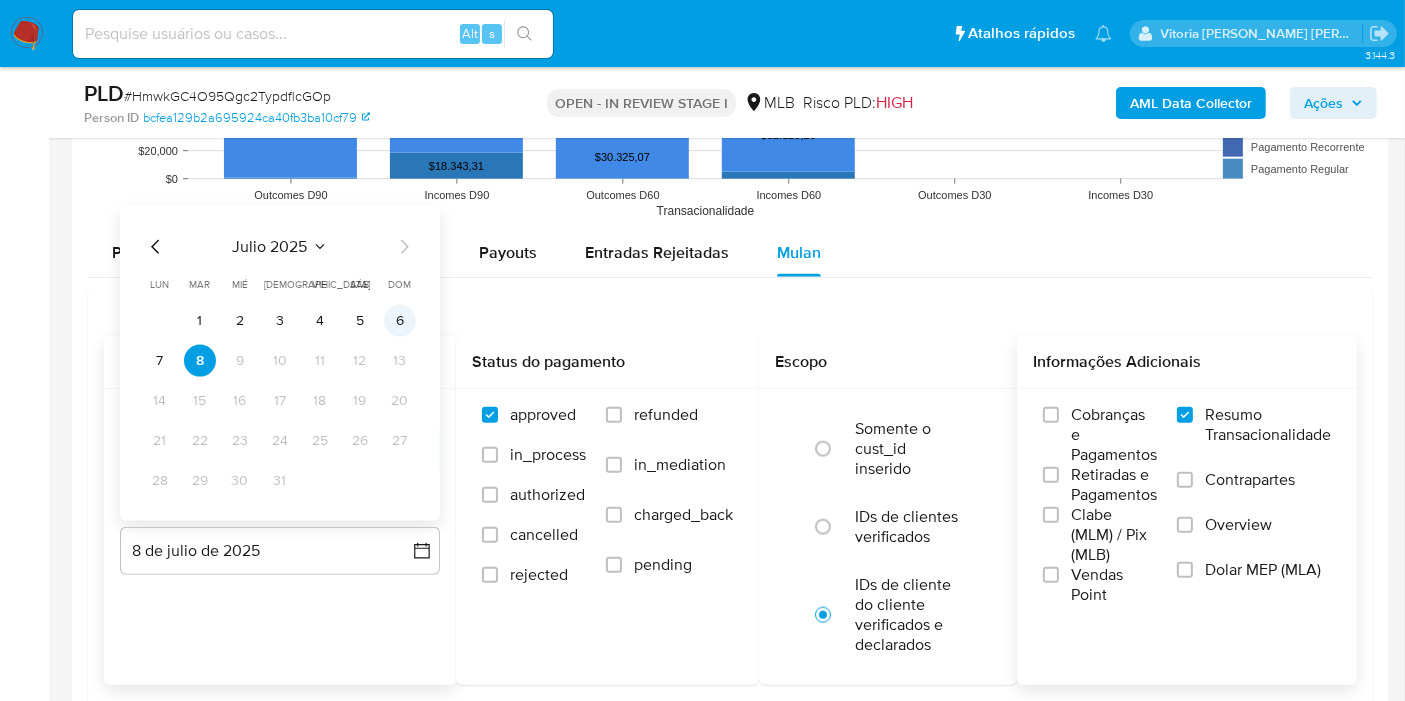 click on "6" at bounding box center [400, 321] 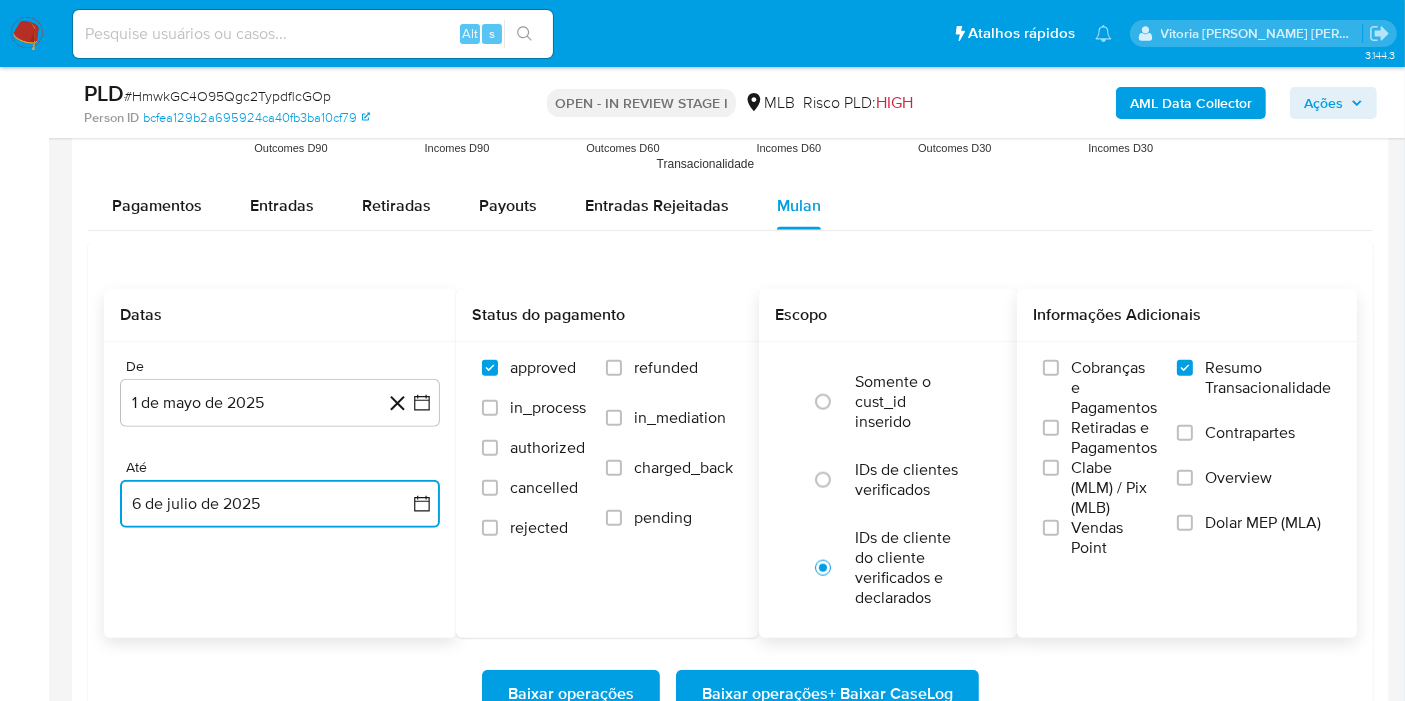 scroll, scrollTop: 2111, scrollLeft: 0, axis: vertical 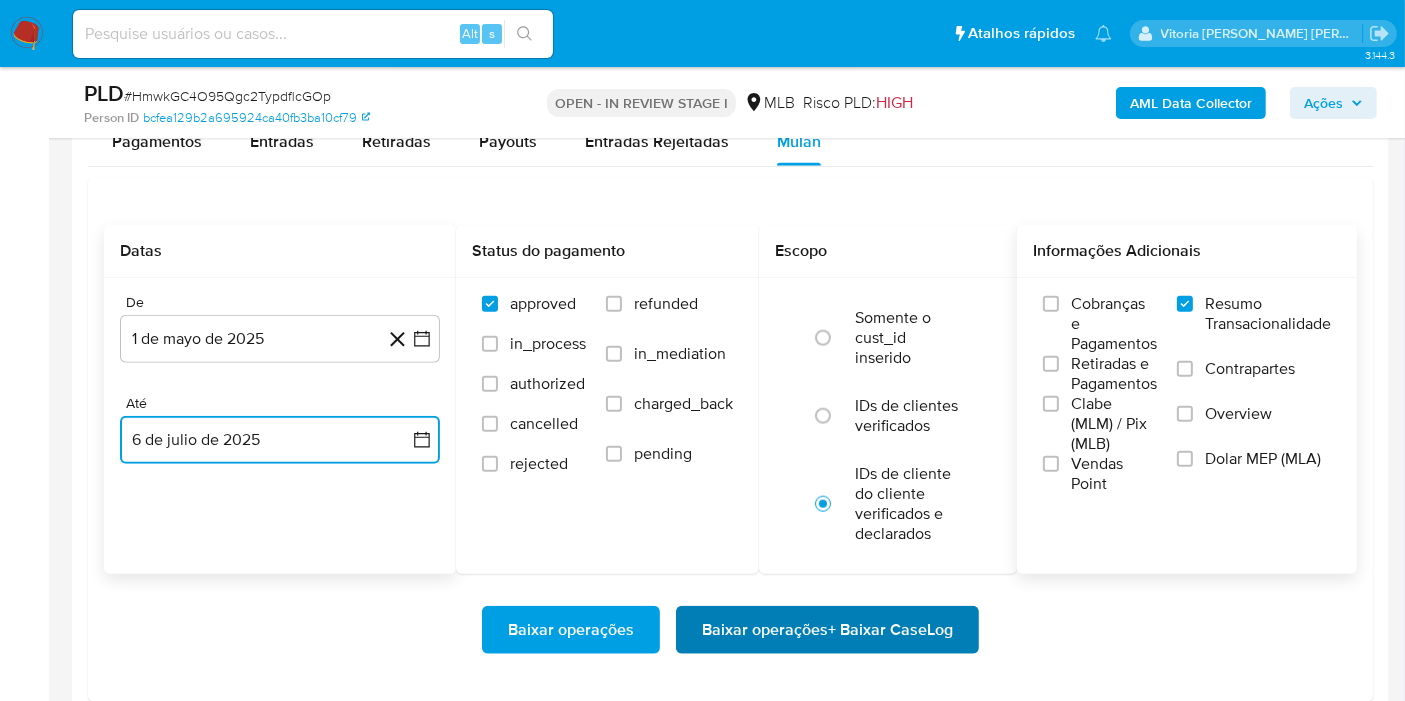 click on "Baixar operações  +   Baixar CaseLog" at bounding box center [827, 630] 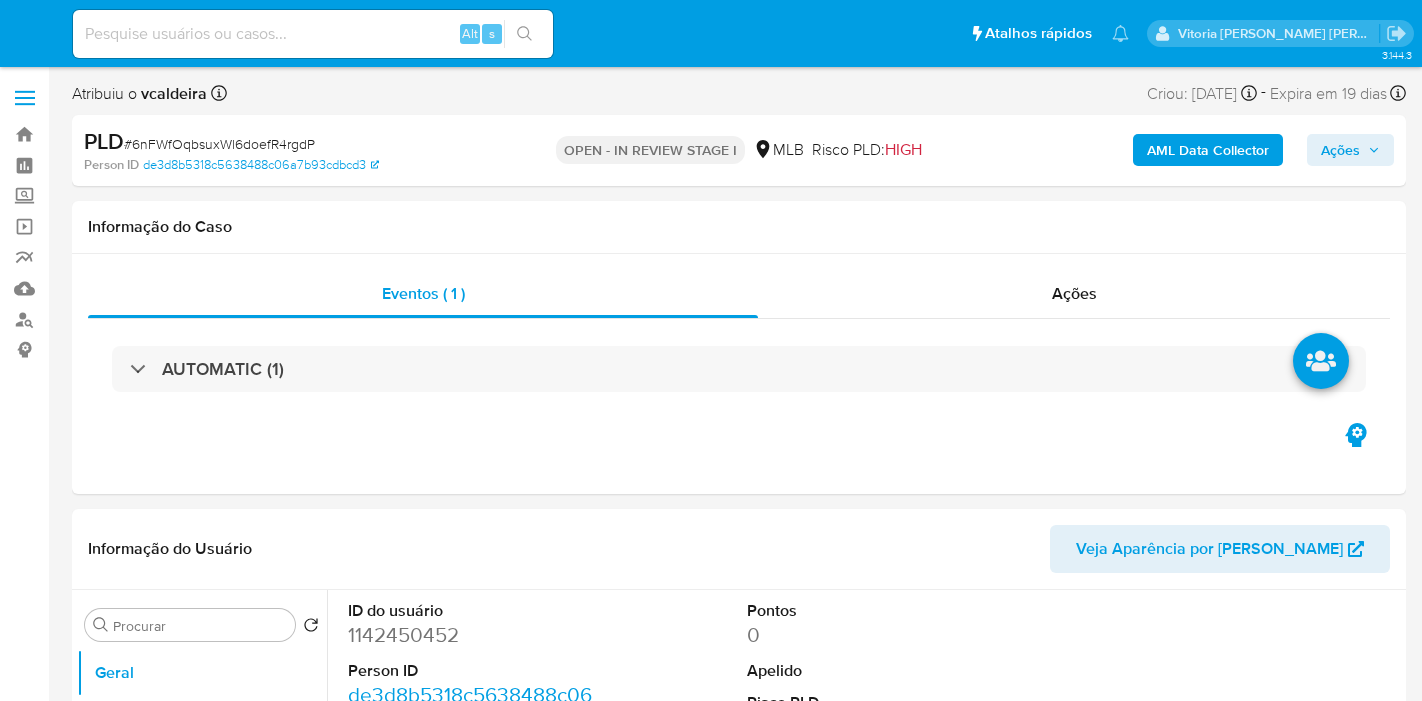 select on "10" 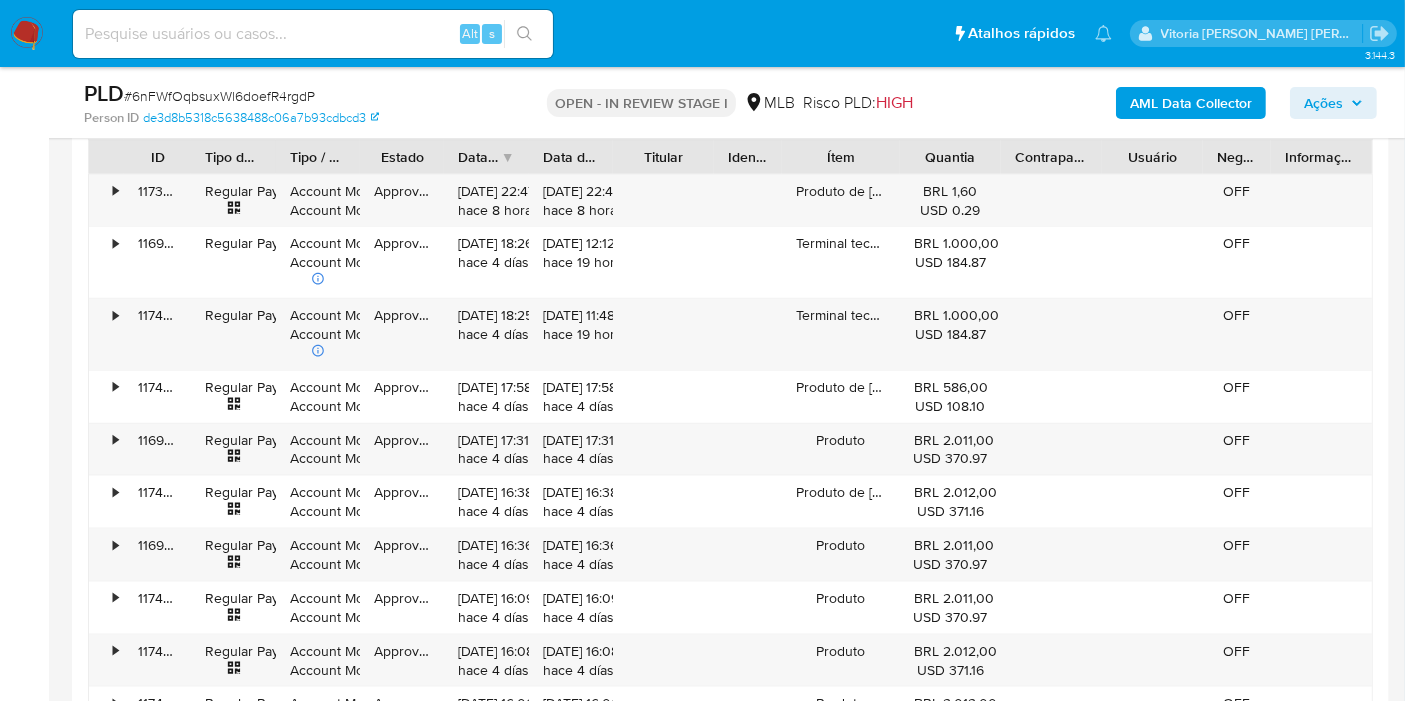 scroll, scrollTop: 2111, scrollLeft: 0, axis: vertical 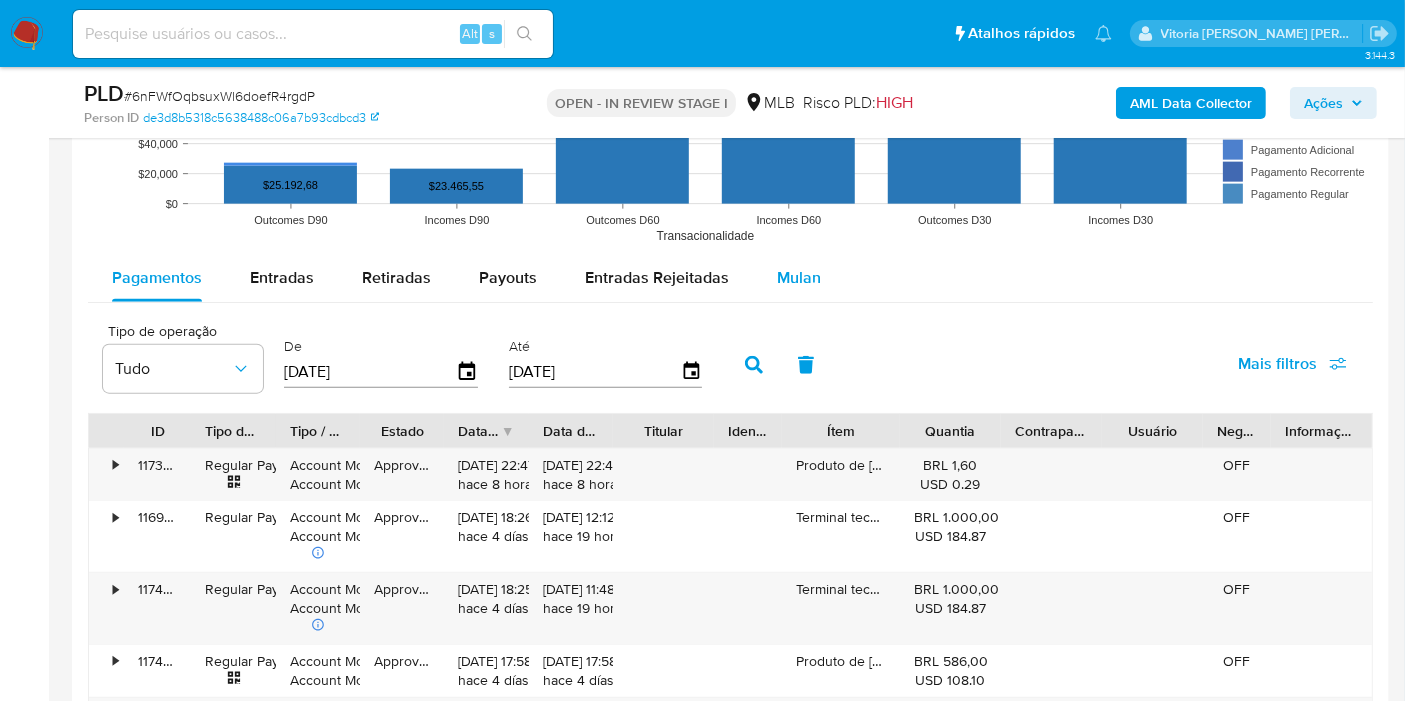 click on "Mulan" at bounding box center (799, 277) 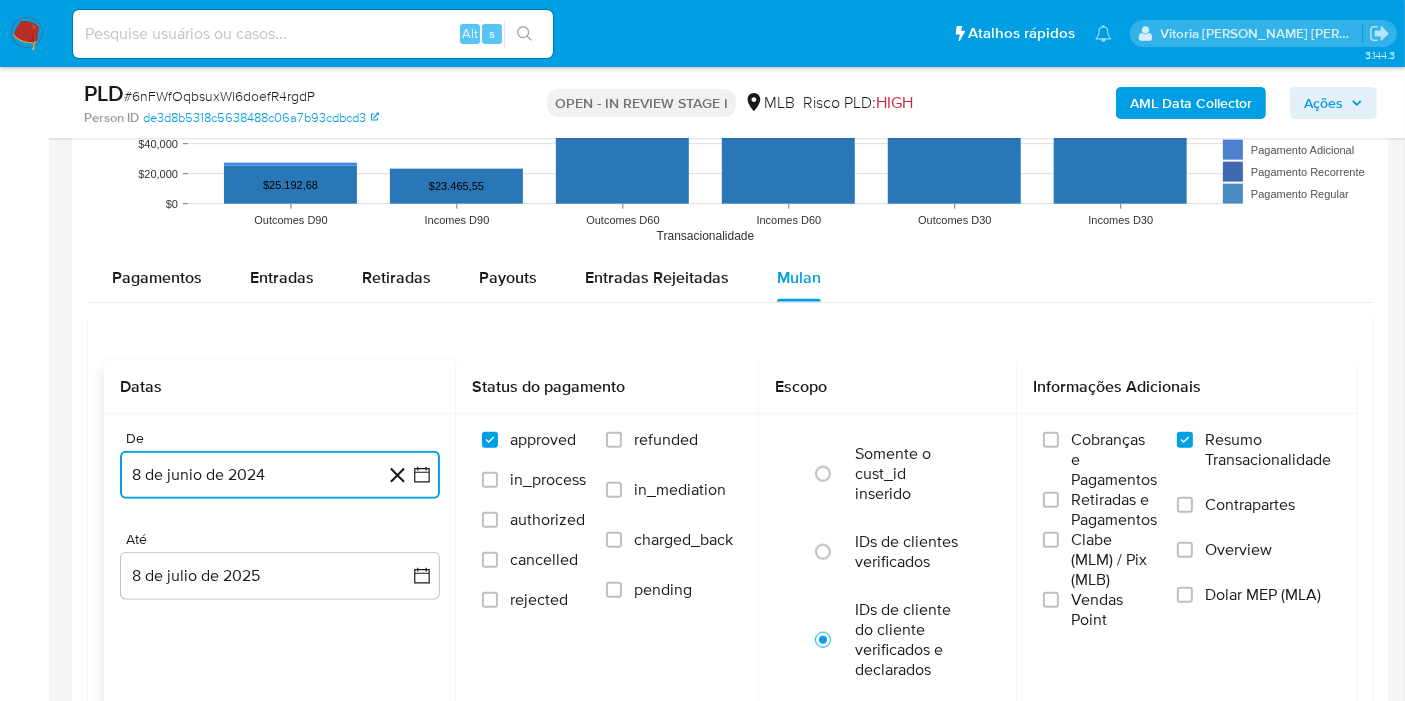 click on "8 de junio de 2024" at bounding box center [280, 475] 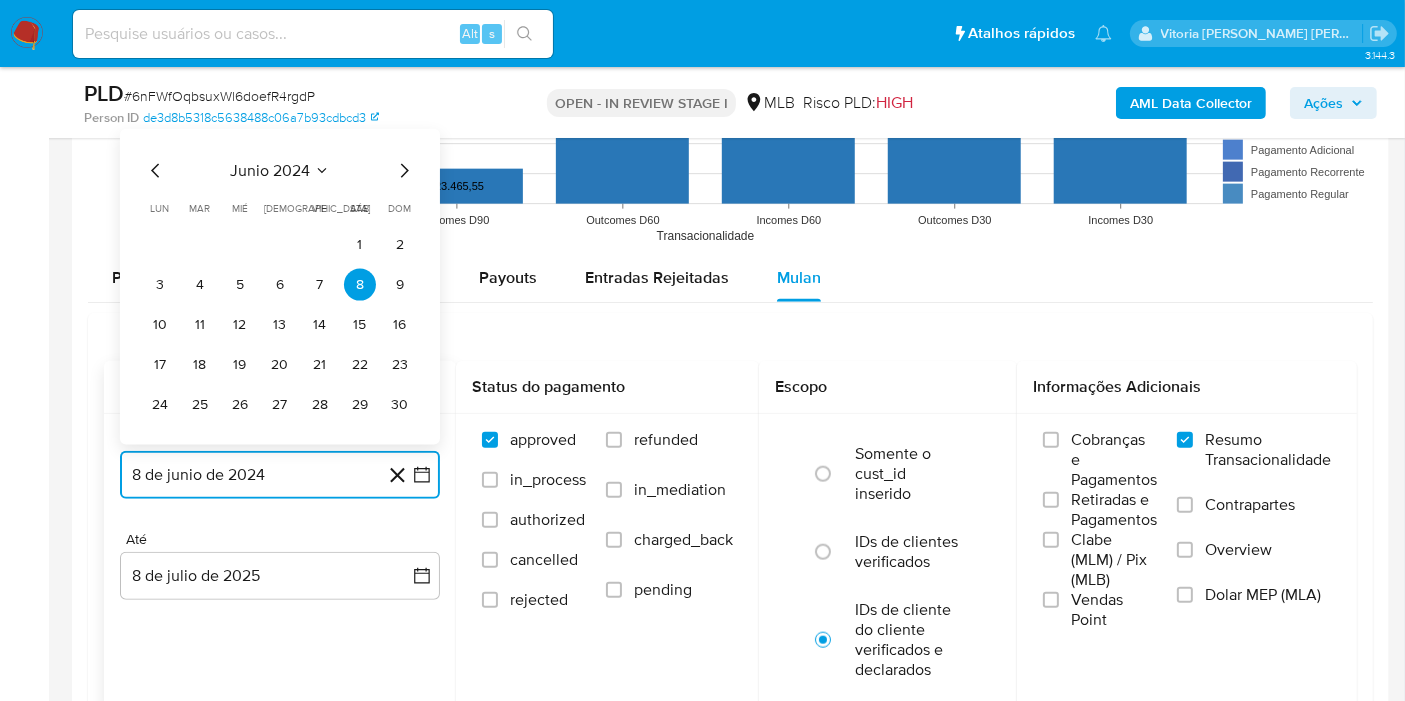 click on "junio 2024" at bounding box center (270, 171) 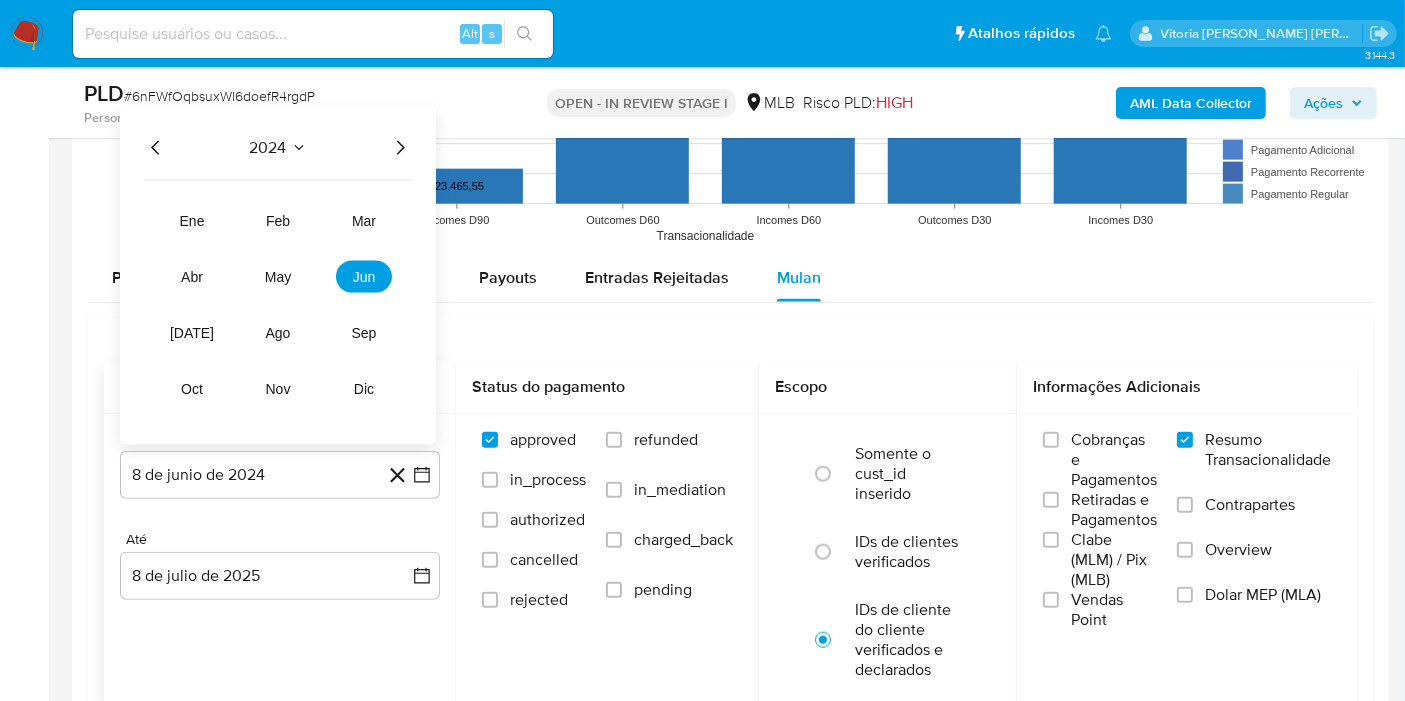 click 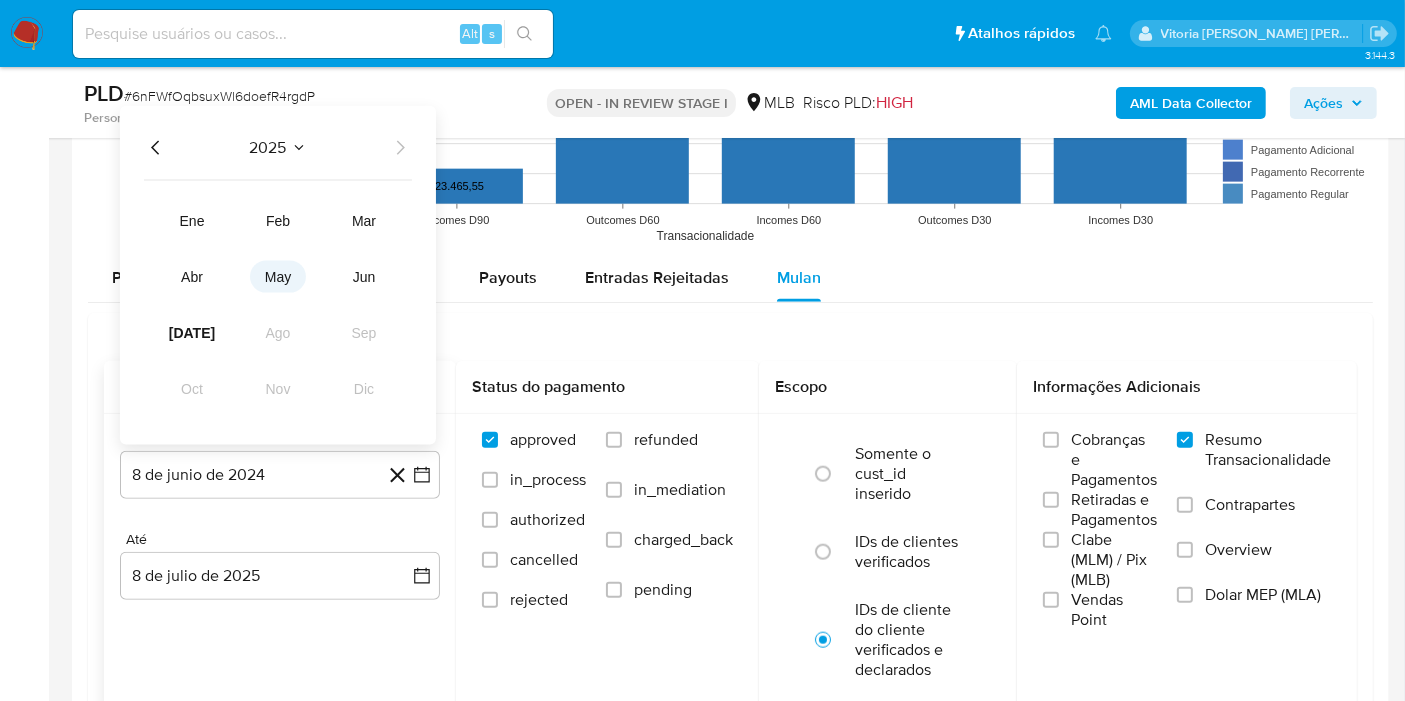 click on "may" at bounding box center [278, 277] 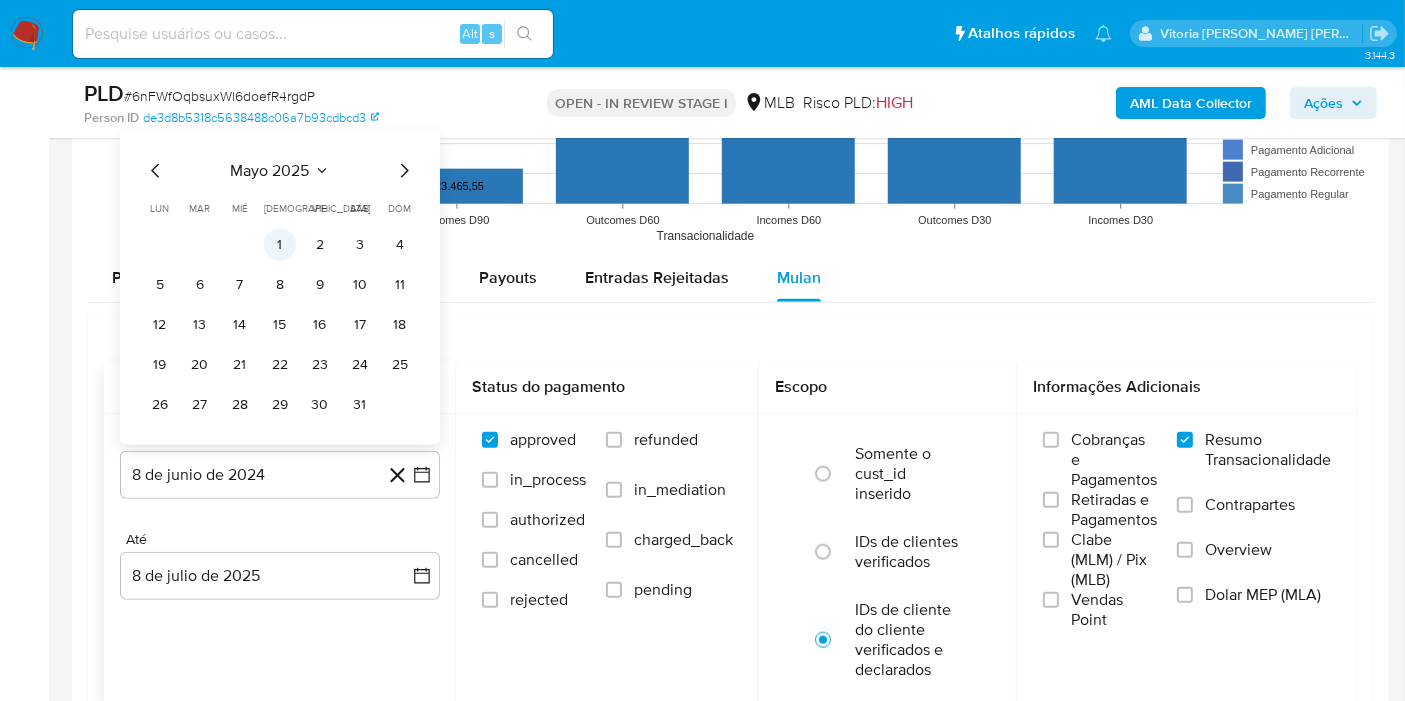 click on "1" at bounding box center [280, 245] 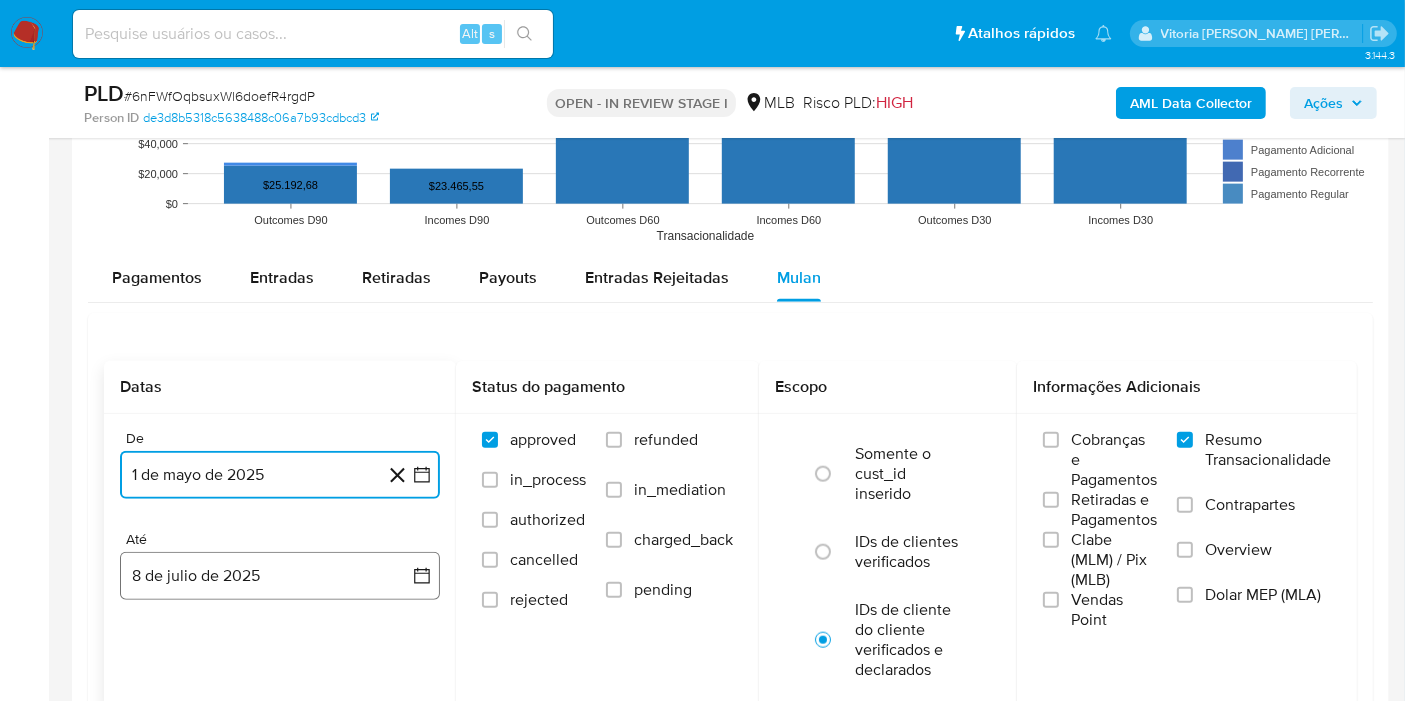click on "8 de julio de 2025" at bounding box center (280, 576) 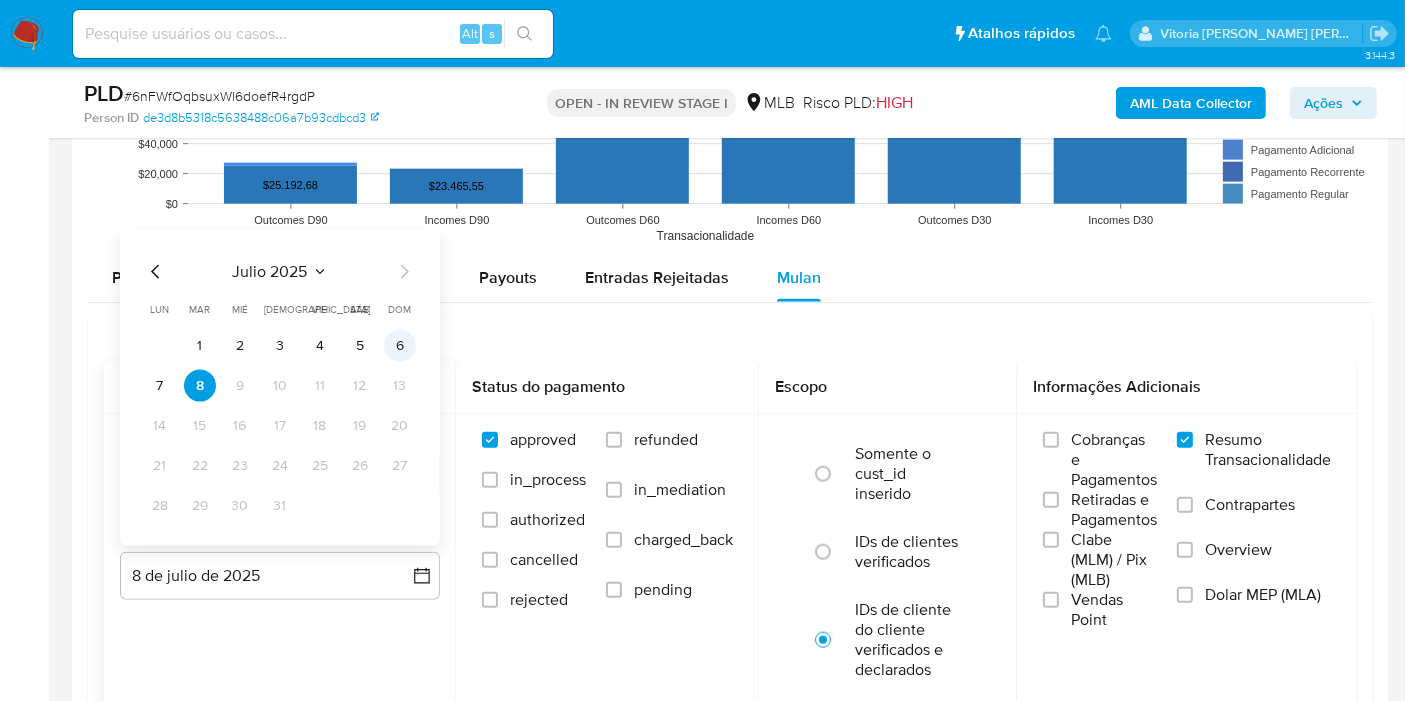 click on "6" at bounding box center (400, 346) 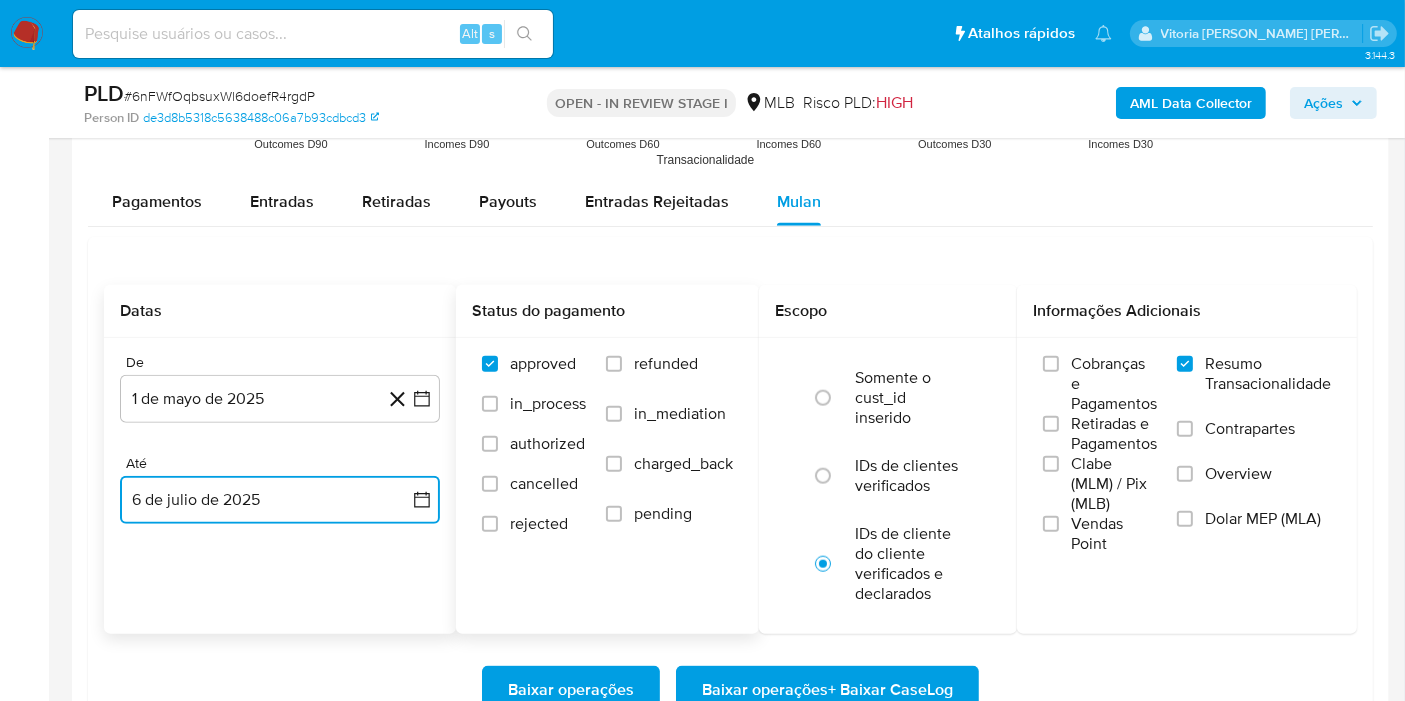 scroll, scrollTop: 2222, scrollLeft: 0, axis: vertical 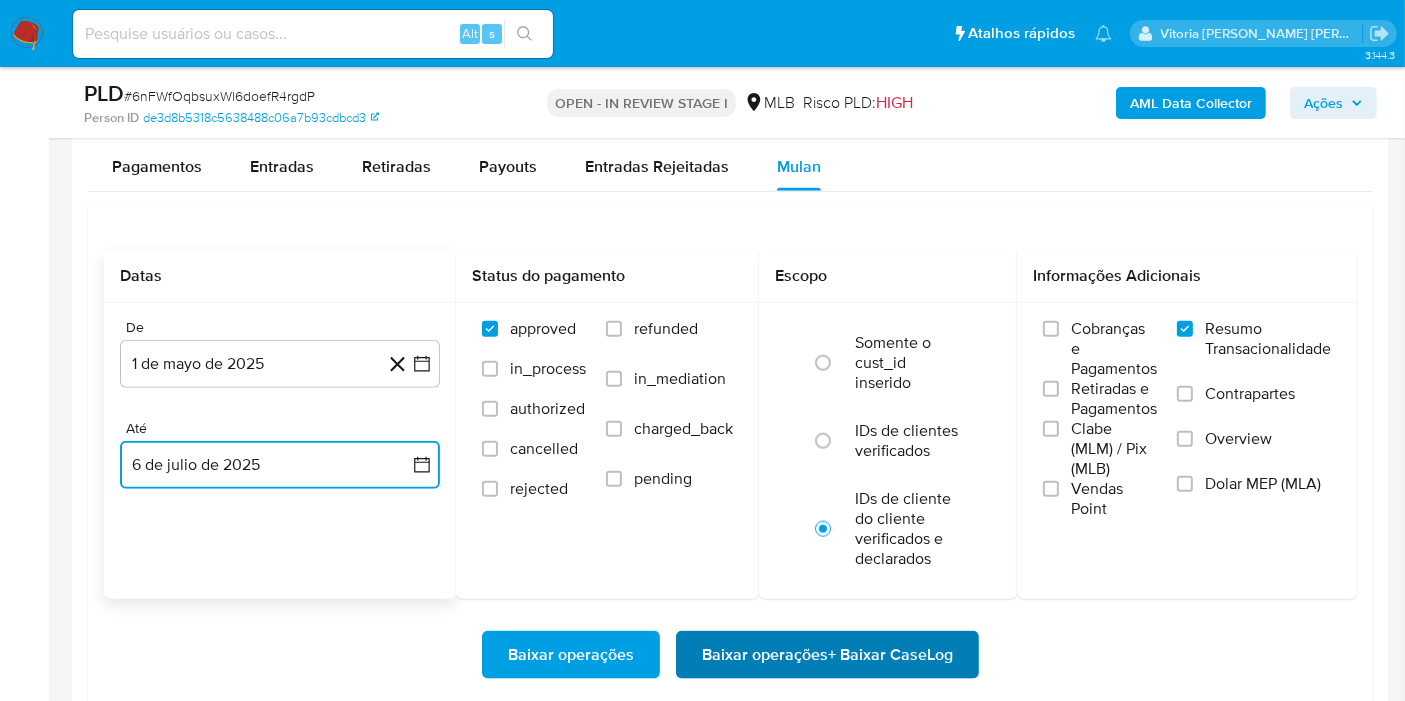 click on "Baixar operações  +   Baixar CaseLog" at bounding box center (827, 655) 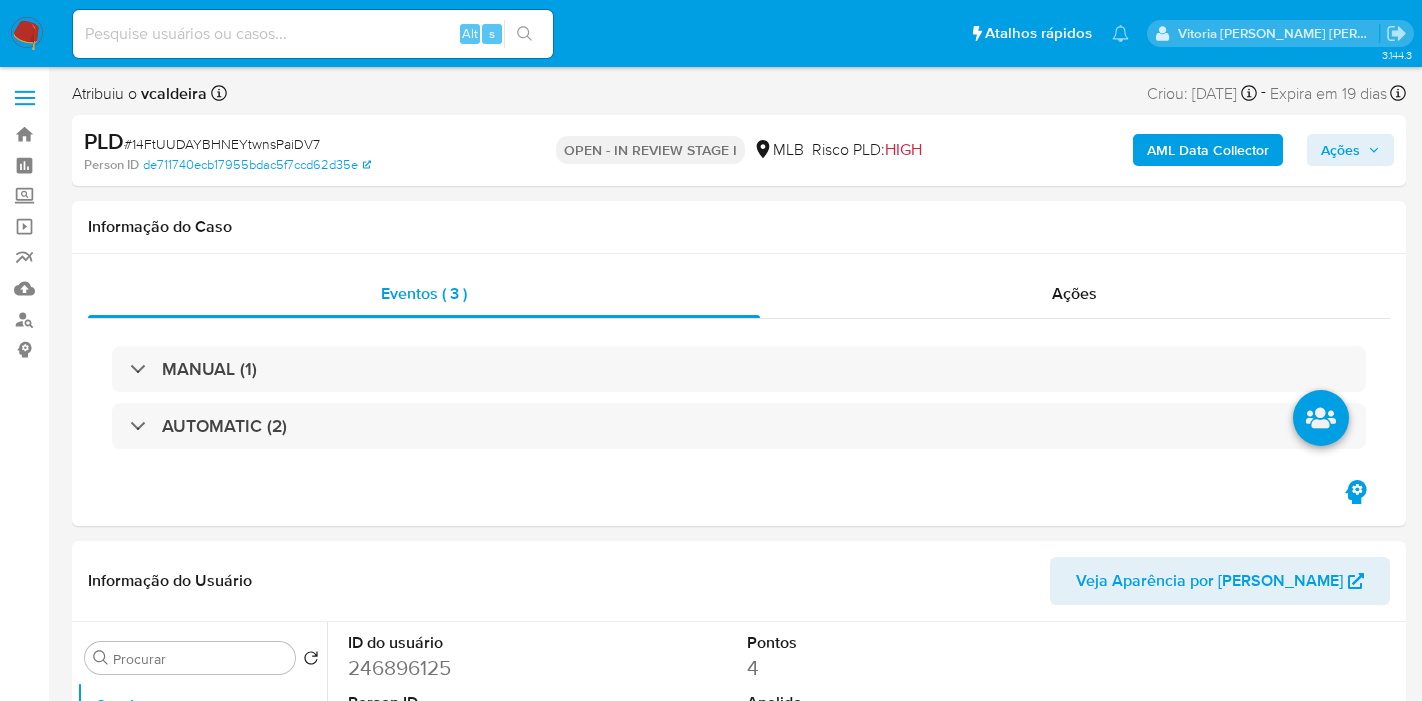 select on "10" 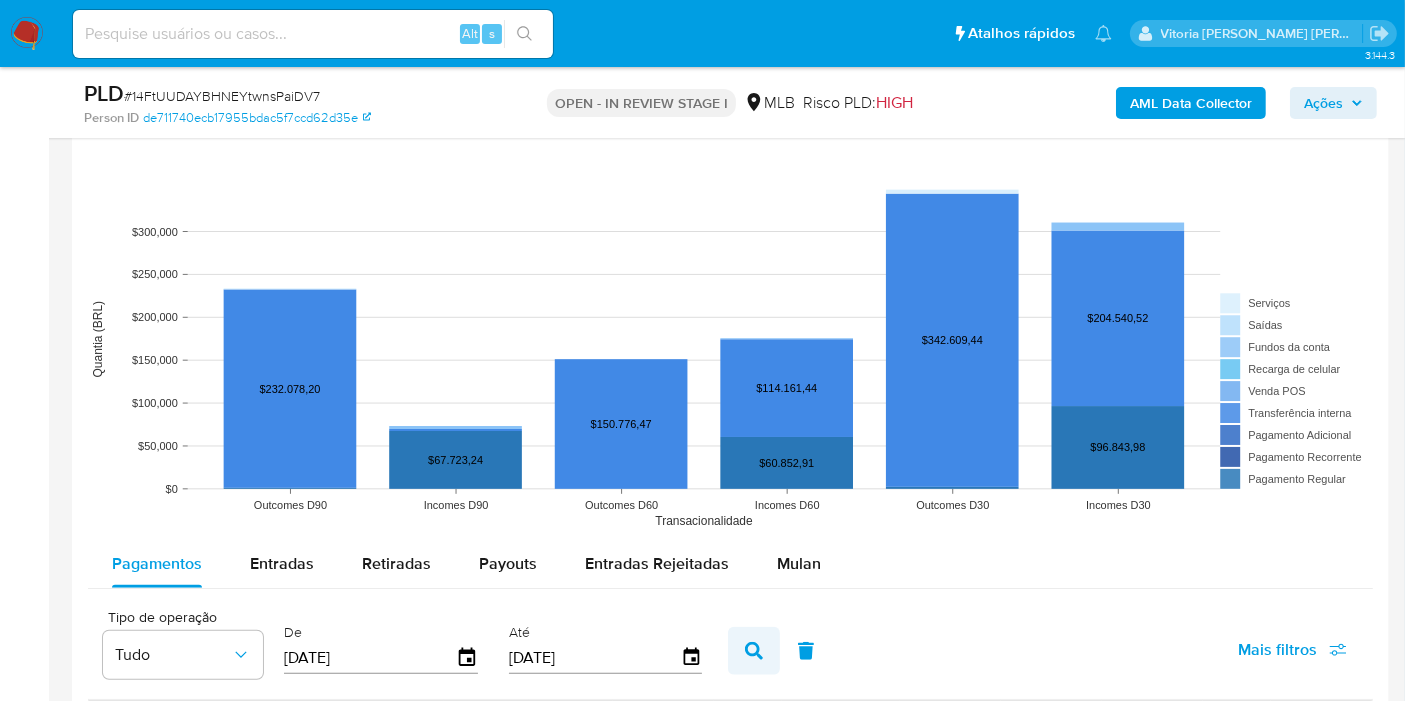 scroll, scrollTop: 1888, scrollLeft: 0, axis: vertical 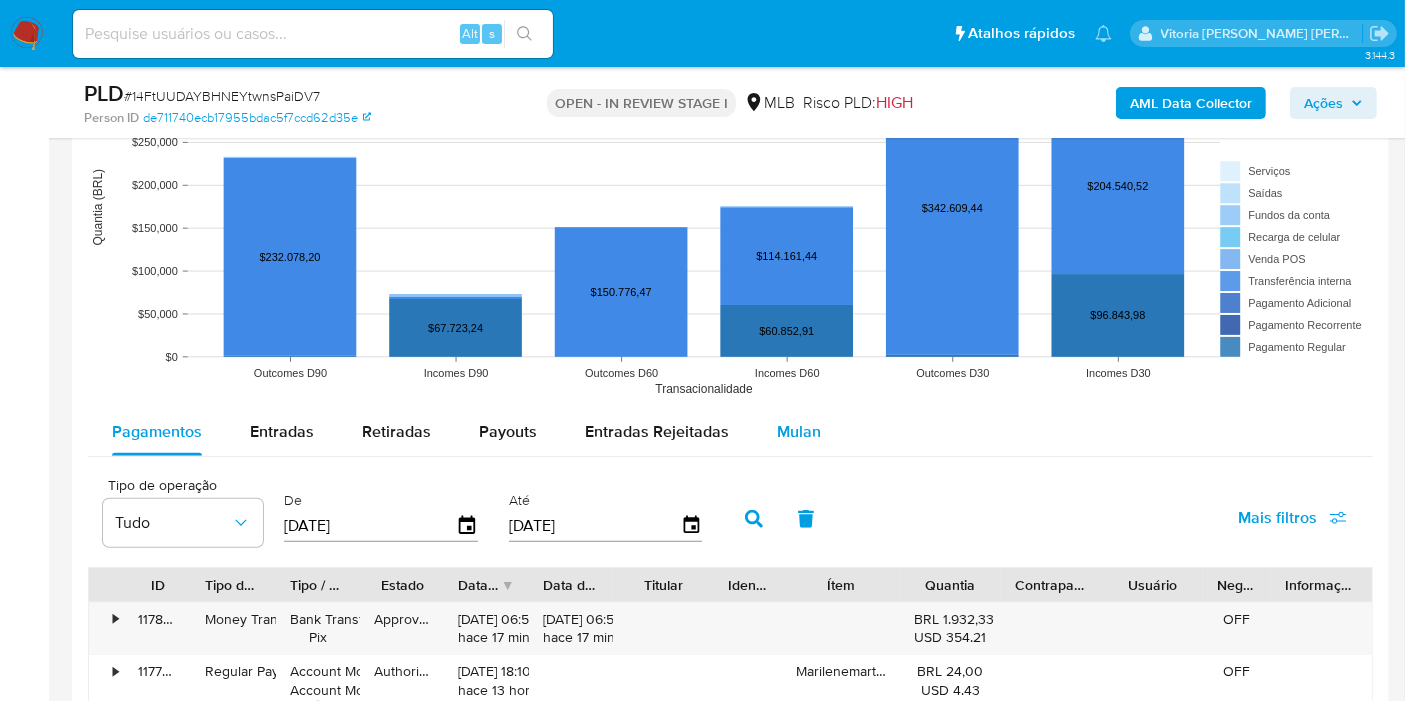 click on "Mulan" at bounding box center (799, 431) 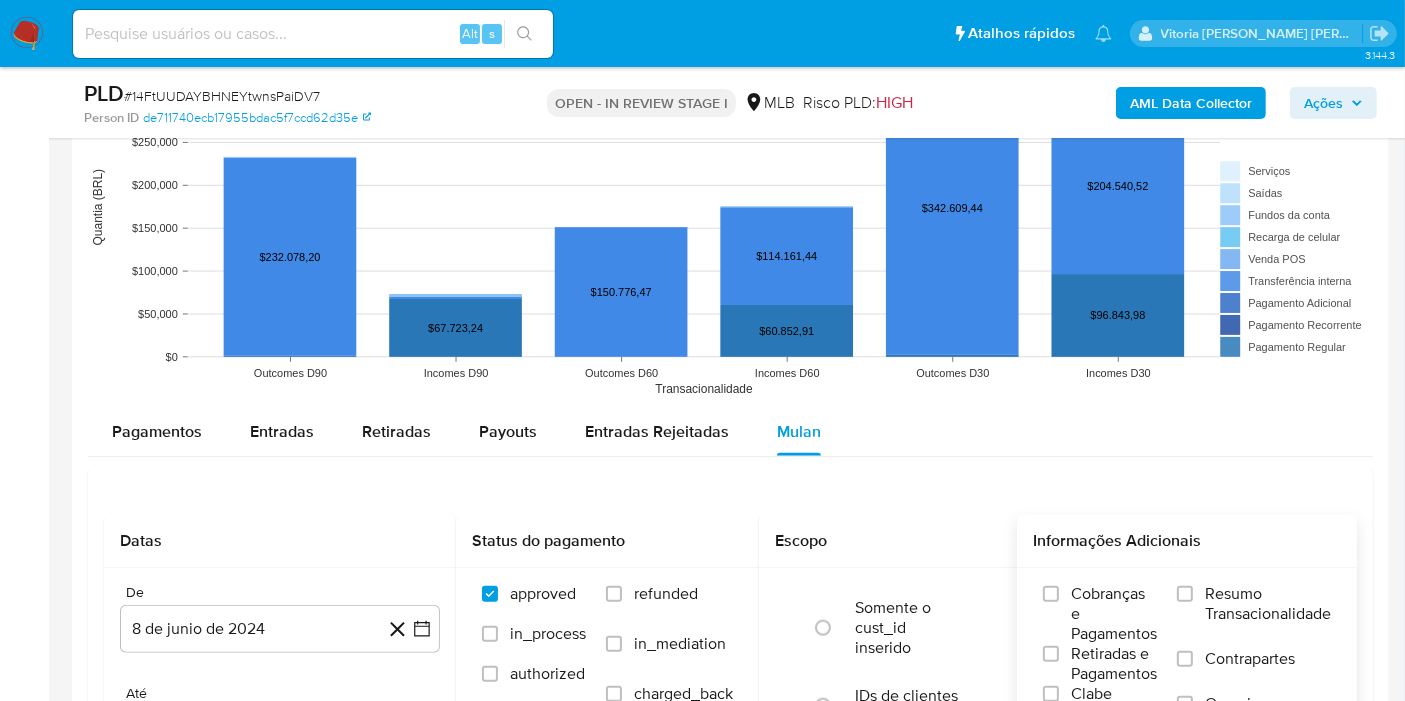 click on "Cobranças e Pagamentos Retiradas e Pagamentos Clabe (MLM) / Pix (MLB) Vendas Point Resumo Transacionalidade Contrapartes Overview Dolar MEP (MLA)" at bounding box center (1187, 684) 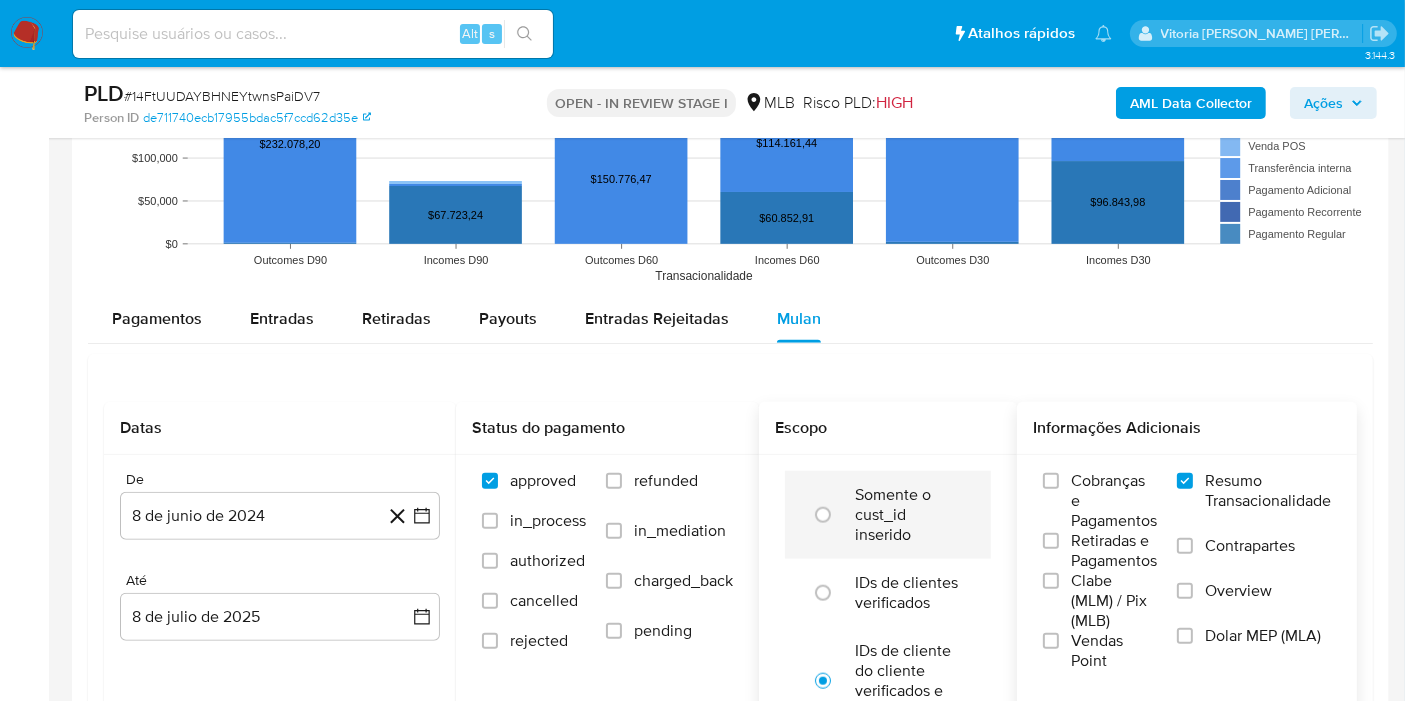 scroll, scrollTop: 2111, scrollLeft: 0, axis: vertical 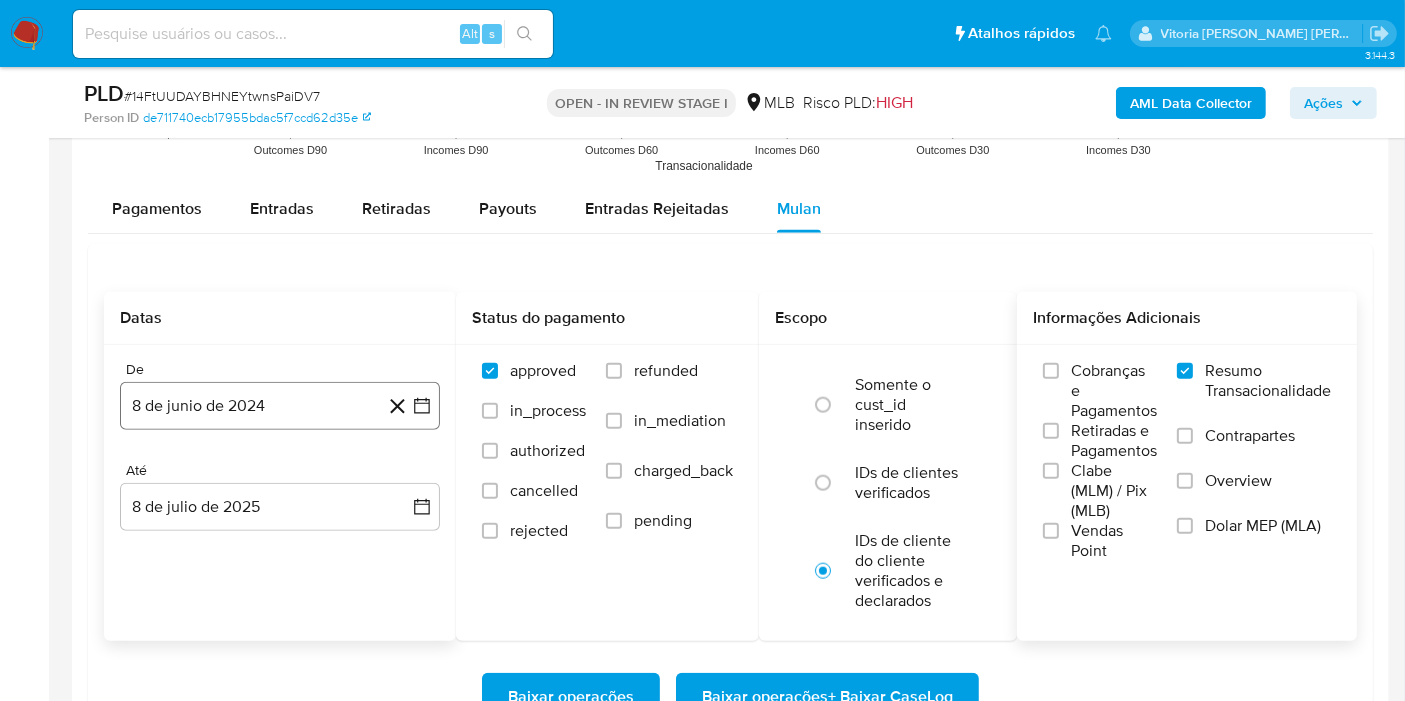click on "De 8 de junio de 2024 [DATE]" at bounding box center (280, 395) 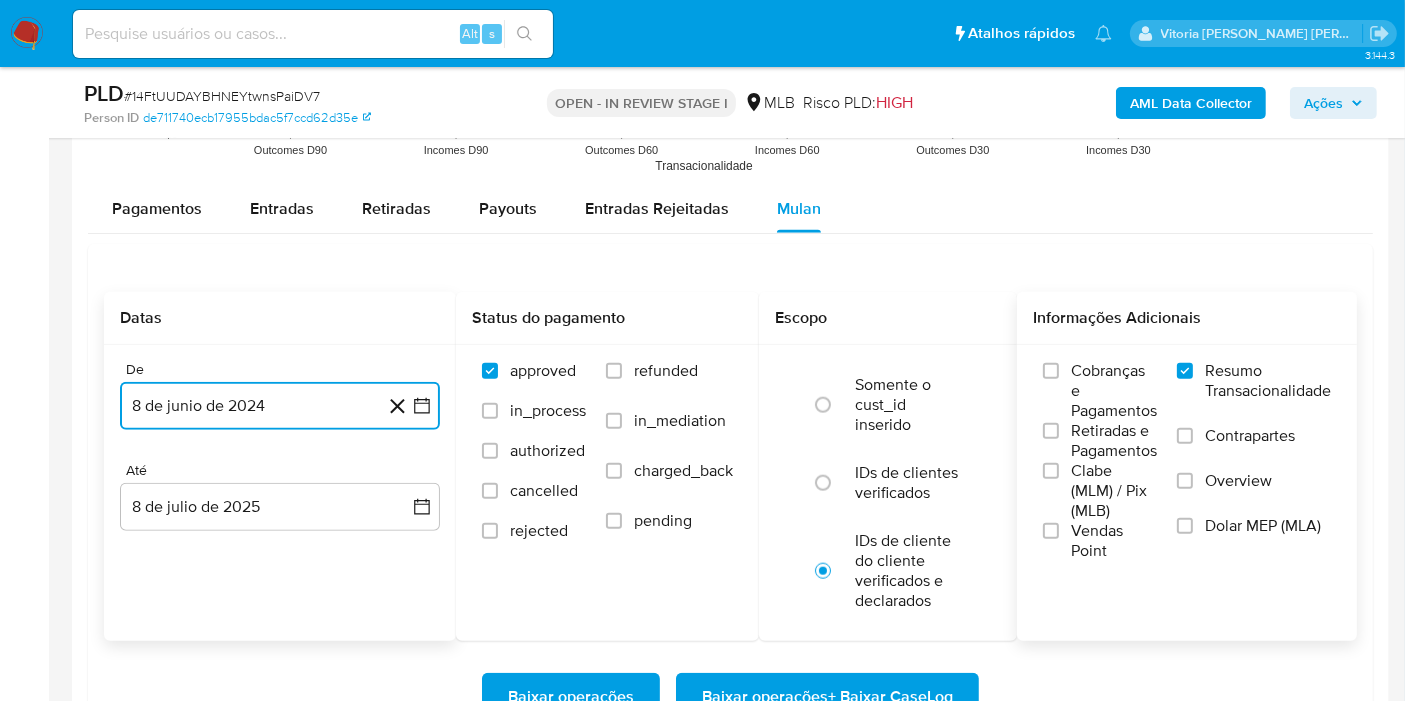 click on "8 de junio de 2024" at bounding box center [280, 406] 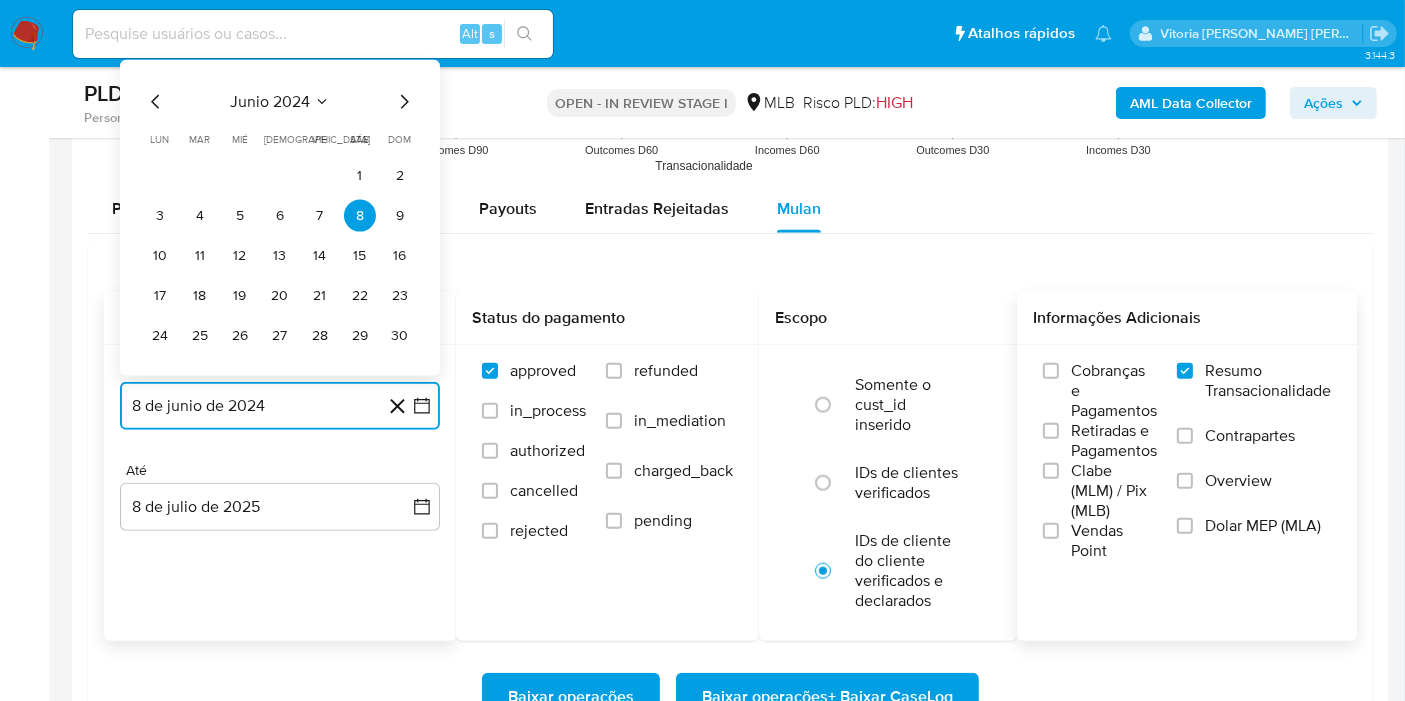 click 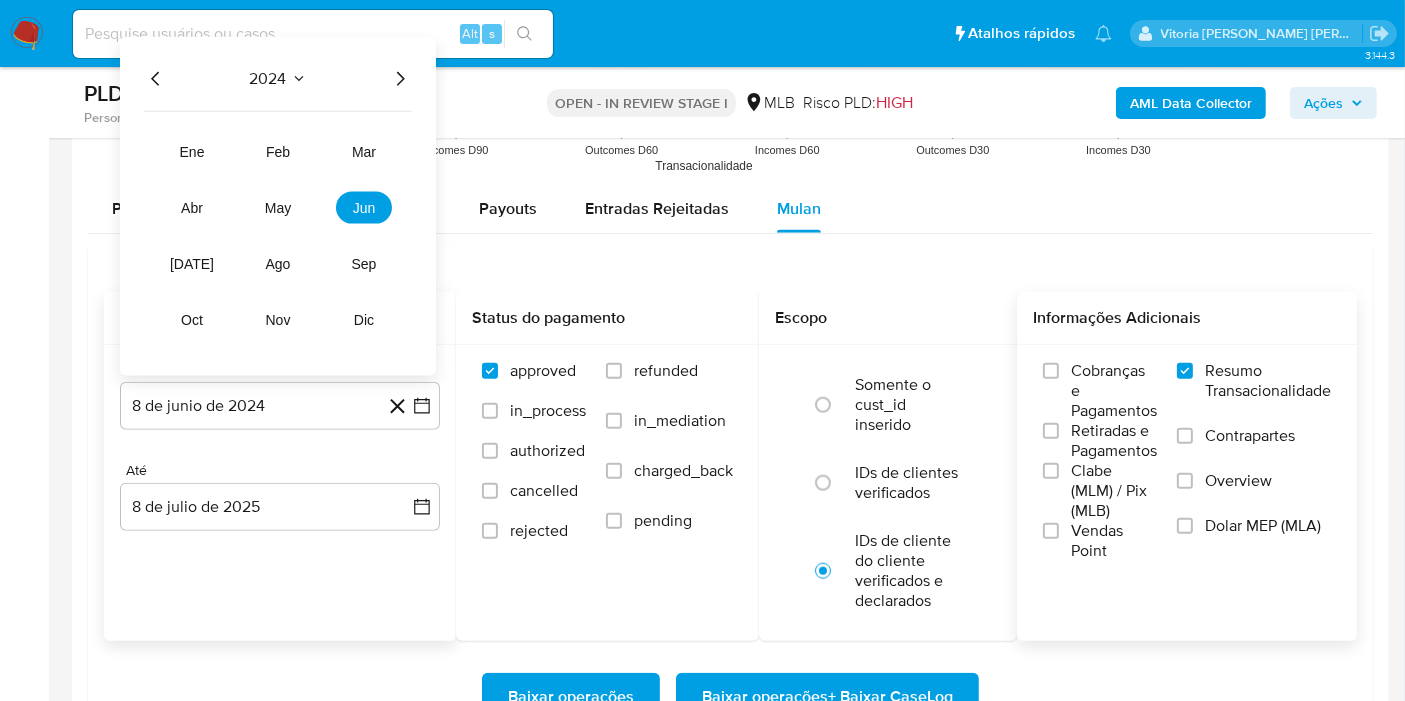 click 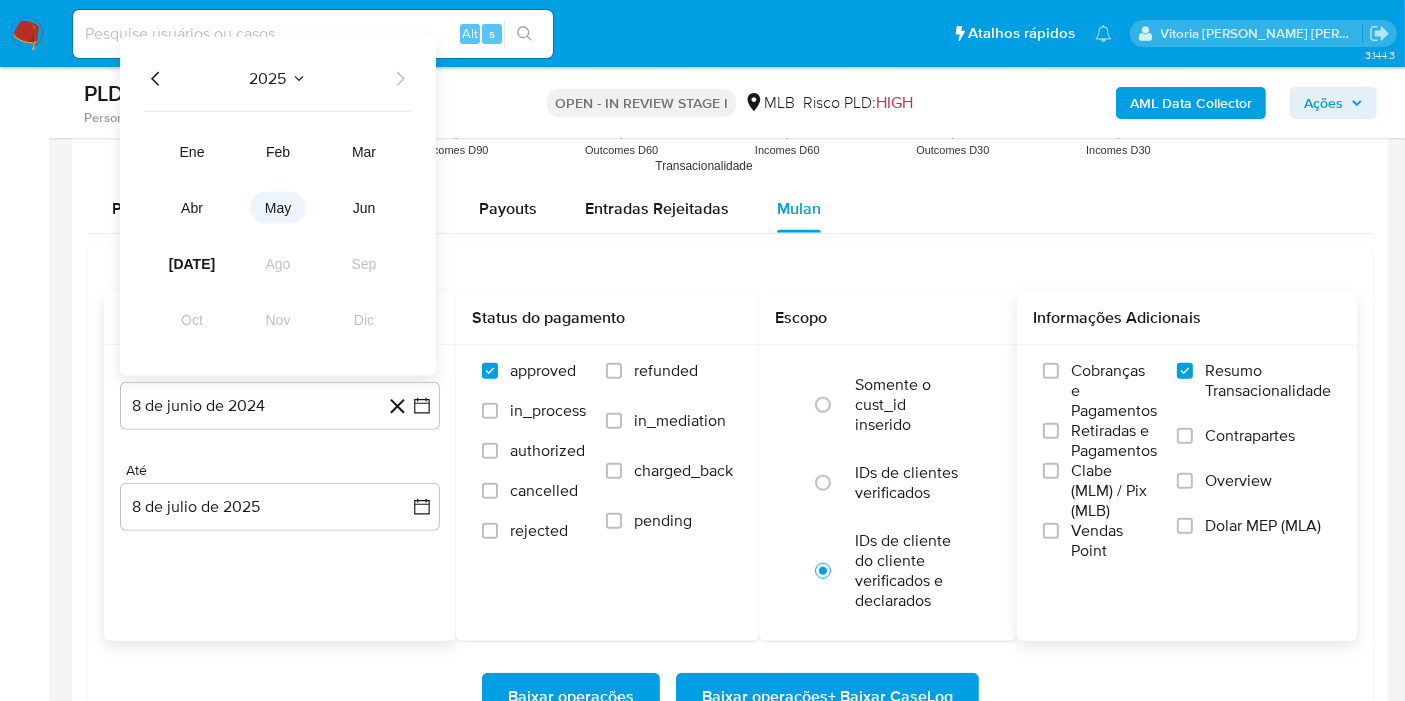click on "may" at bounding box center (278, 207) 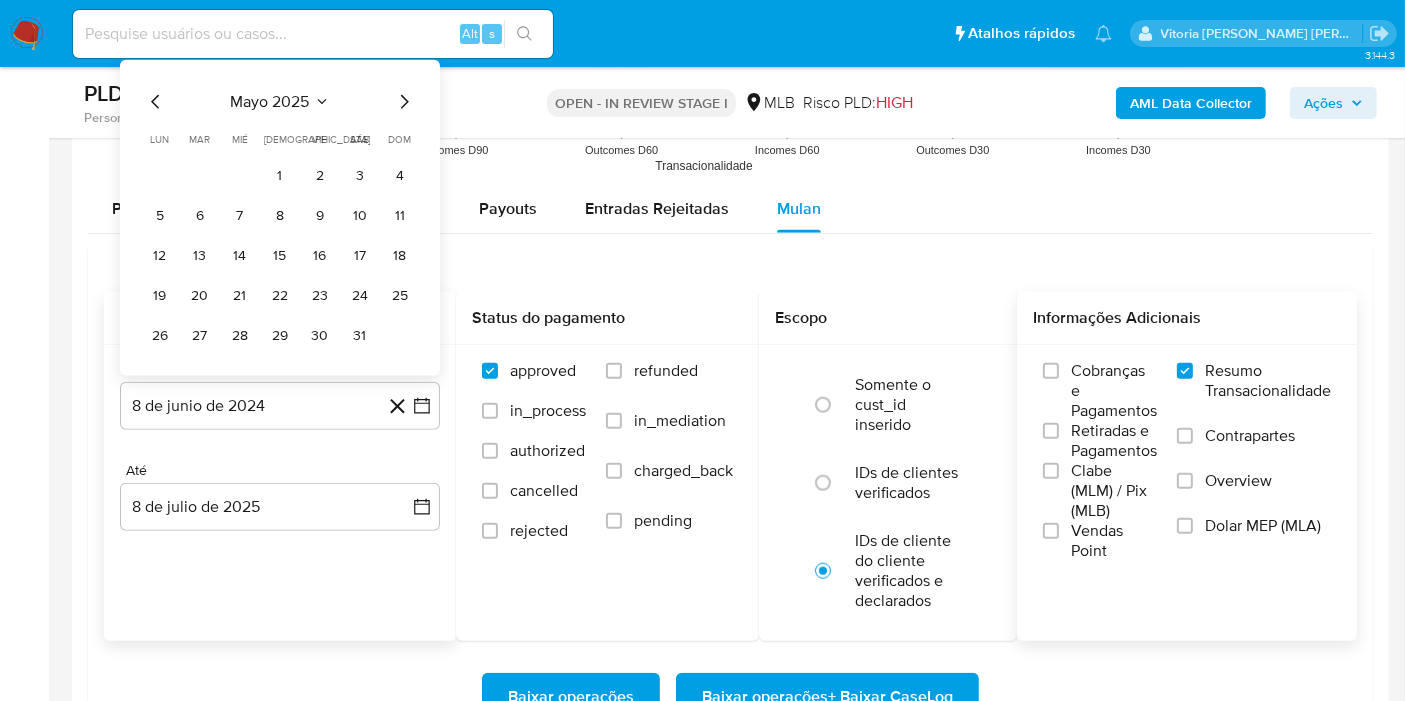 click on "1 2 3 4" at bounding box center [280, 175] 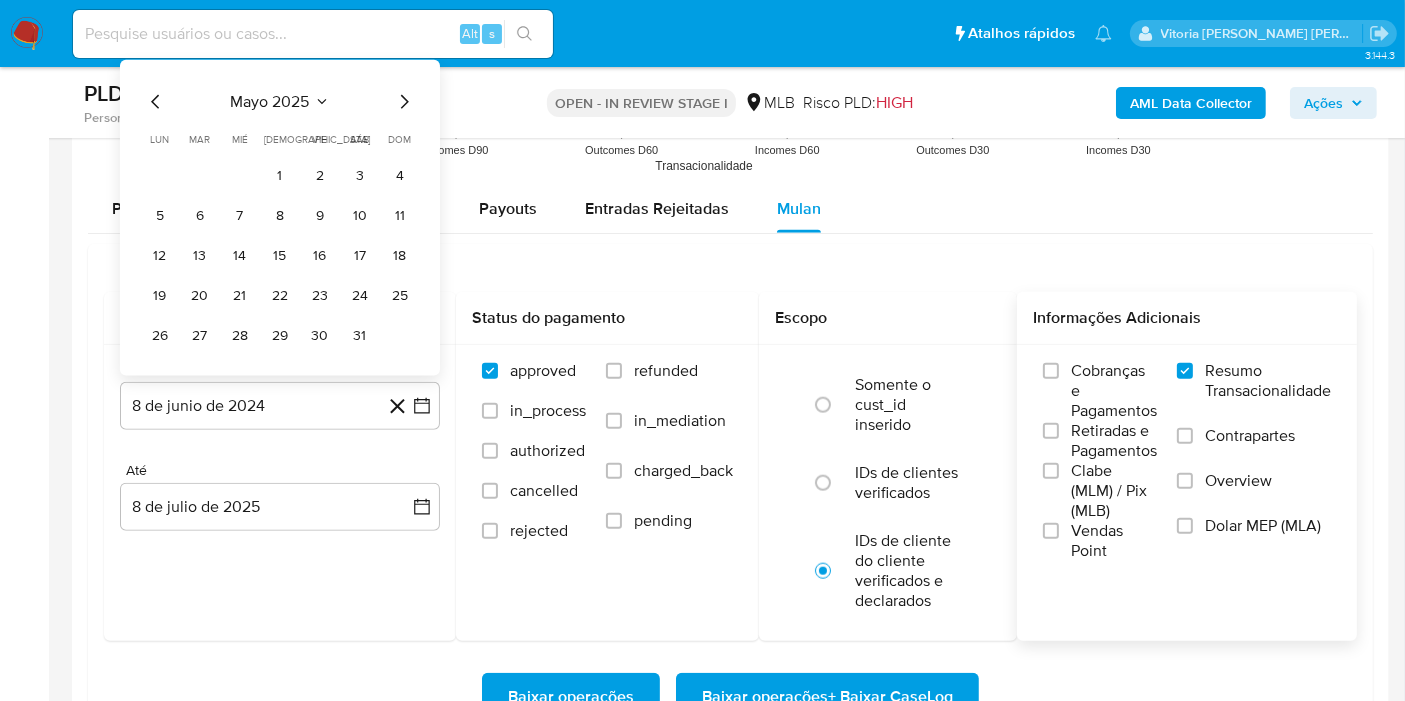 click on "1" at bounding box center [280, 175] 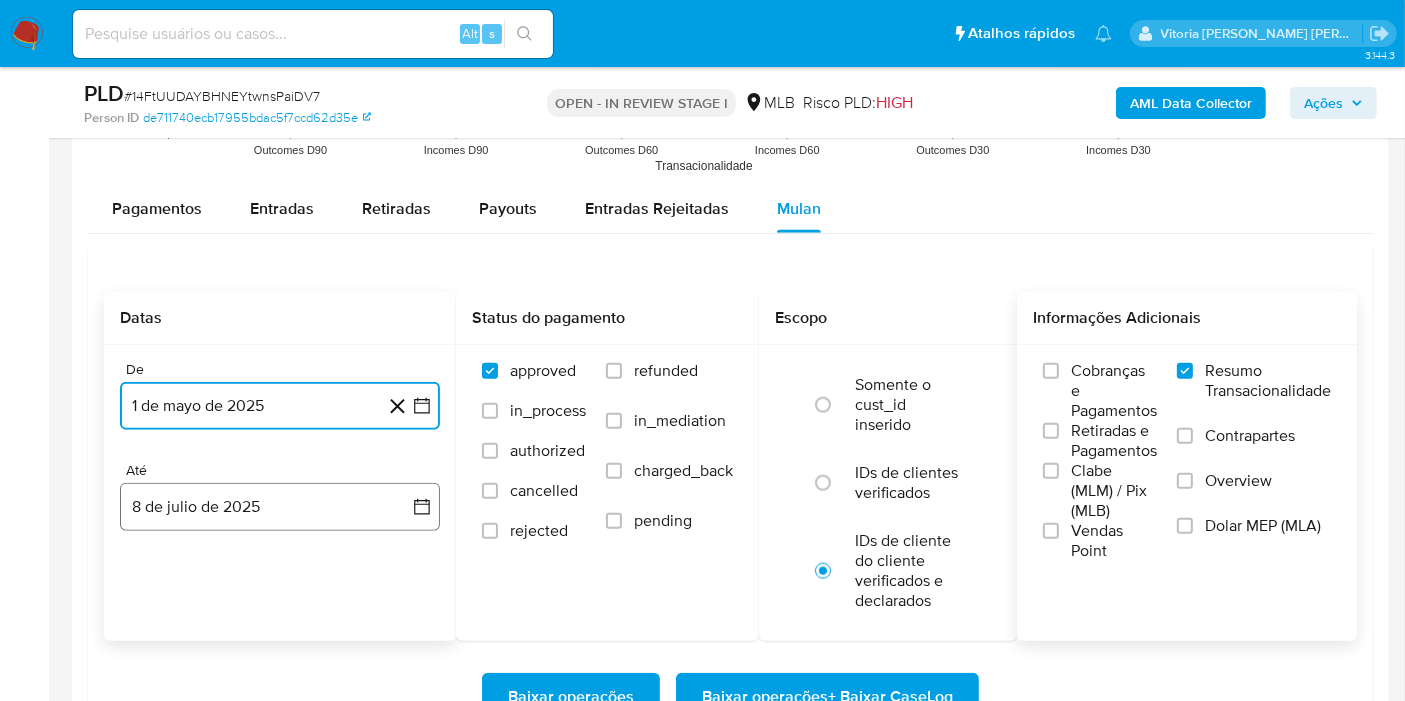 click on "8 de julio de 2025" at bounding box center (280, 507) 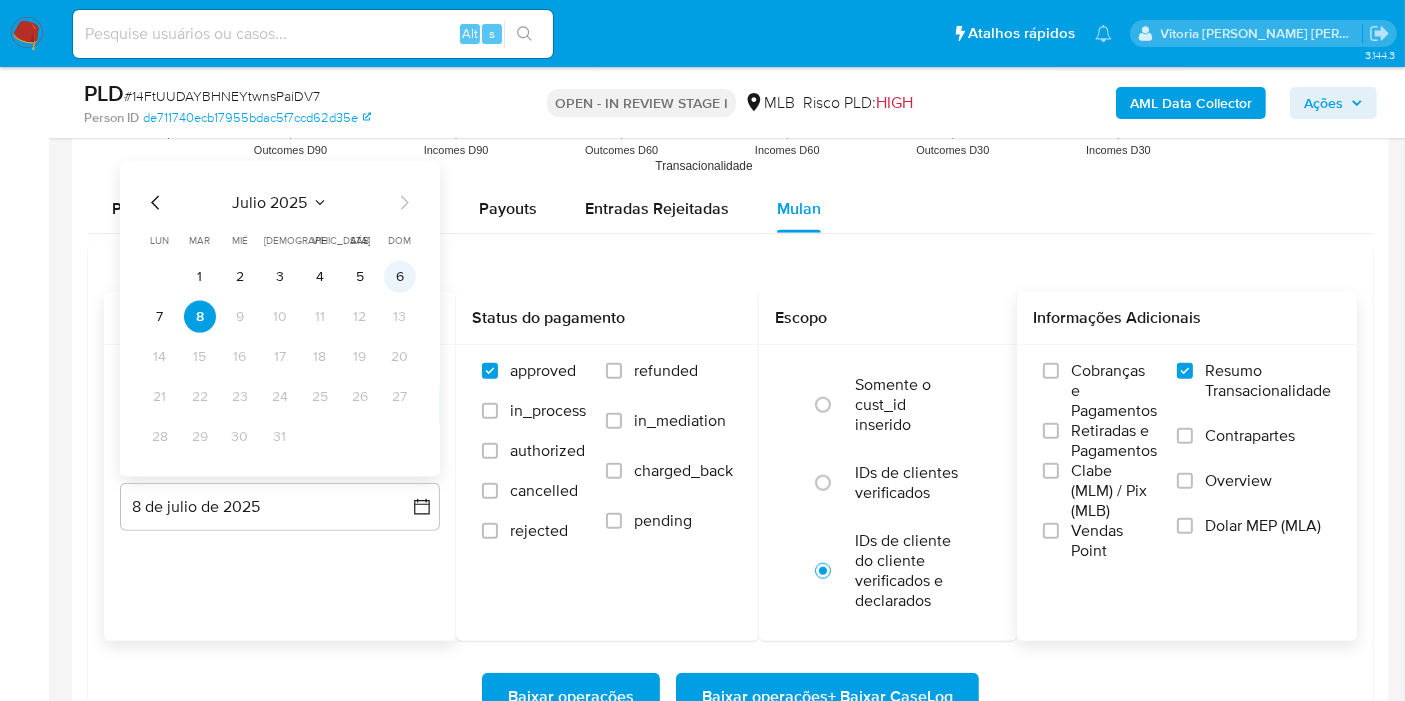 click on "6" at bounding box center [400, 276] 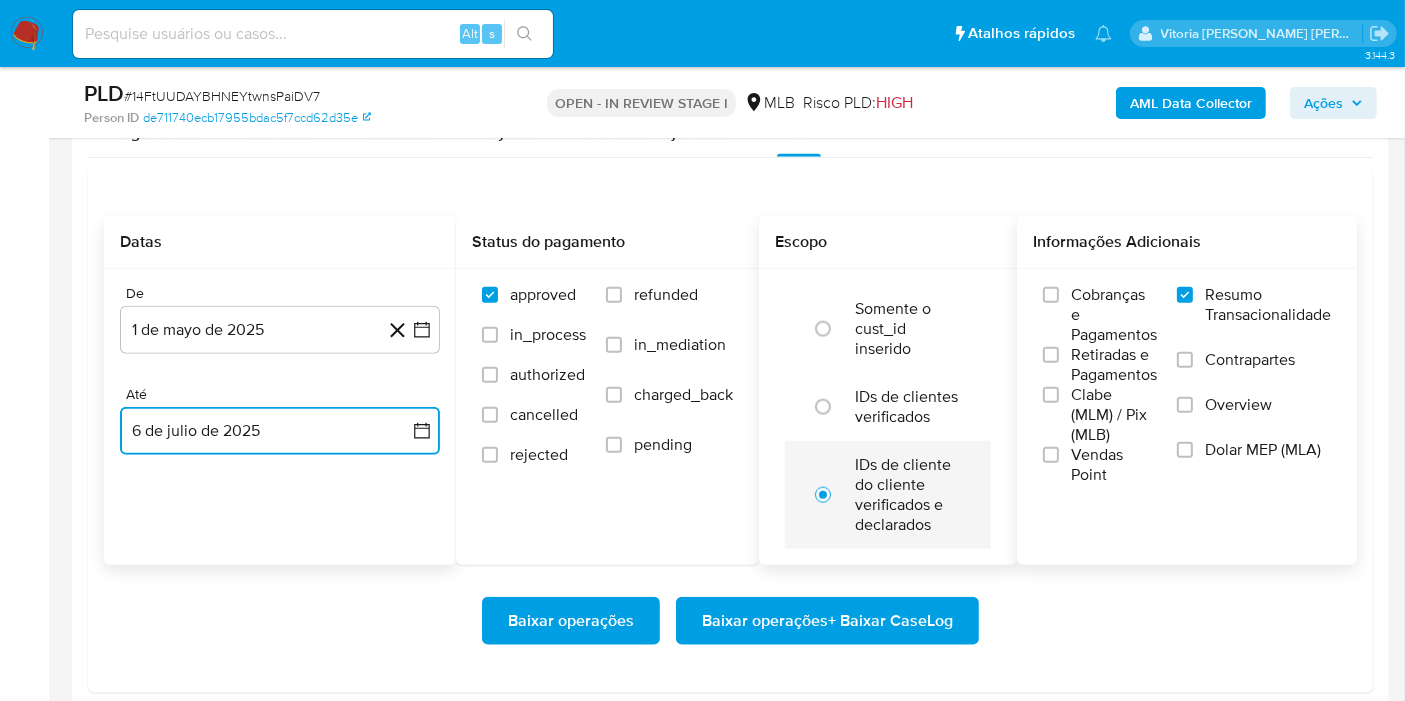 scroll, scrollTop: 2222, scrollLeft: 0, axis: vertical 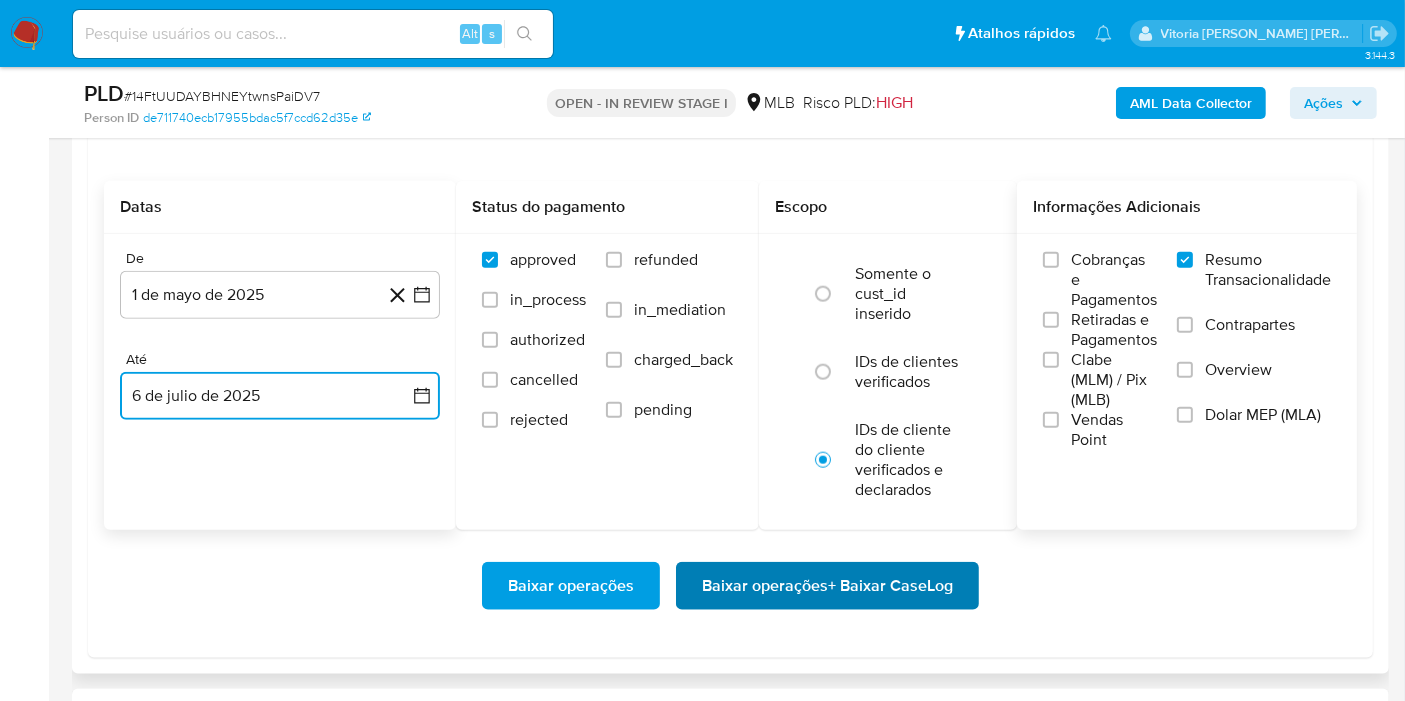 click on "Baixar operações  +   Baixar CaseLog" at bounding box center (827, 586) 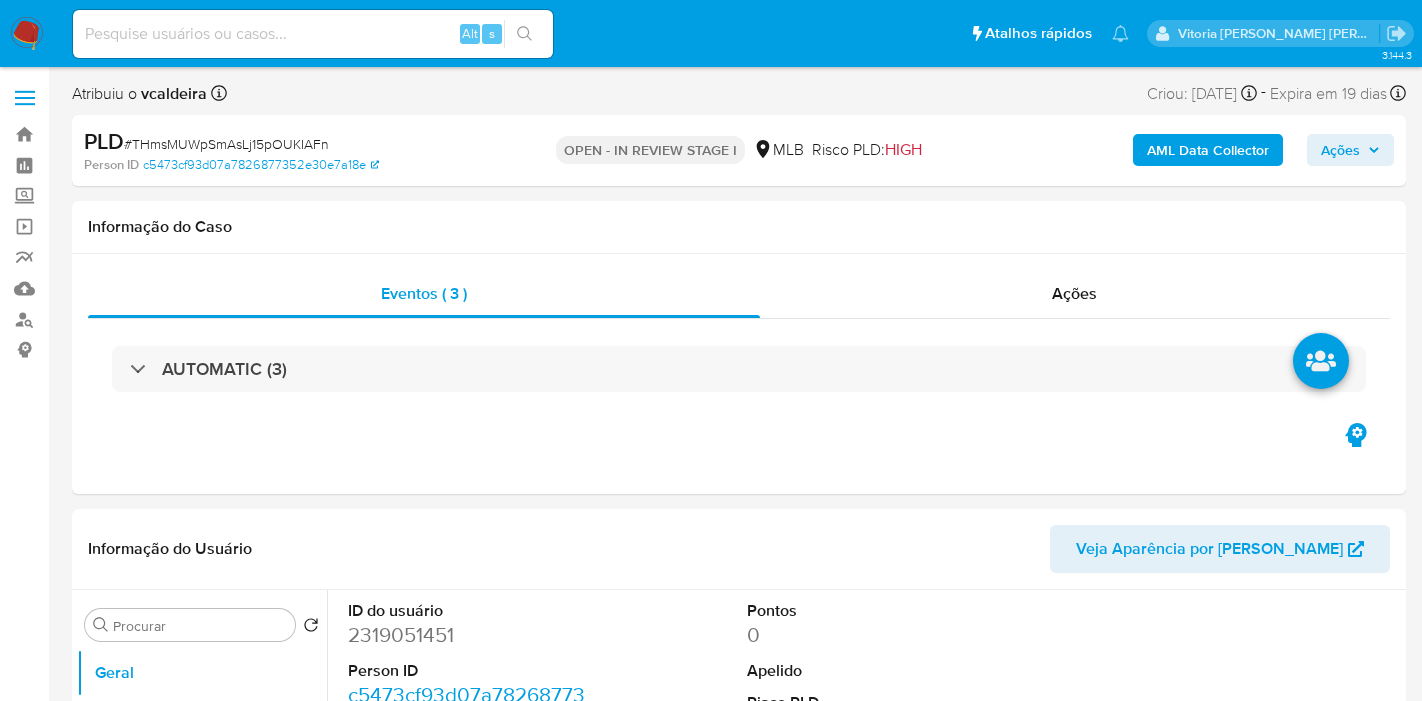 select on "10" 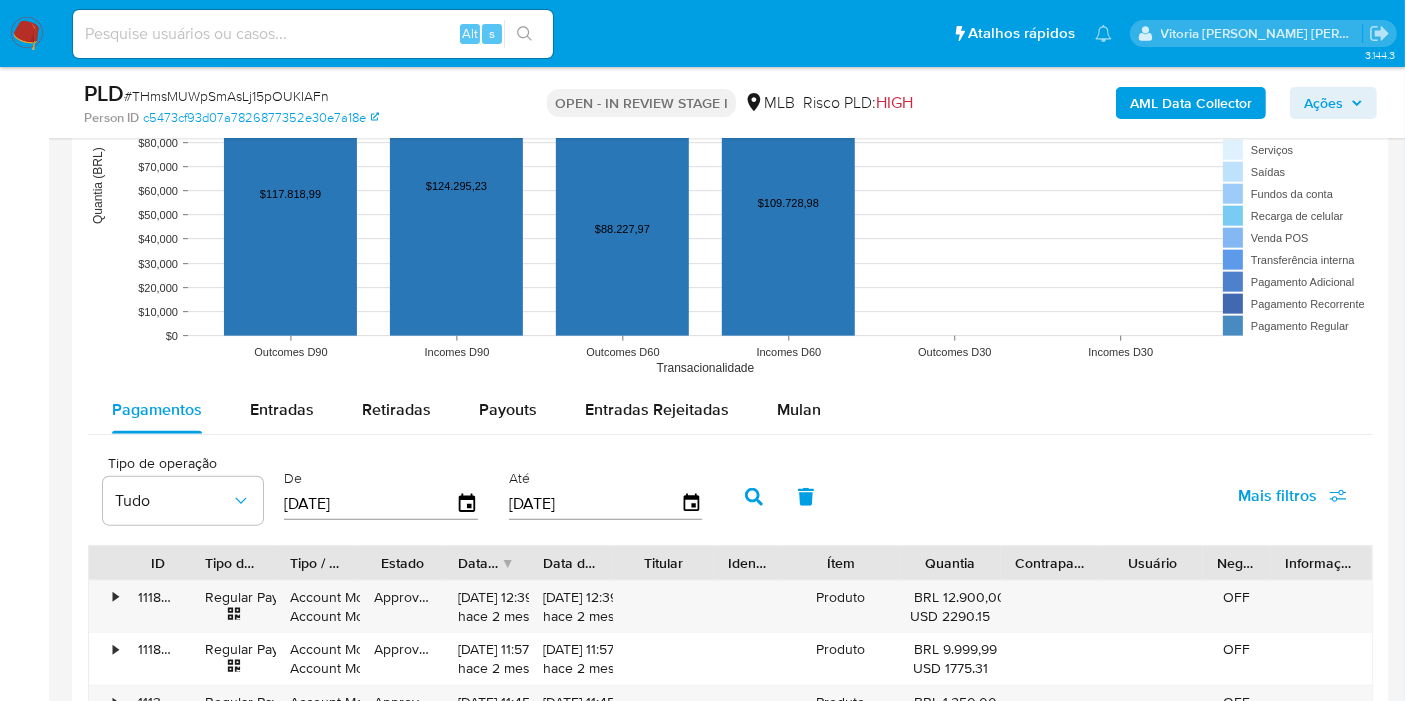 scroll, scrollTop: 2000, scrollLeft: 0, axis: vertical 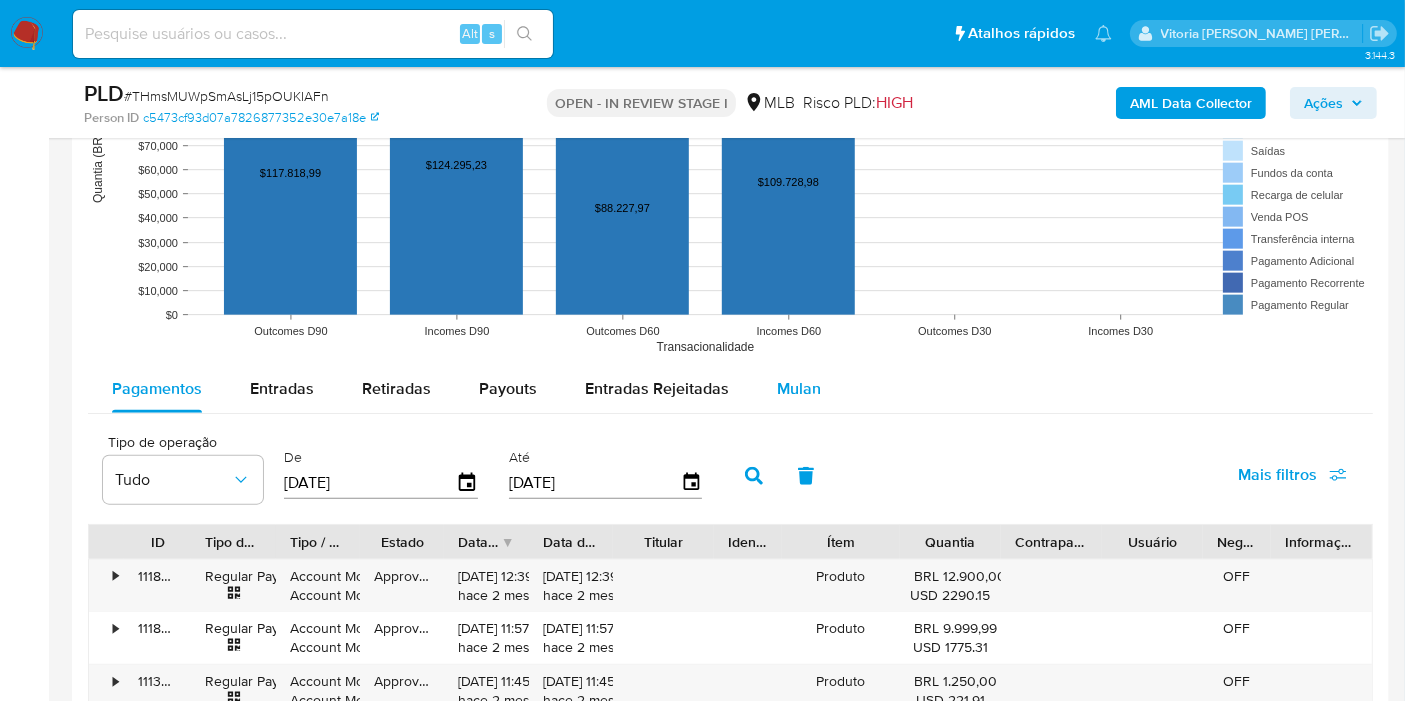 click on "Mulan" at bounding box center (799, 388) 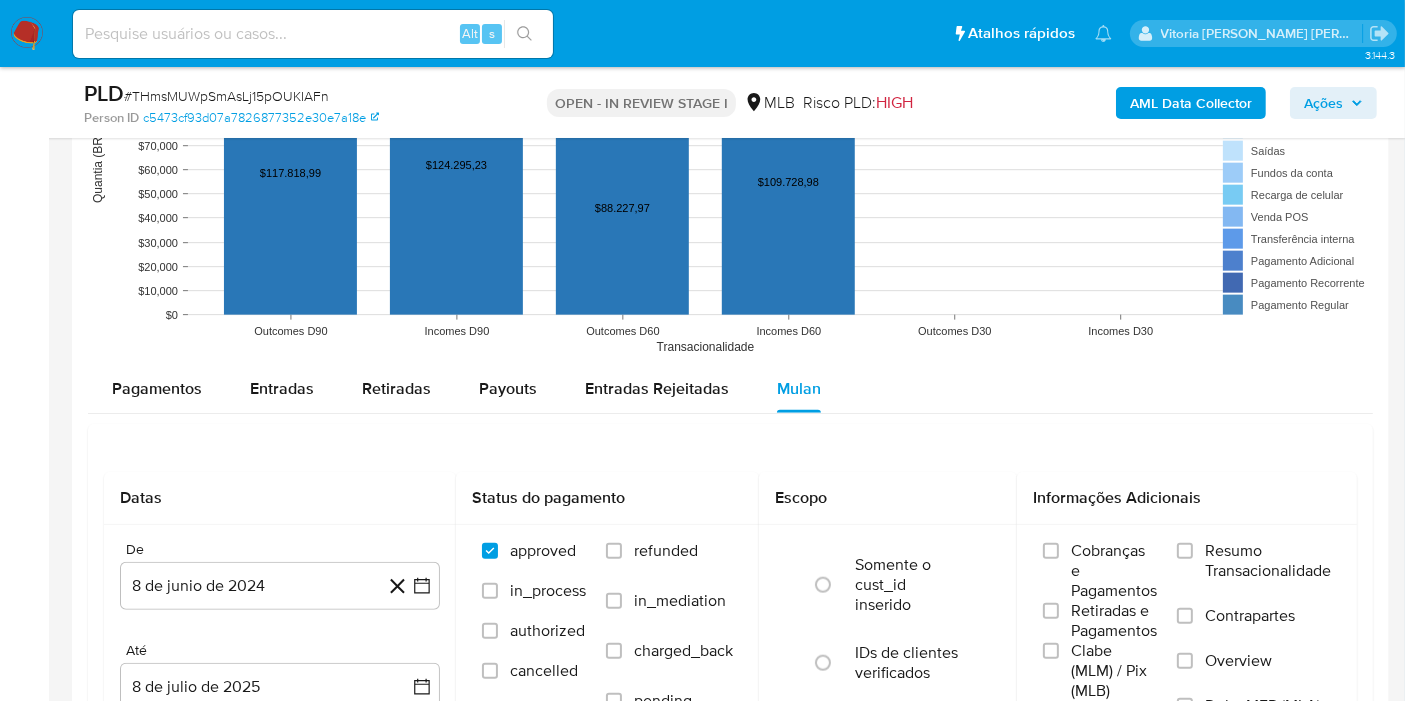 drag, startPoint x: 1181, startPoint y: 535, endPoint x: 1116, endPoint y: 435, distance: 119.26861 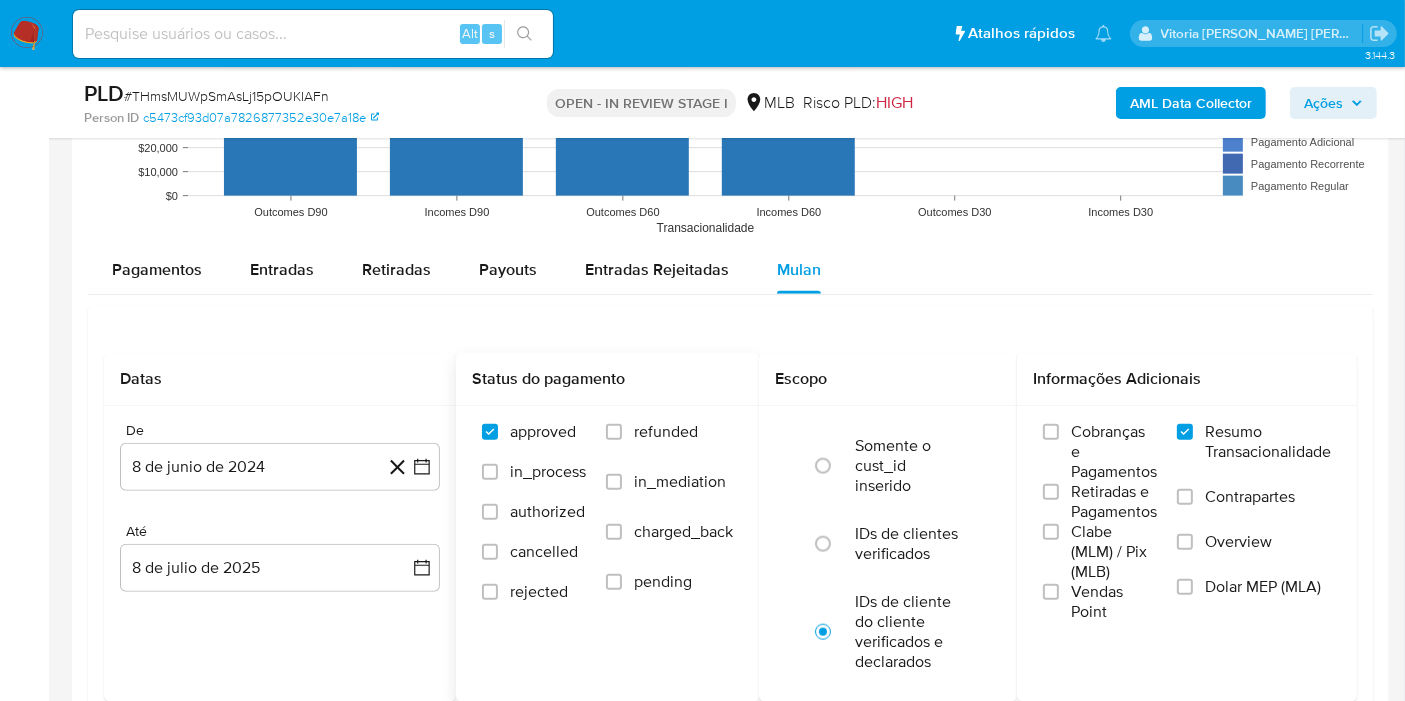 scroll, scrollTop: 2222, scrollLeft: 0, axis: vertical 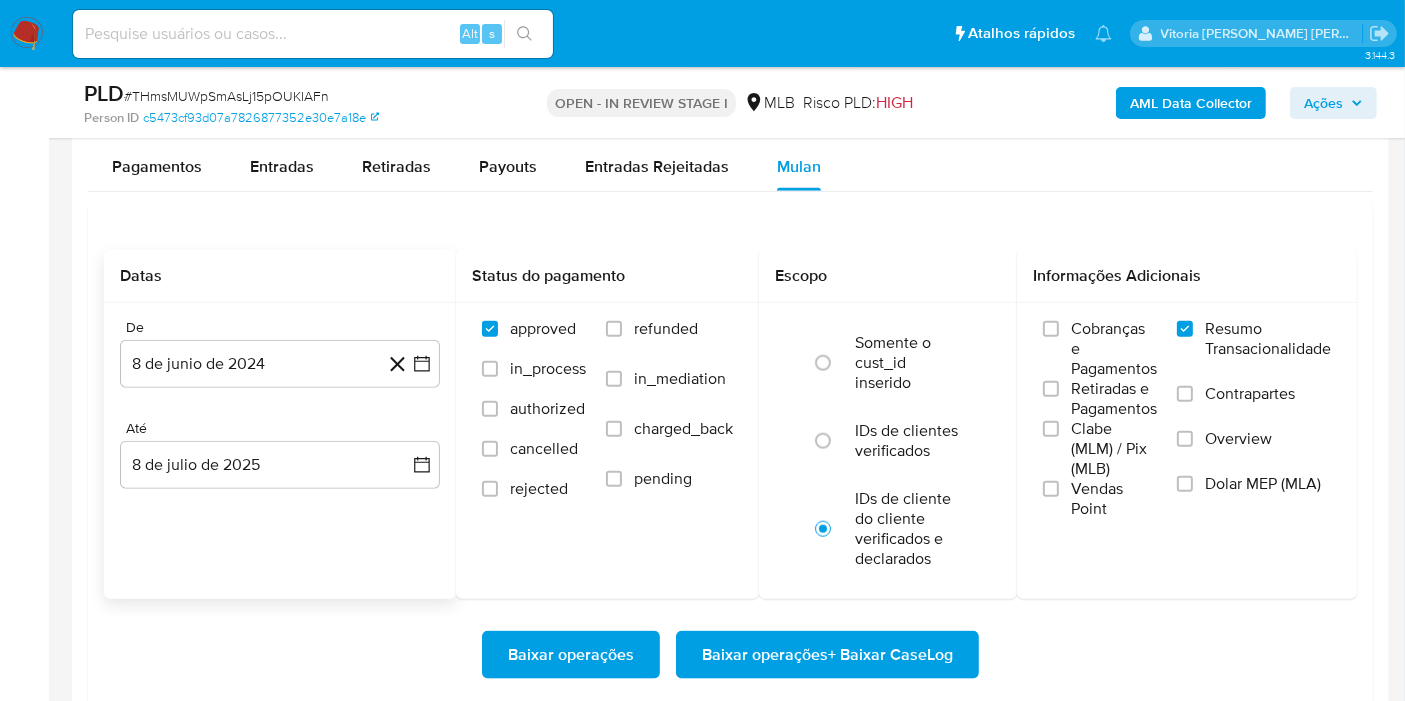 drag, startPoint x: 160, startPoint y: 332, endPoint x: 179, endPoint y: 325, distance: 20.248457 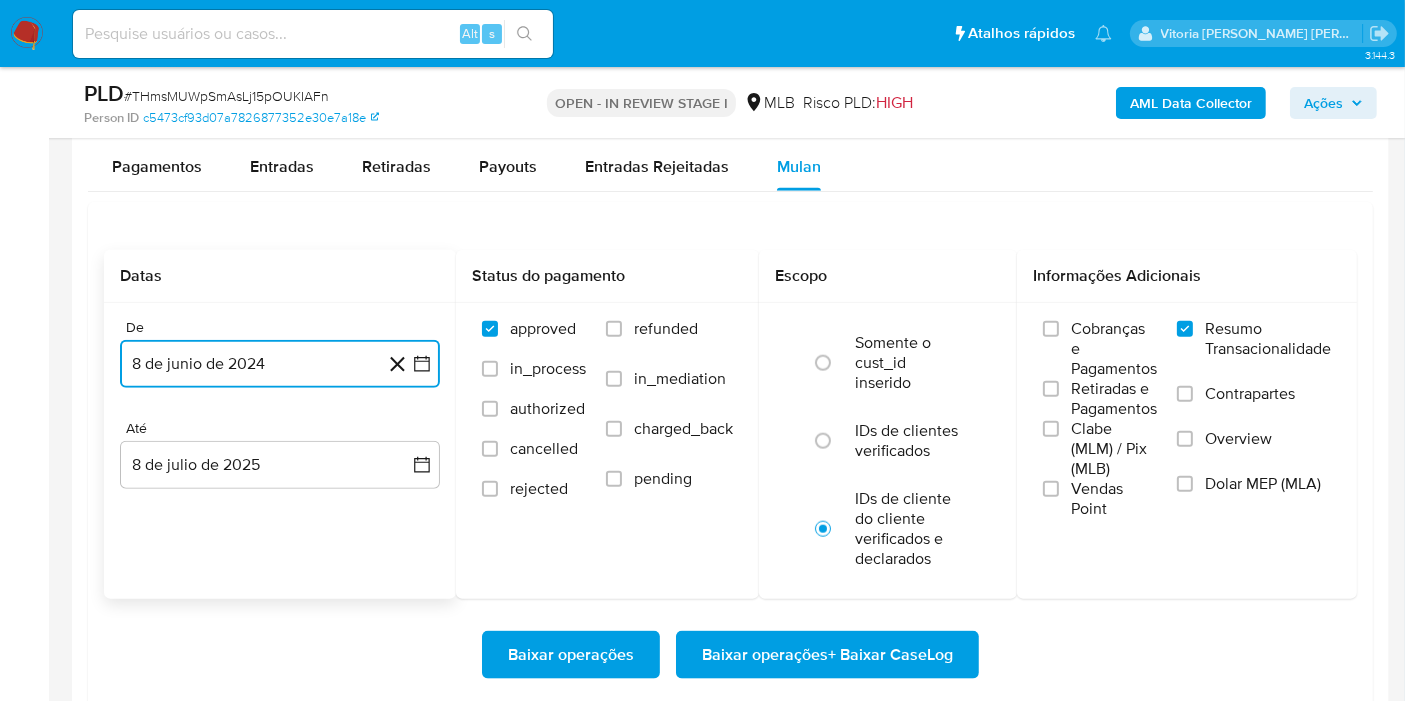 click on "8 de junio de 2024" at bounding box center (280, 364) 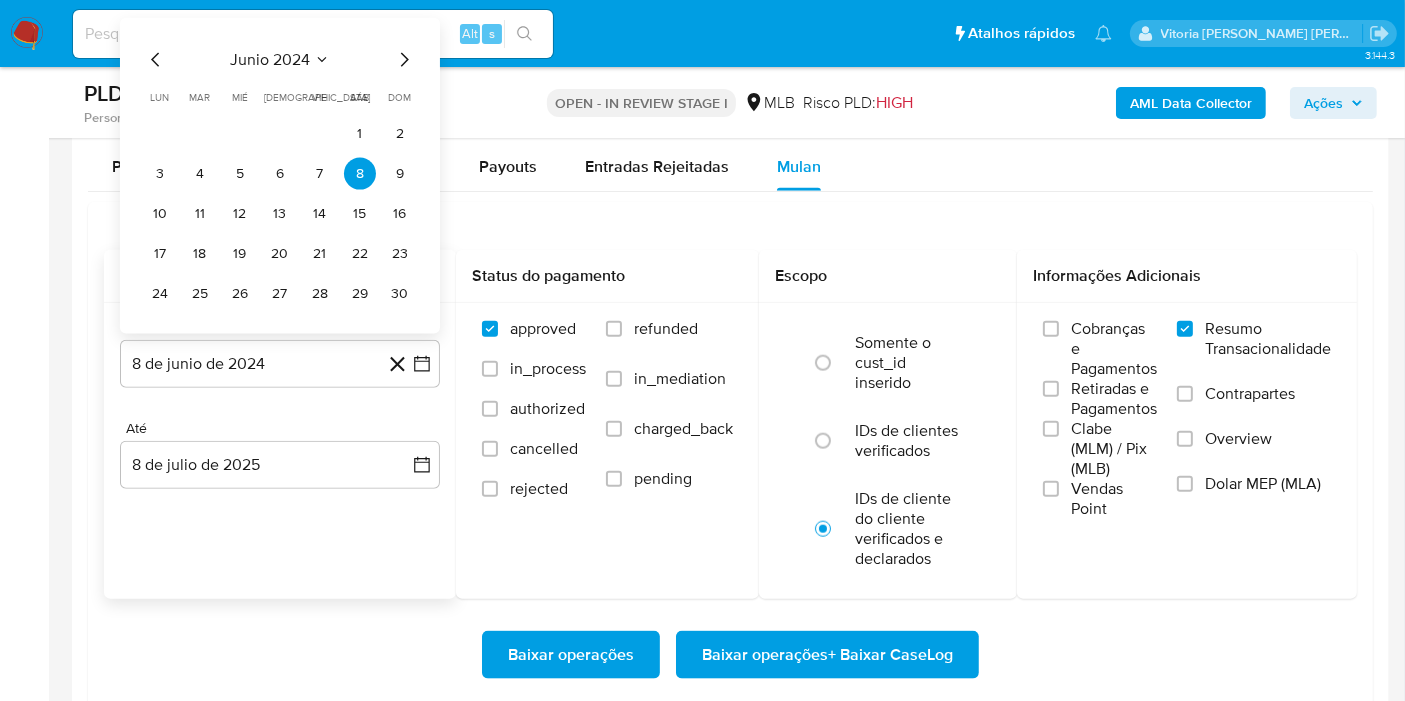 click on "junio 2024 junio 2024 lun lunes mar martes mié miércoles jue jueves vie viernes sáb sábado dom domingo 1 2 3 4 5 6 7 8 9 10 11 12 13 14 15 16 17 18 19 20 21 22 23 24 25 26 27 28 29 30" at bounding box center [280, 176] 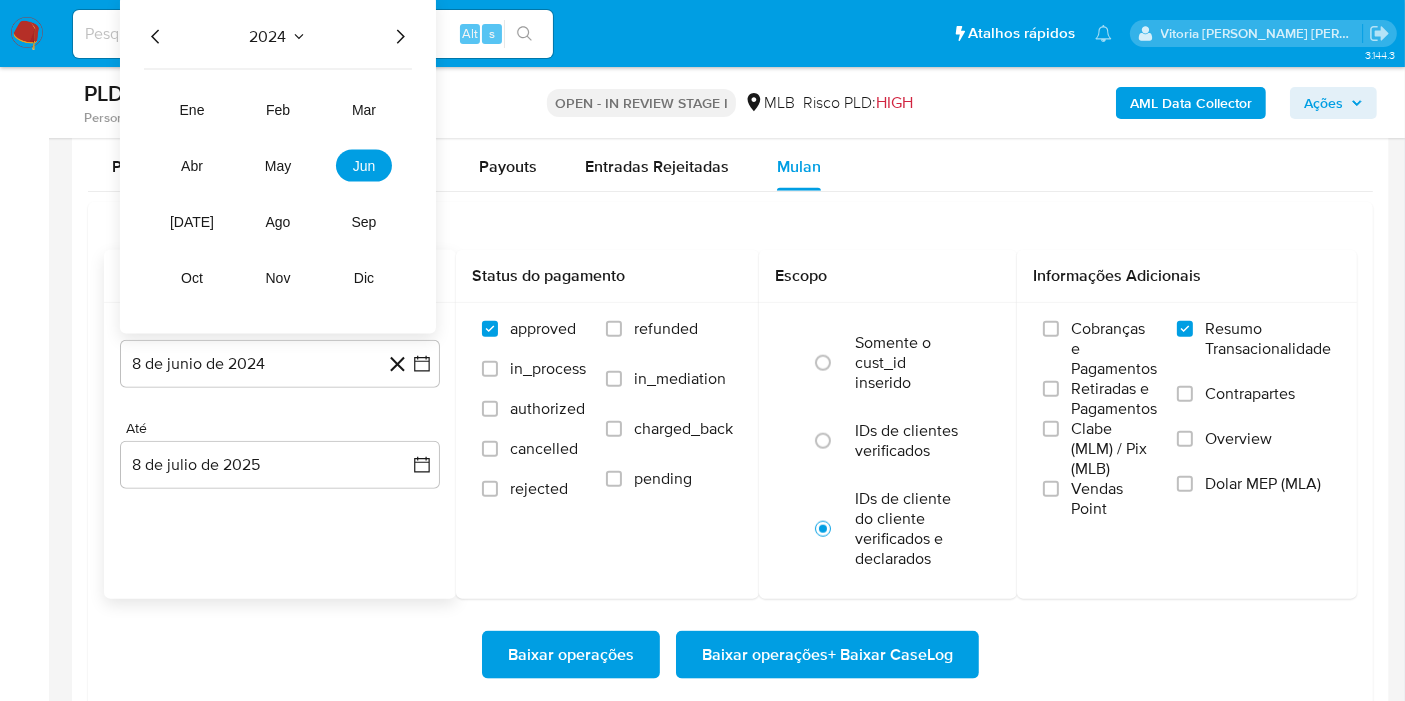 click 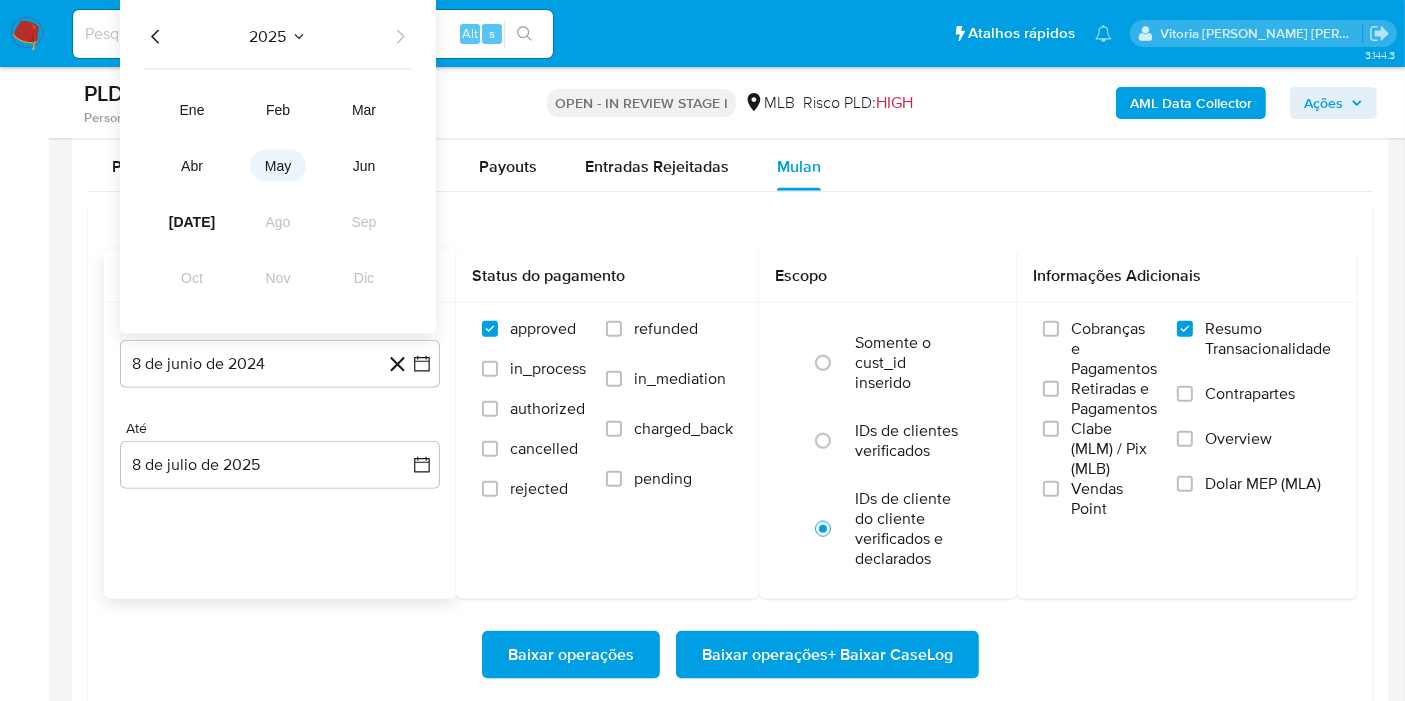 click on "may" at bounding box center [278, 166] 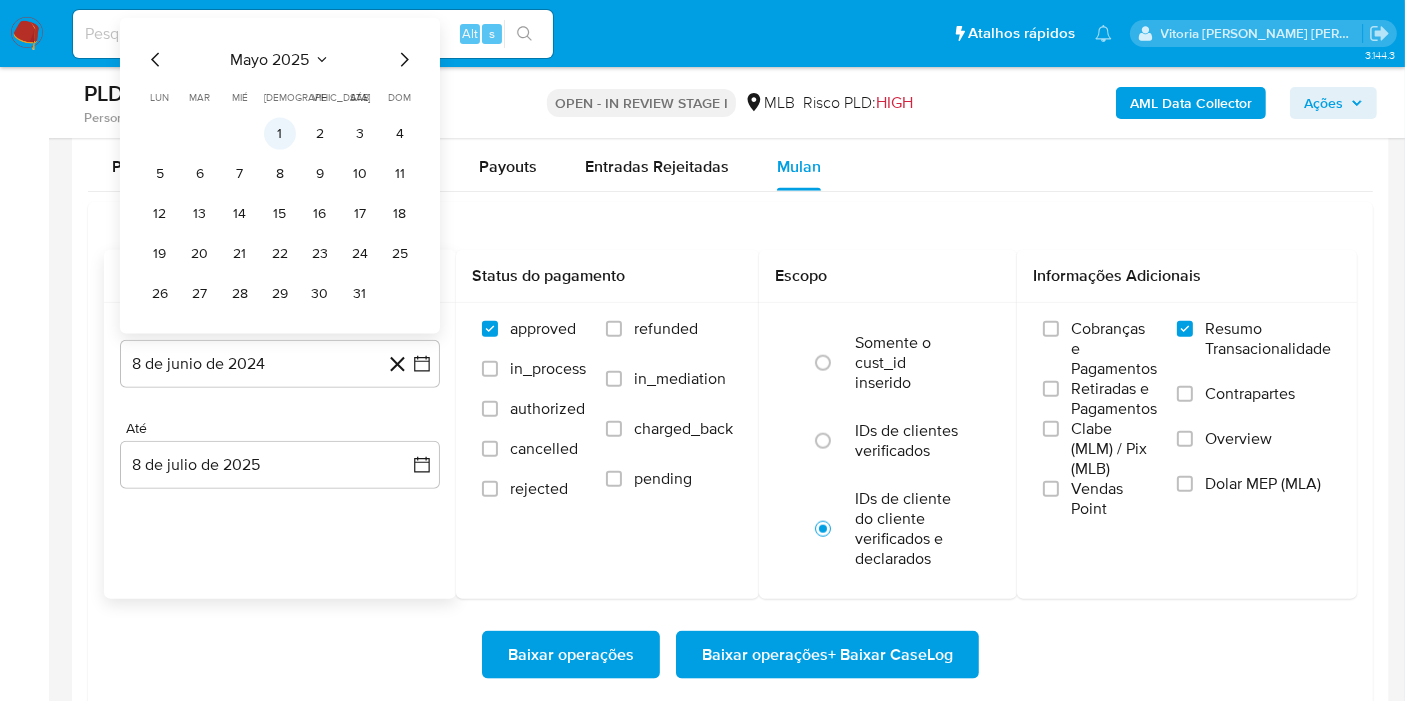 click on "1" at bounding box center [280, 134] 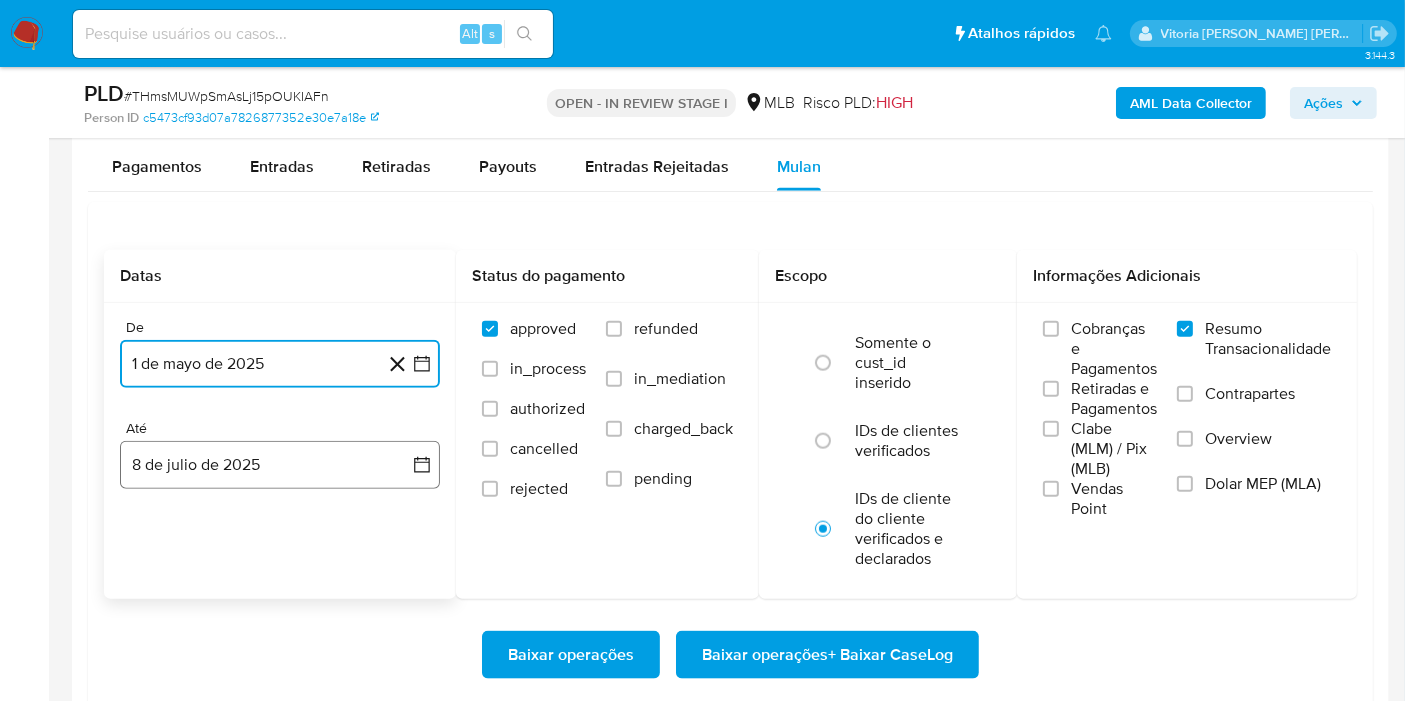 click on "8 de julio de 2025" at bounding box center [280, 465] 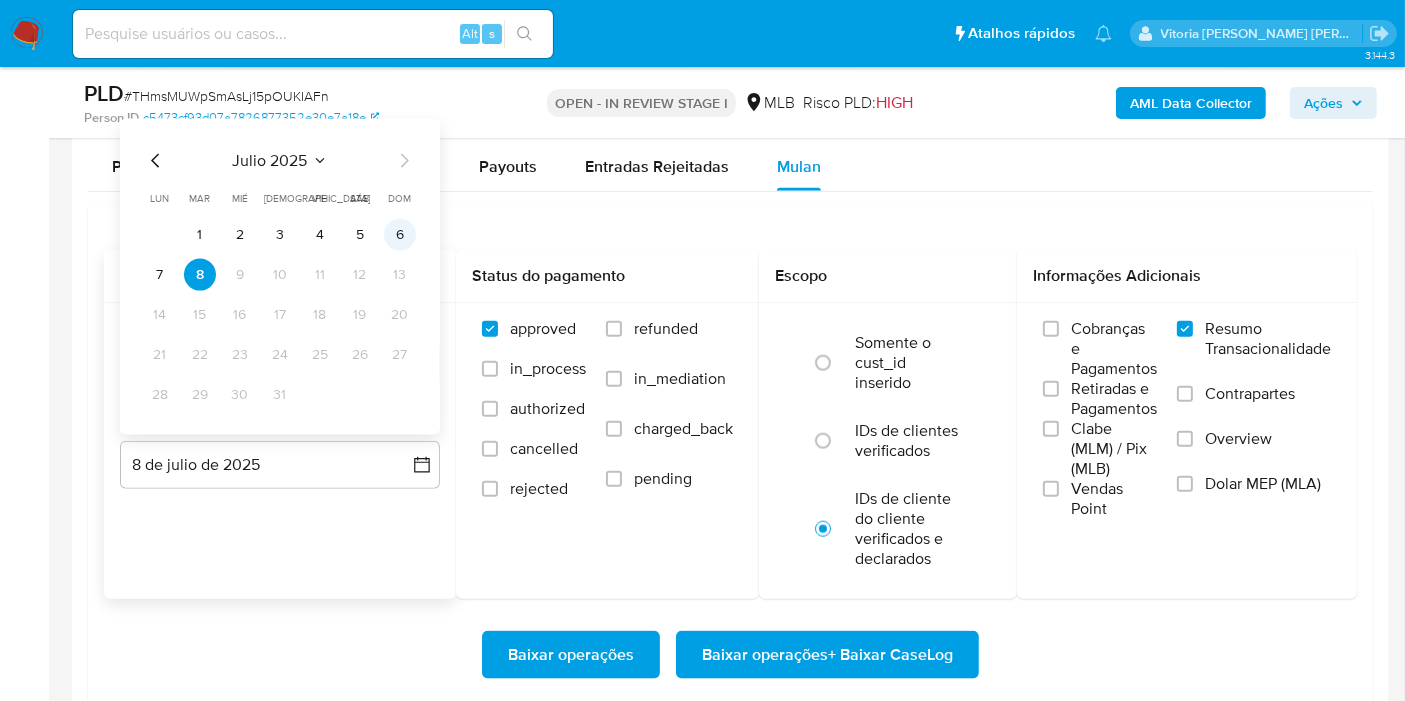 click on "6" at bounding box center (400, 235) 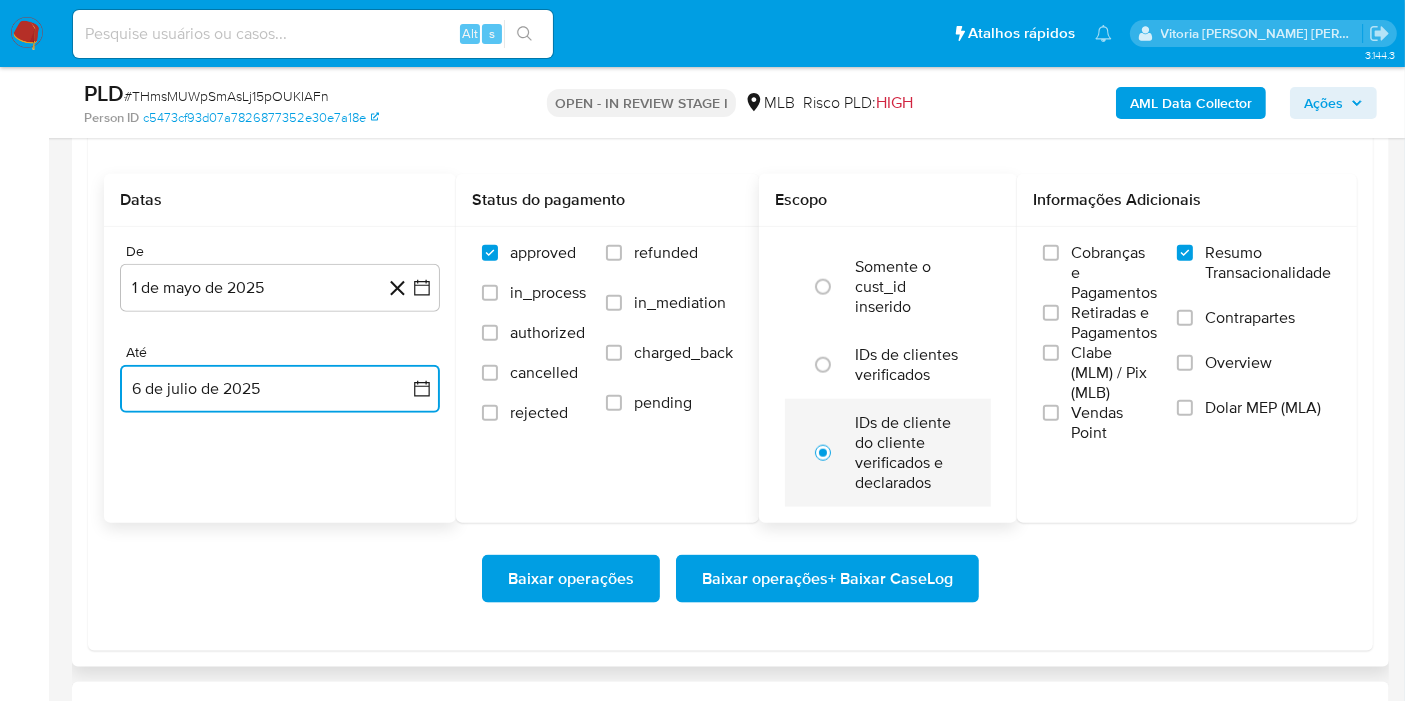 scroll, scrollTop: 2333, scrollLeft: 0, axis: vertical 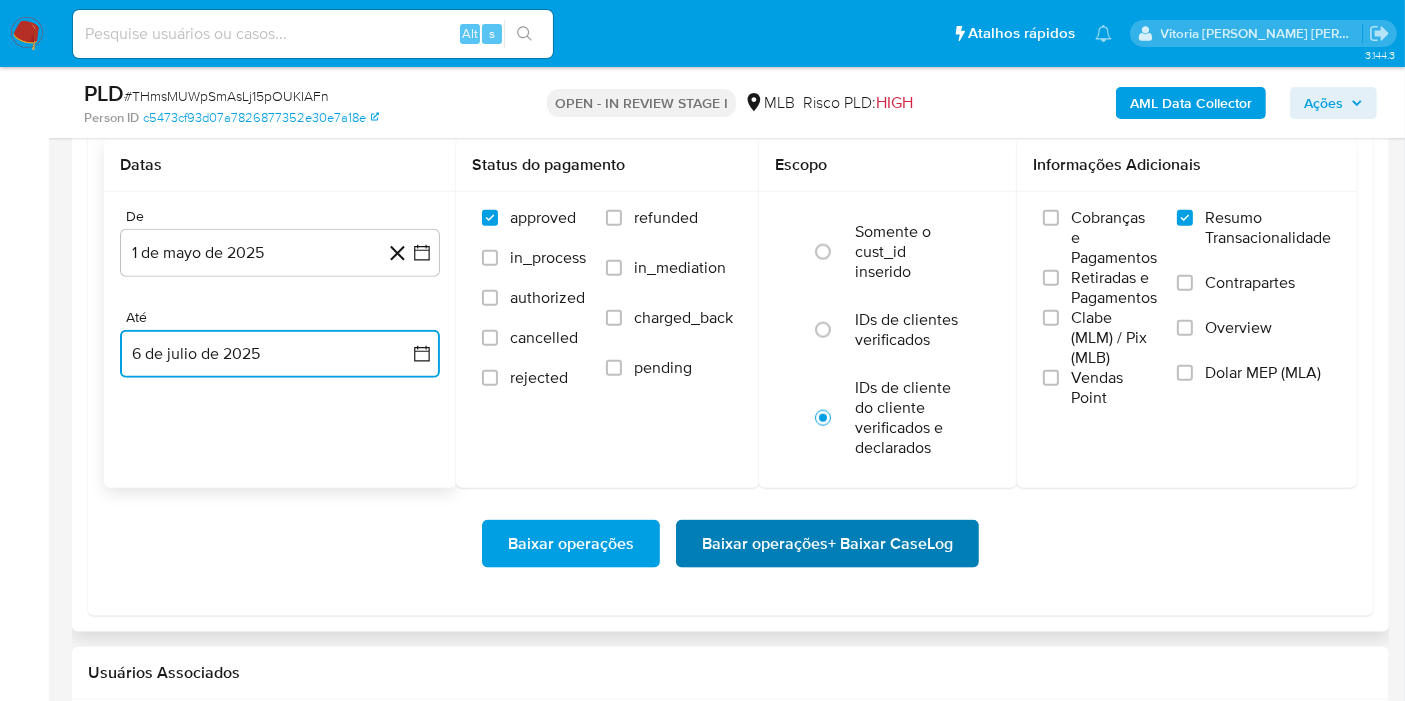 click on "Baixar operações  +   Baixar CaseLog" at bounding box center (827, 544) 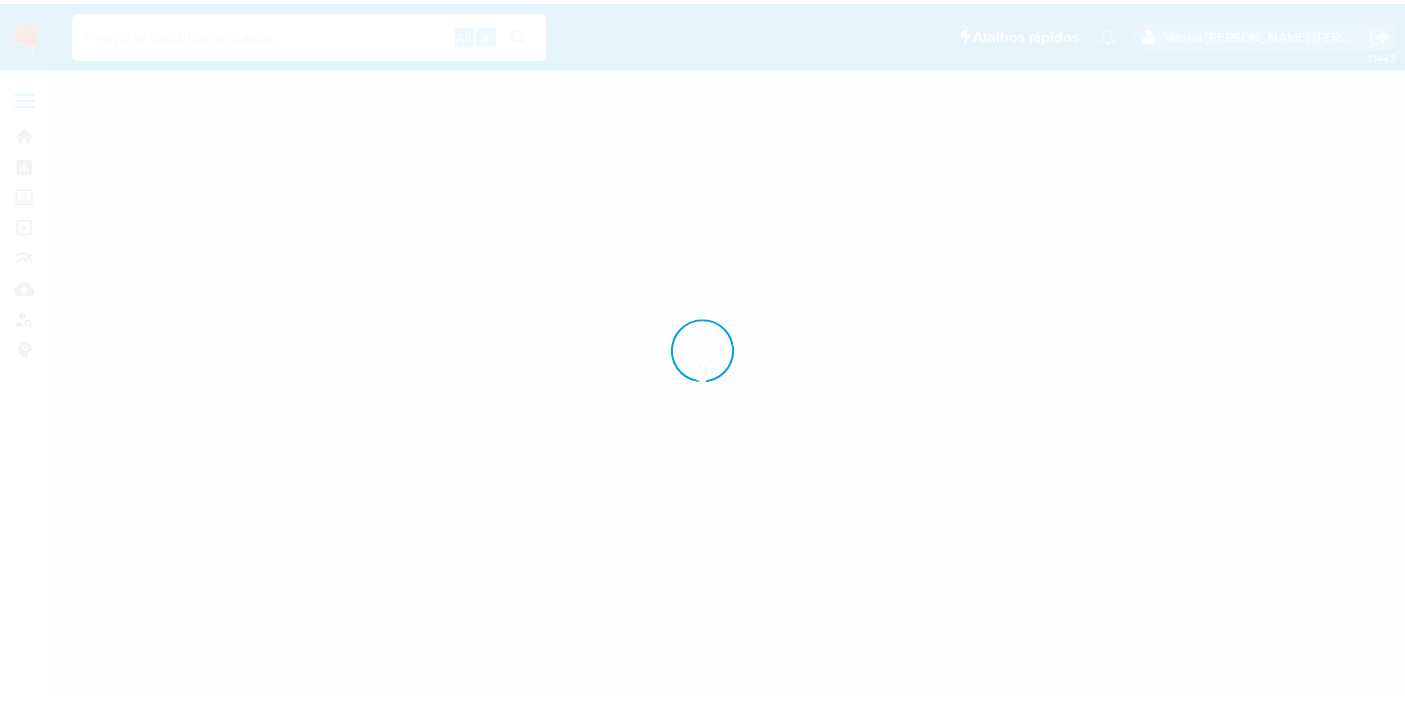 scroll, scrollTop: 0, scrollLeft: 0, axis: both 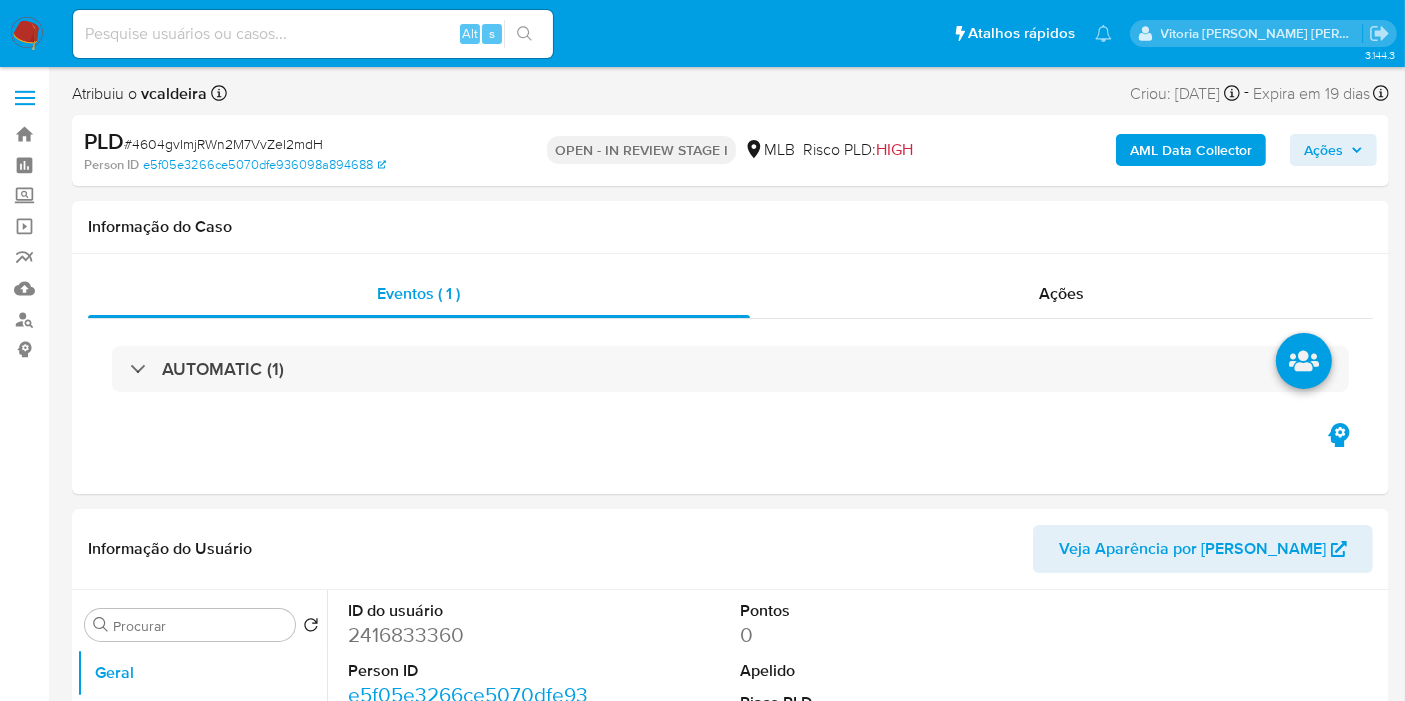 select on "10" 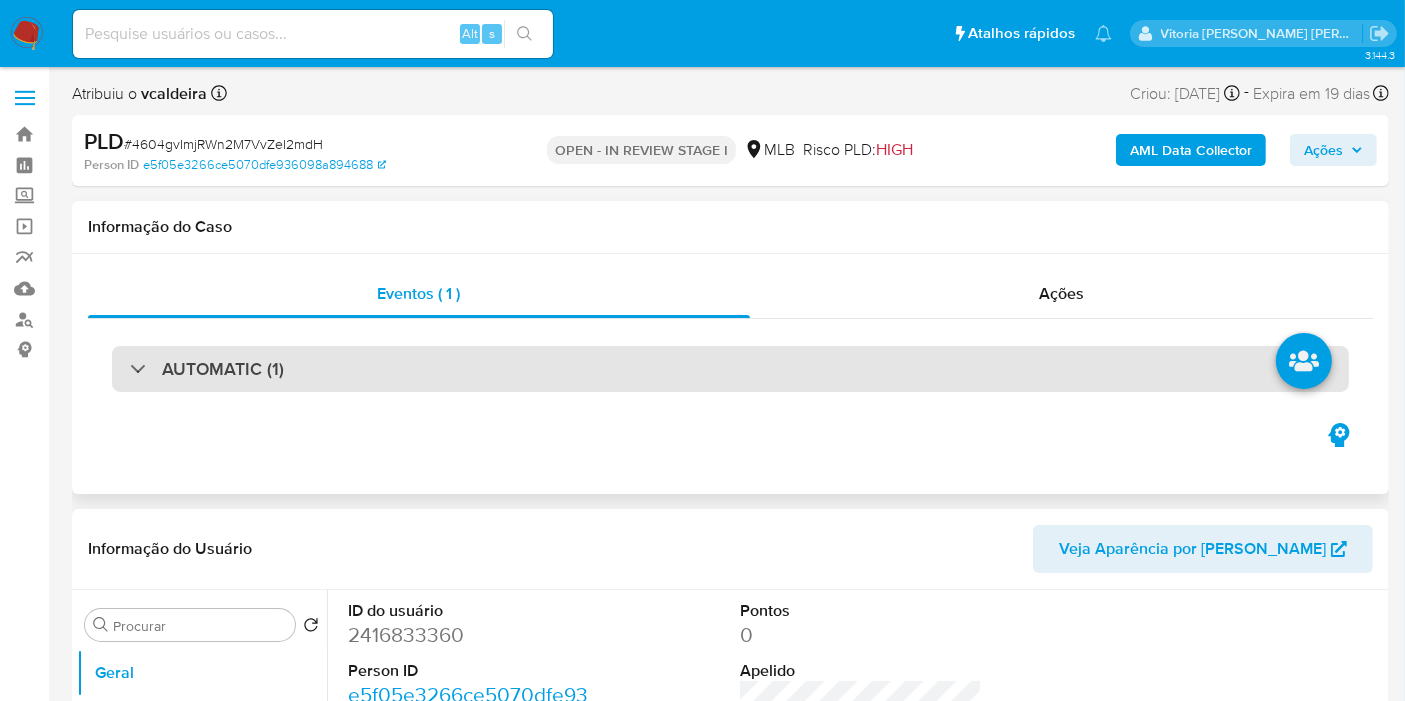 click on "AUTOMATIC (1)" at bounding box center [730, 369] 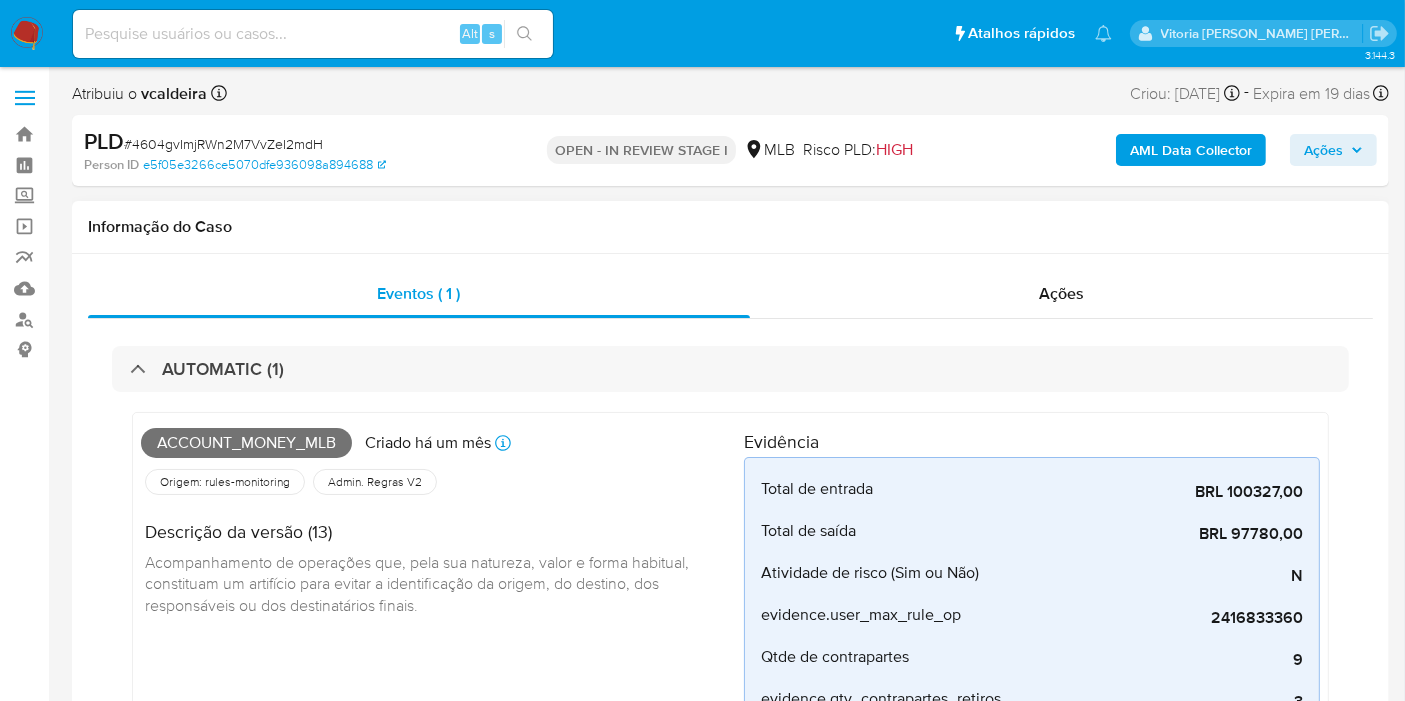 click on "Account_money_mlb" at bounding box center [246, 443] 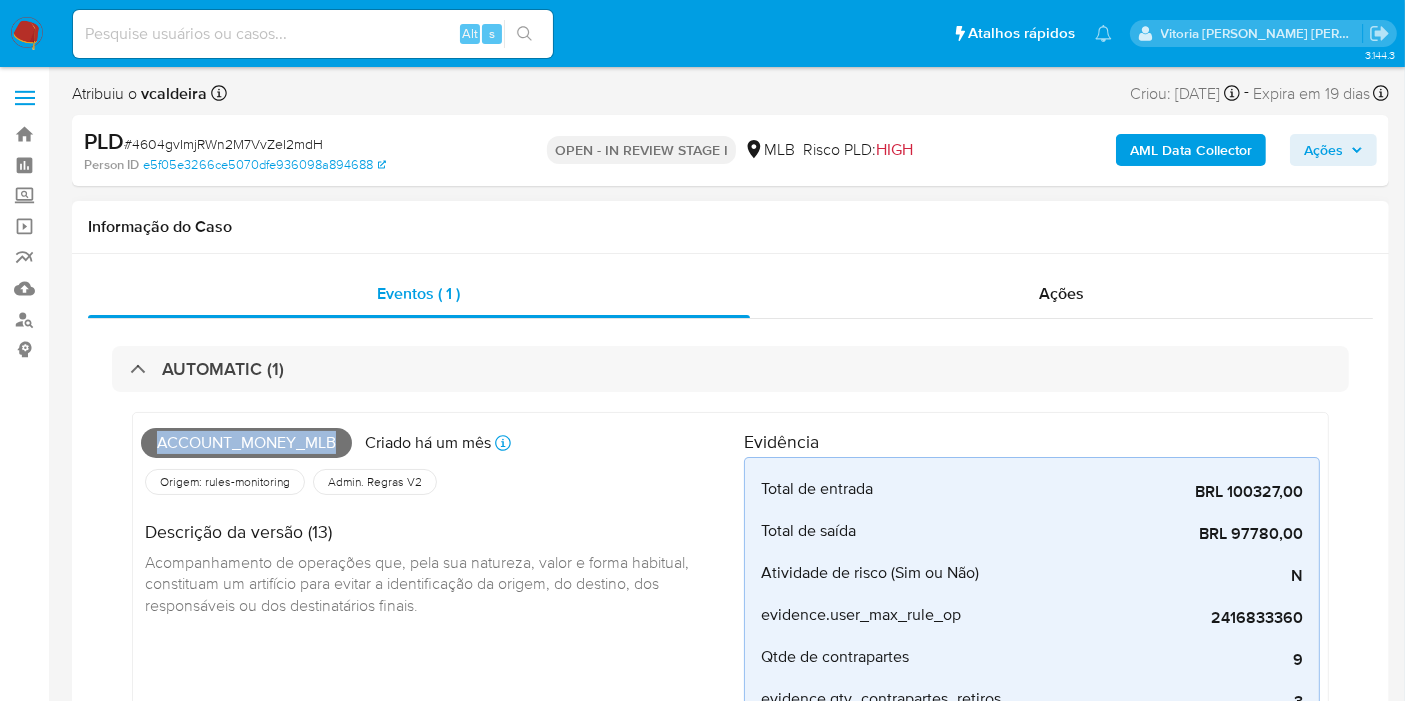 click on "Account_money_mlb" at bounding box center [246, 443] 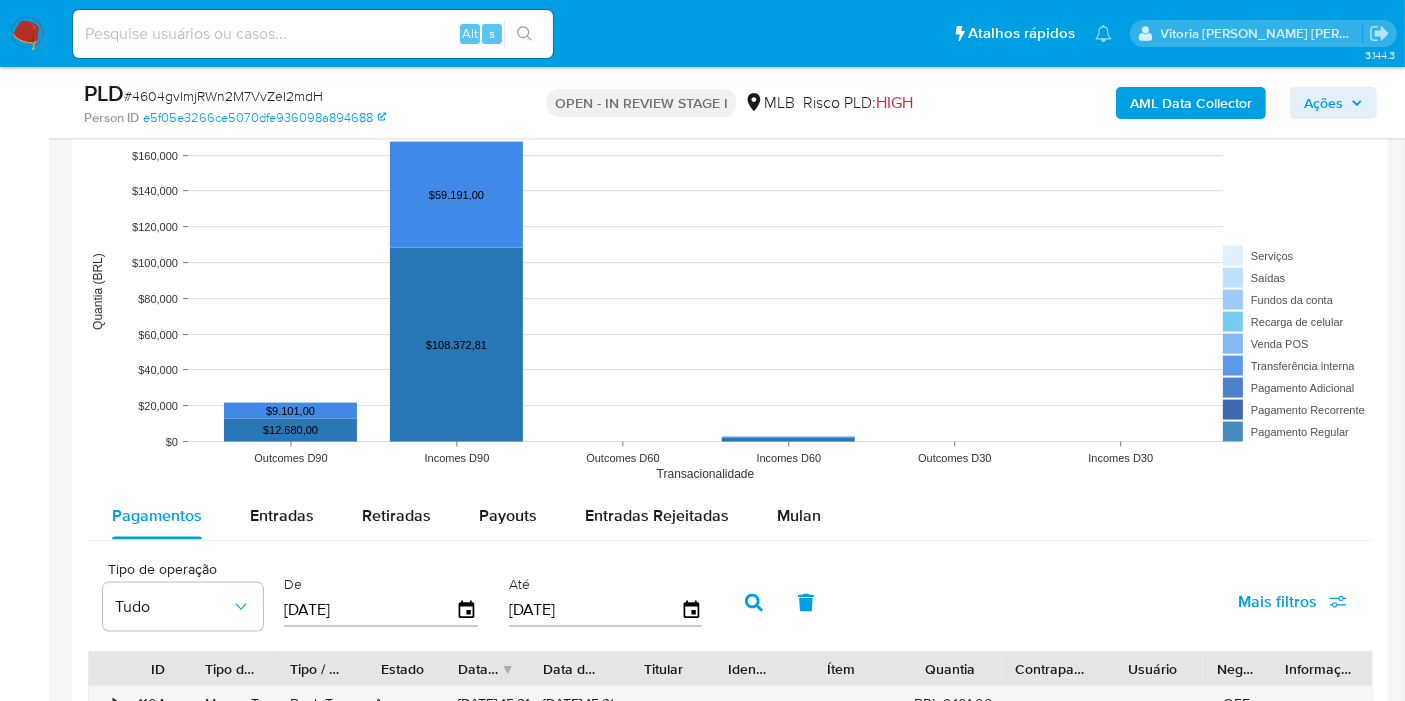 scroll, scrollTop: 2666, scrollLeft: 0, axis: vertical 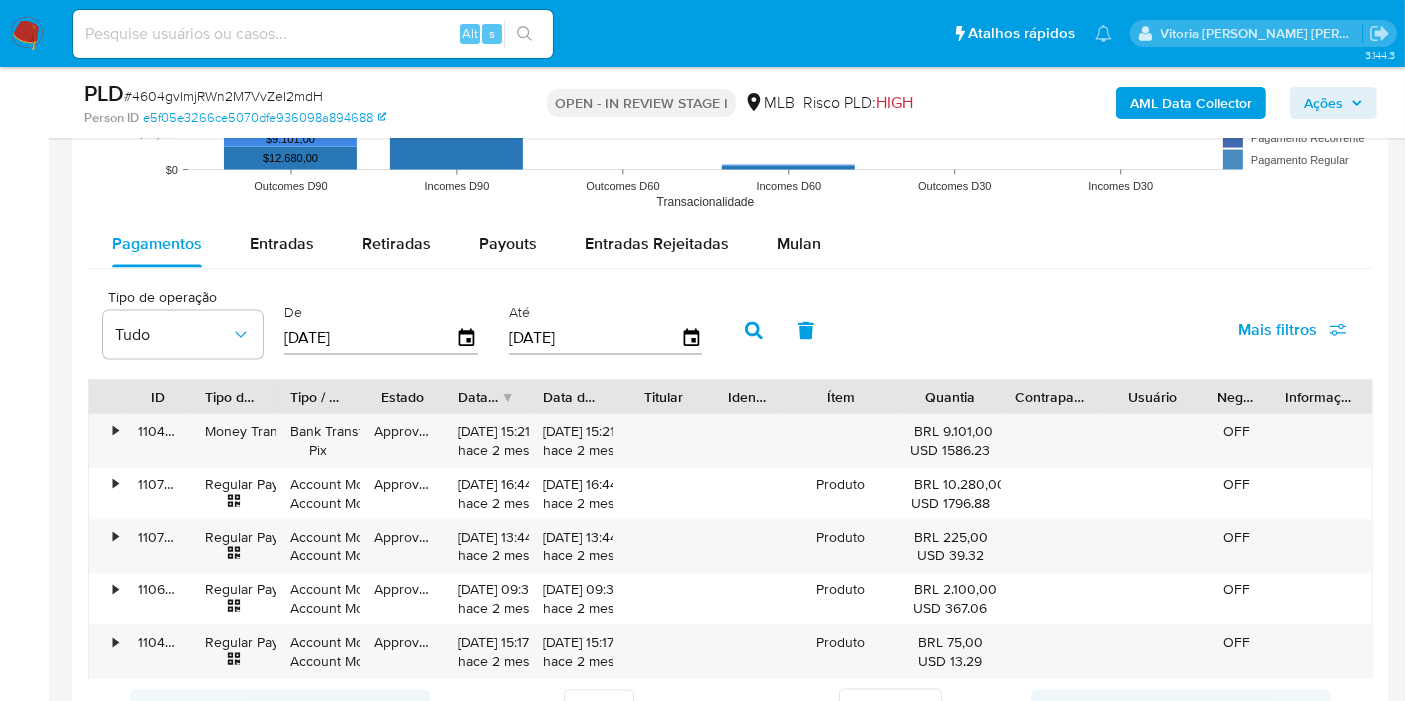 drag, startPoint x: 778, startPoint y: 244, endPoint x: 876, endPoint y: 272, distance: 101.92154 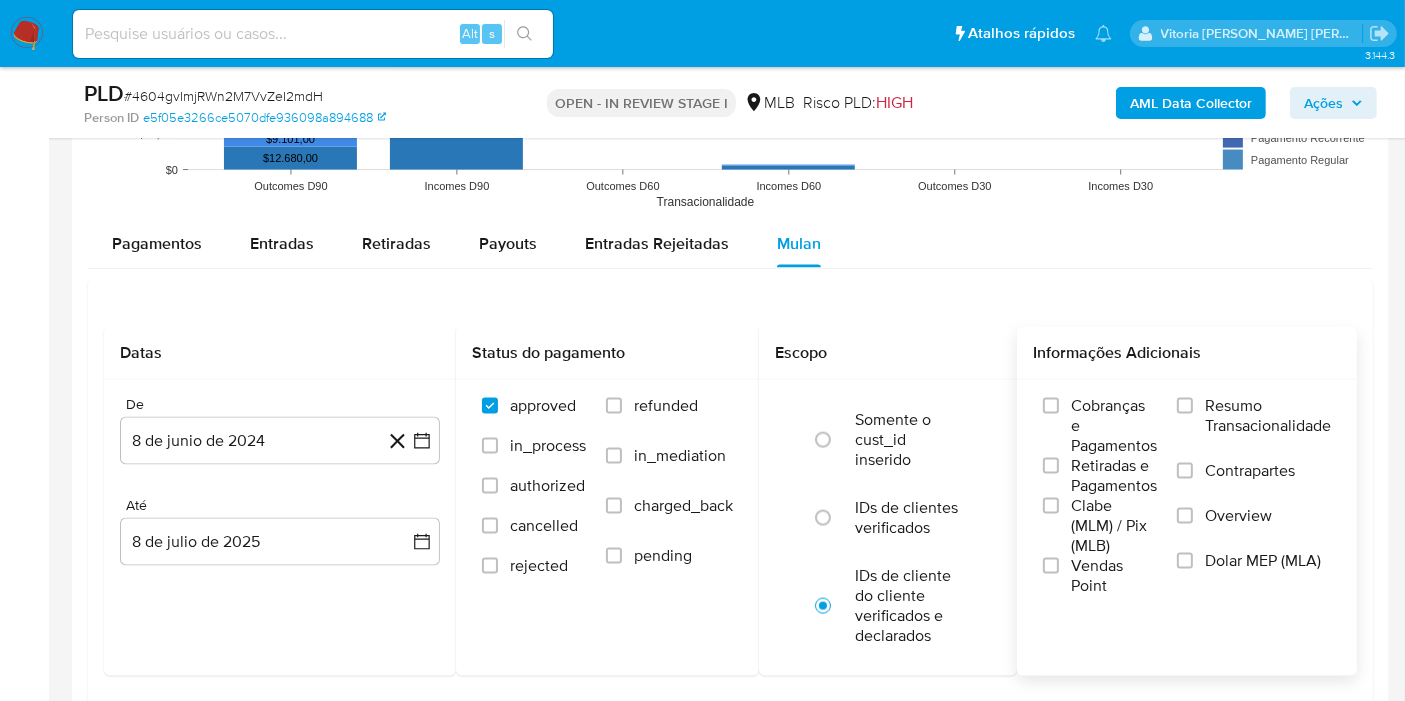 click on "Resumo Transacionalidade" at bounding box center (1254, 428) 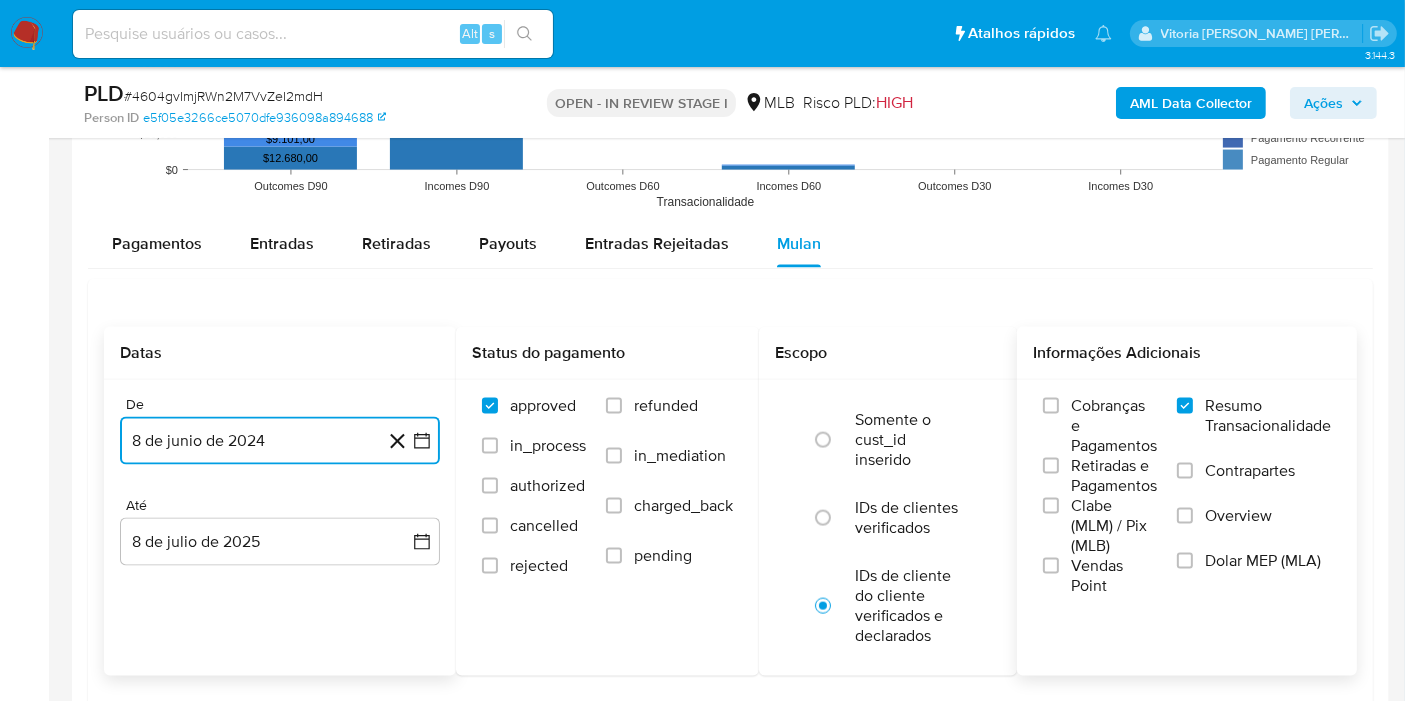 click on "8 de junio de 2024" at bounding box center (280, 441) 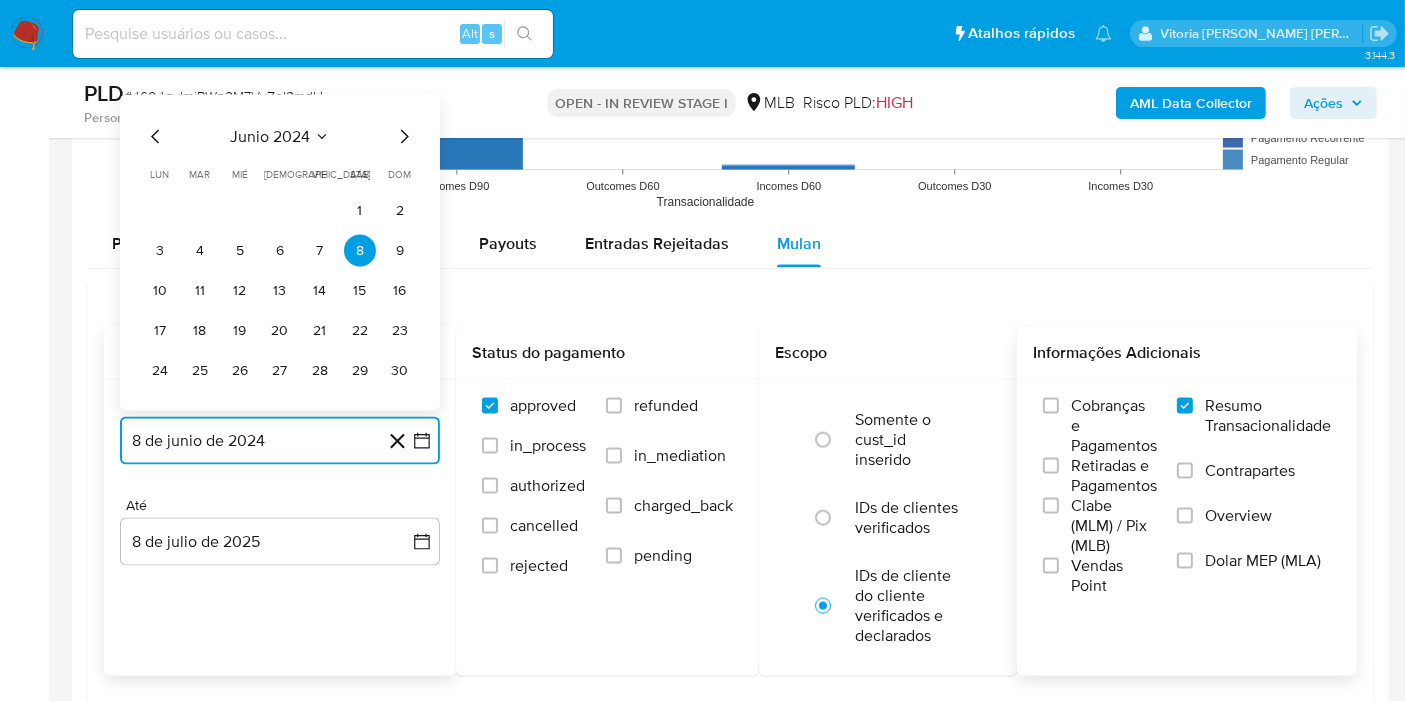 click on "junio 2024" at bounding box center (270, 137) 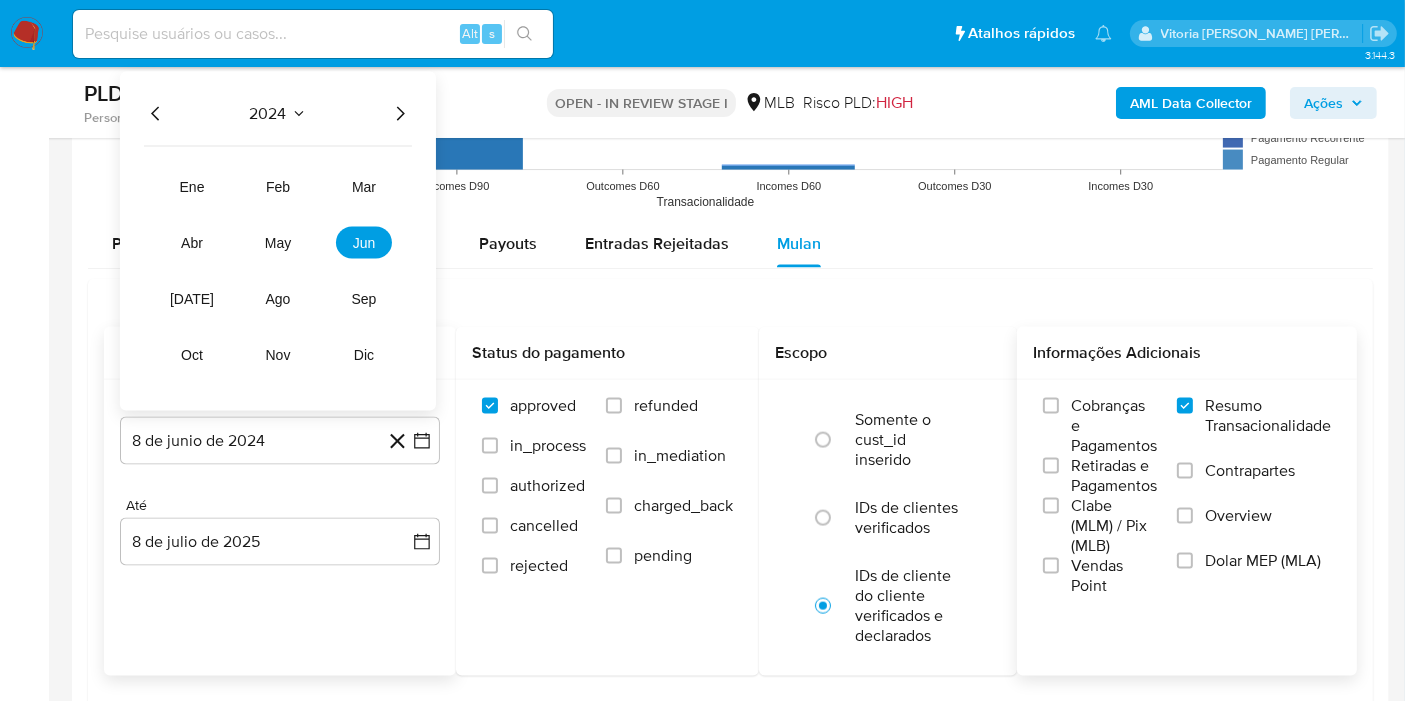 click 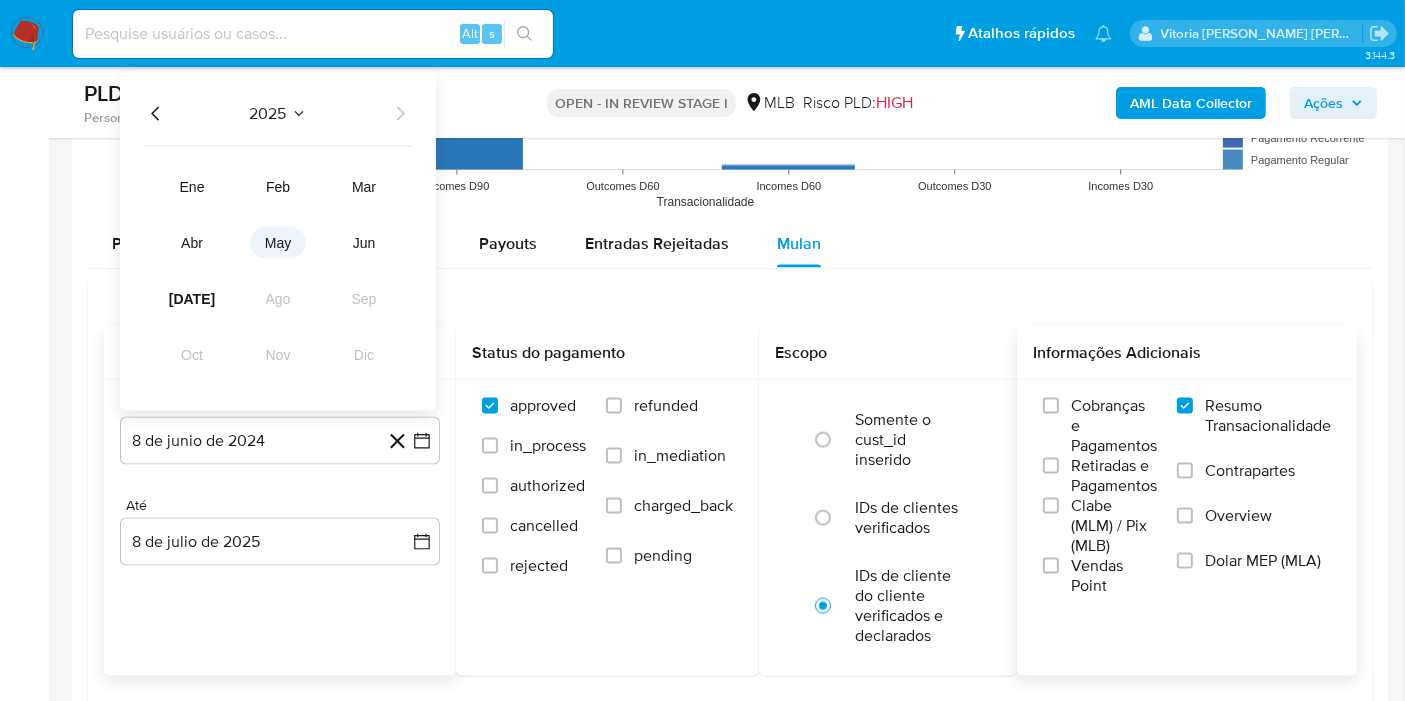 click on "may" at bounding box center [278, 243] 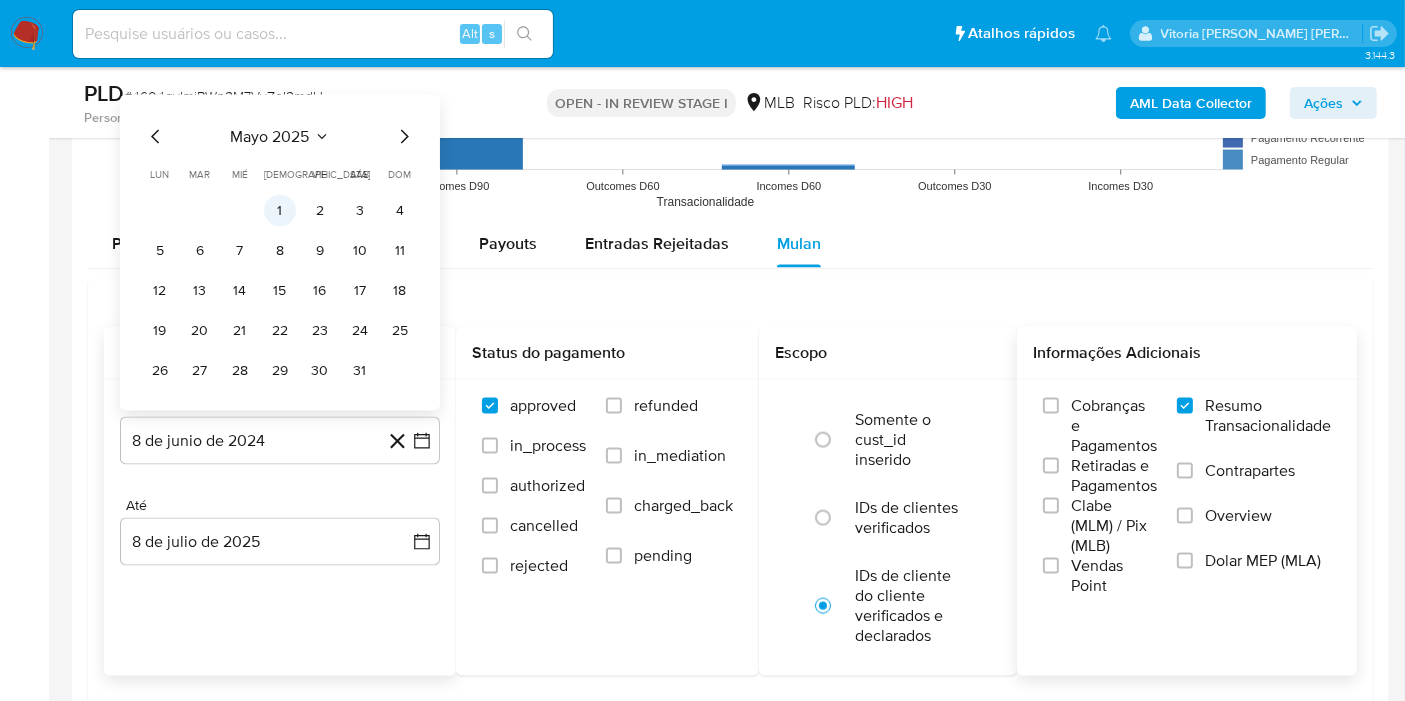 click on "1" at bounding box center (280, 211) 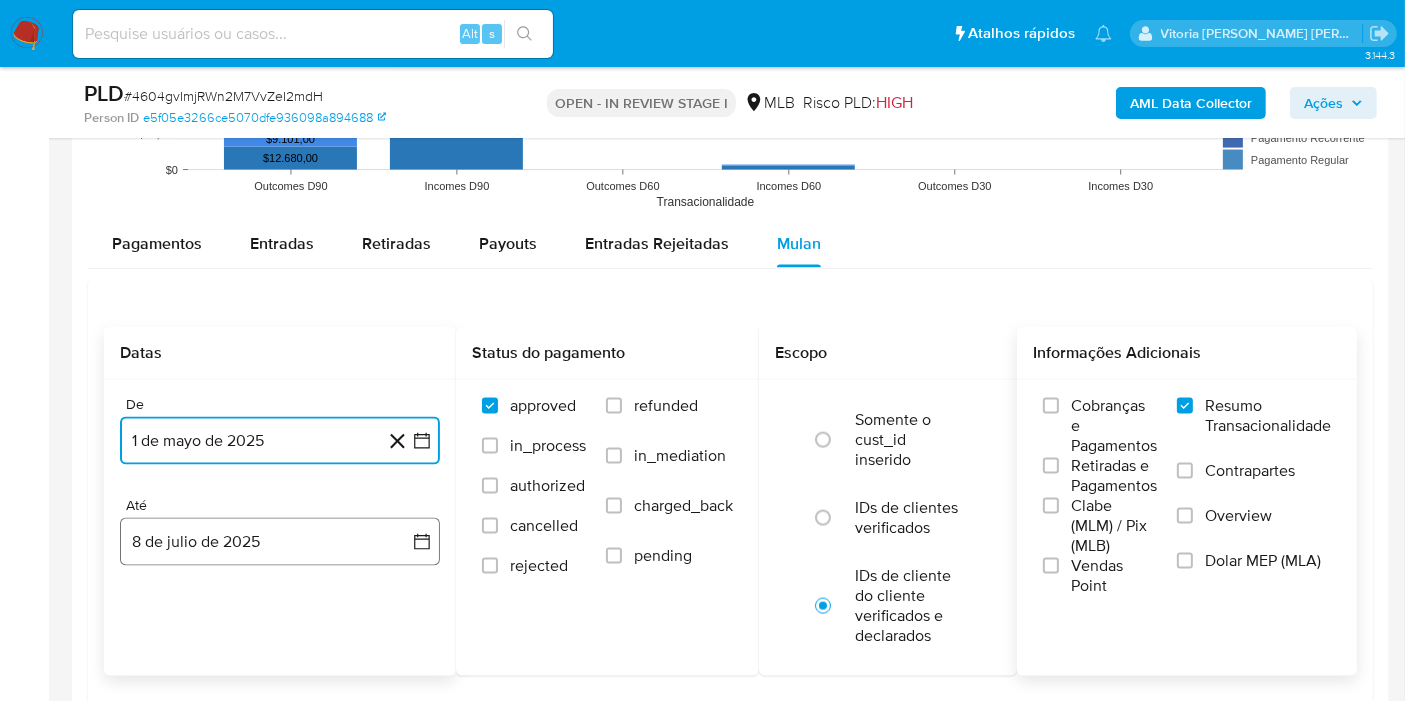 click on "8 de julio de 2025" at bounding box center [280, 542] 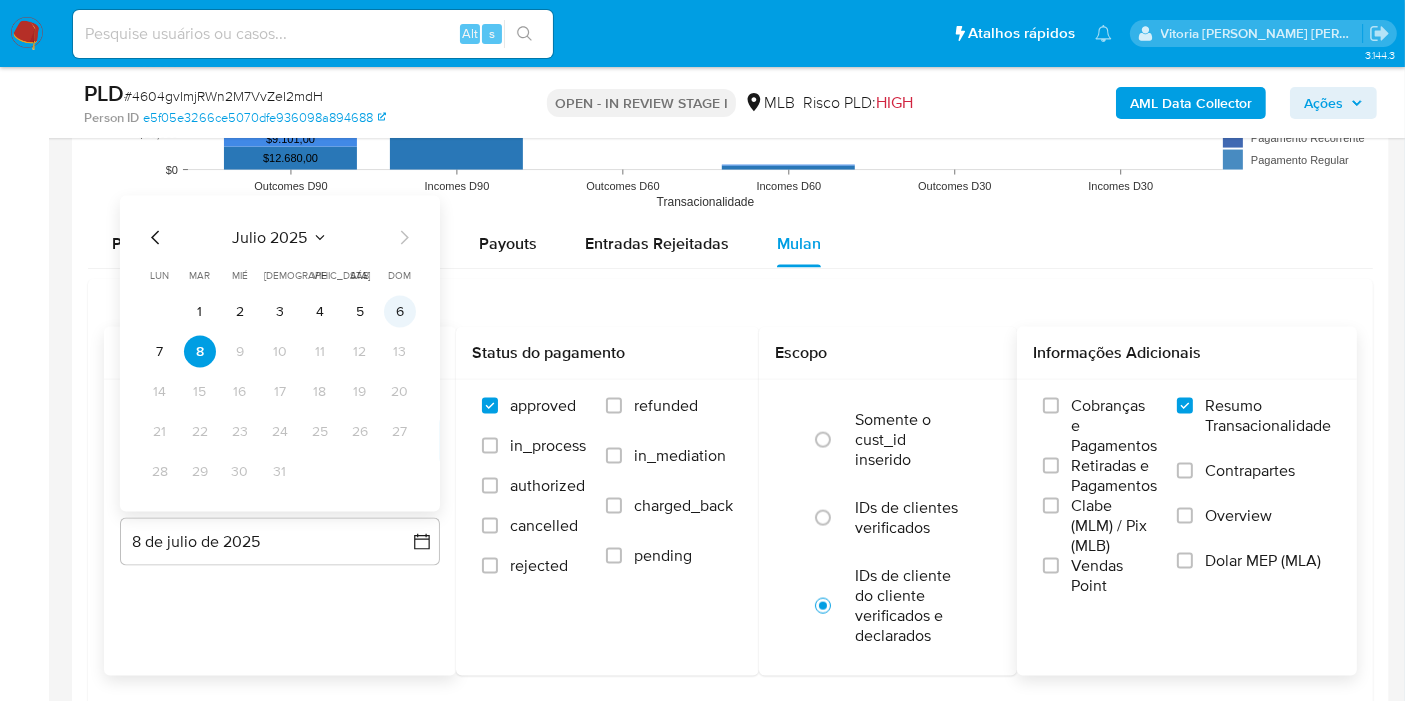 click on "6" at bounding box center (400, 312) 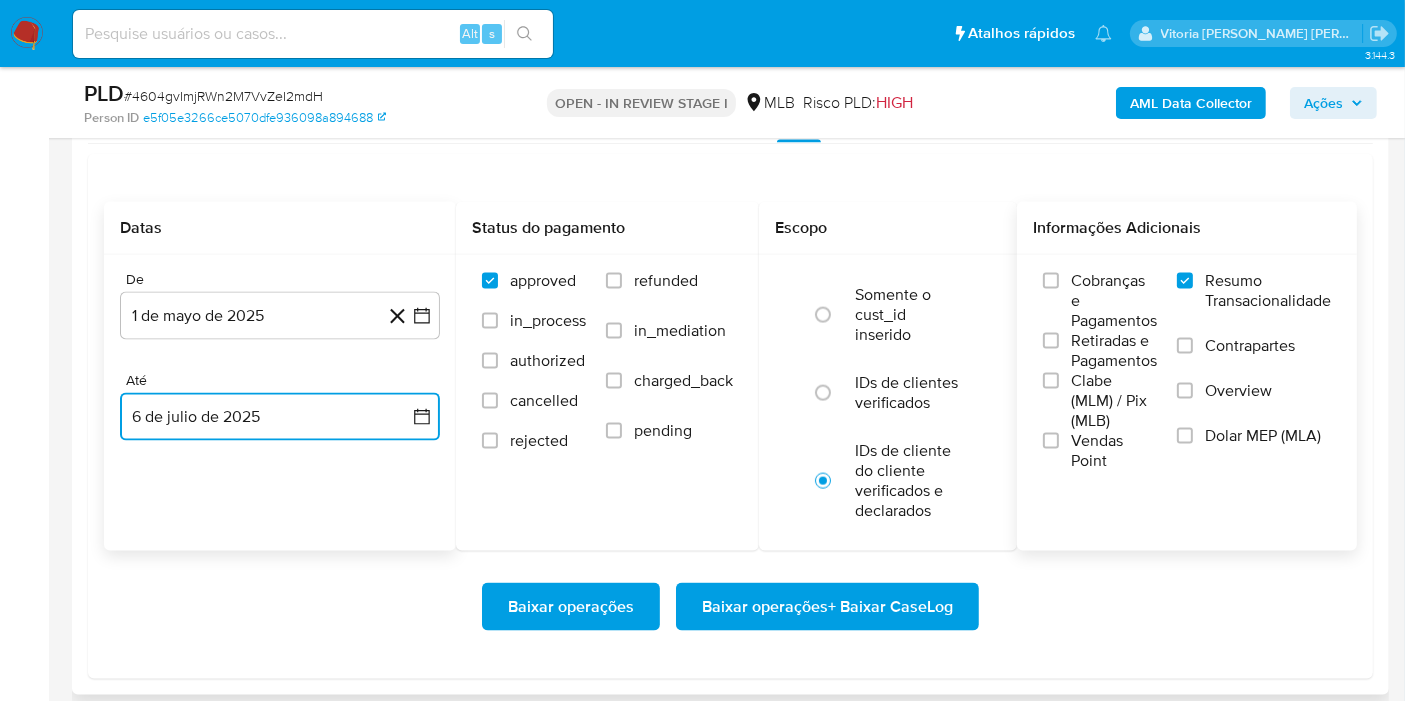 scroll, scrollTop: 2777, scrollLeft: 0, axis: vertical 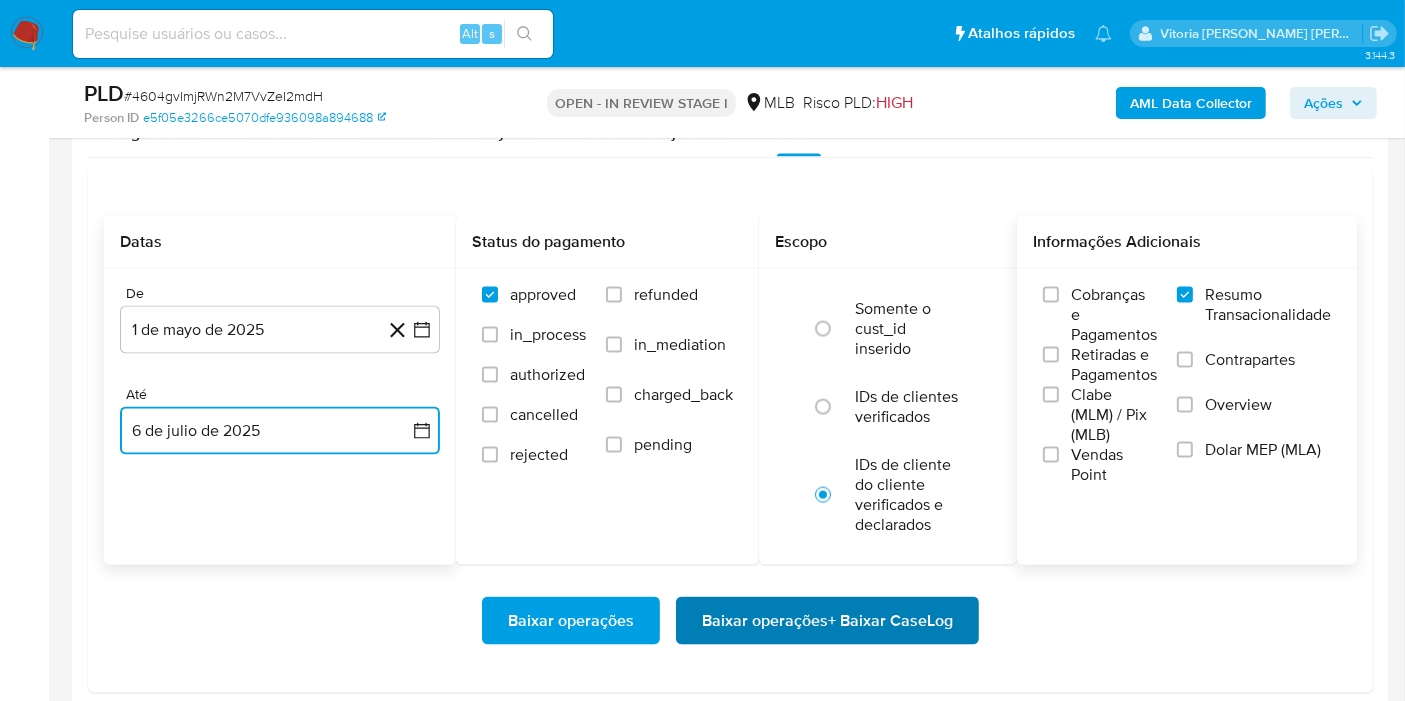 click on "Baixar operações  +   Baixar CaseLog" at bounding box center [827, 621] 